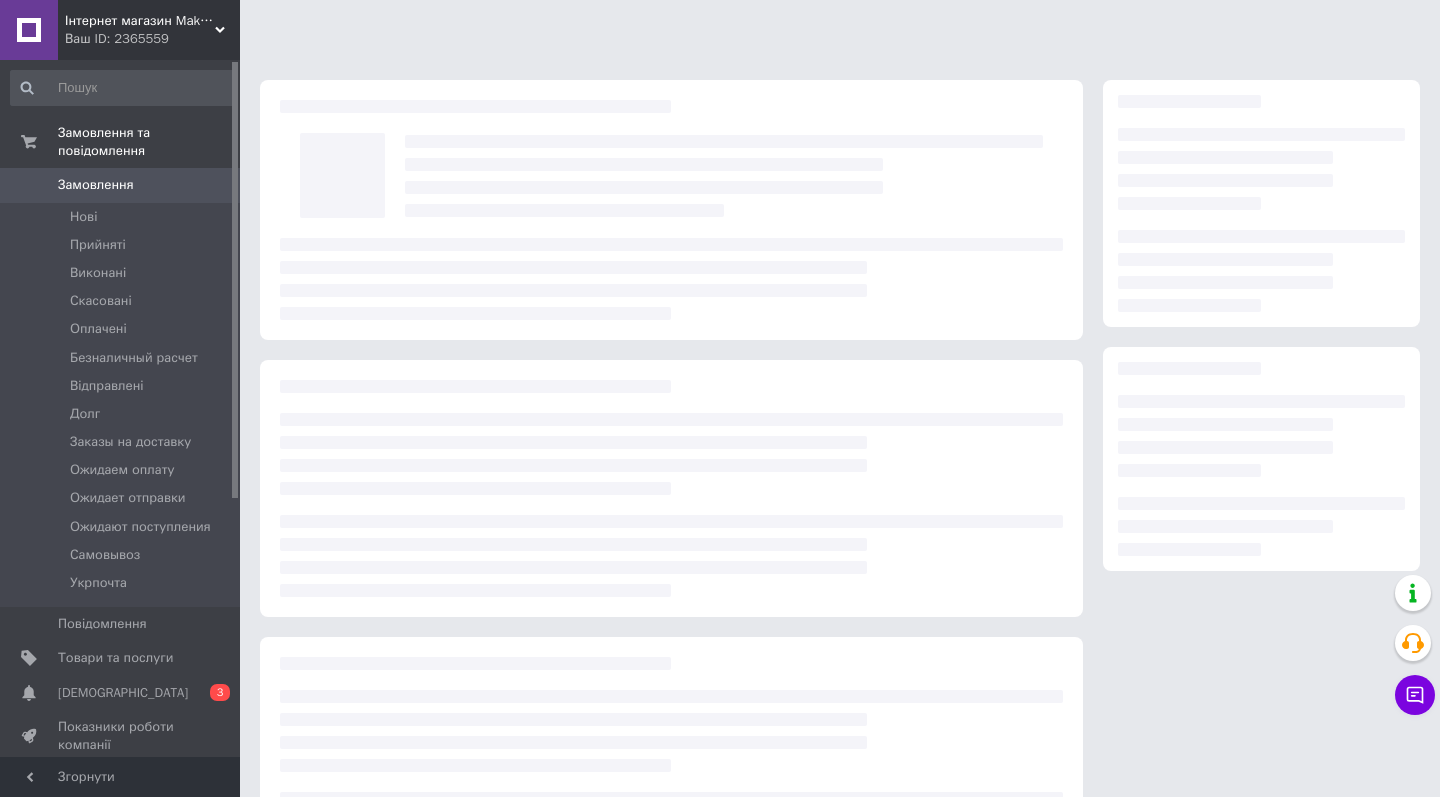 scroll, scrollTop: 0, scrollLeft: 0, axis: both 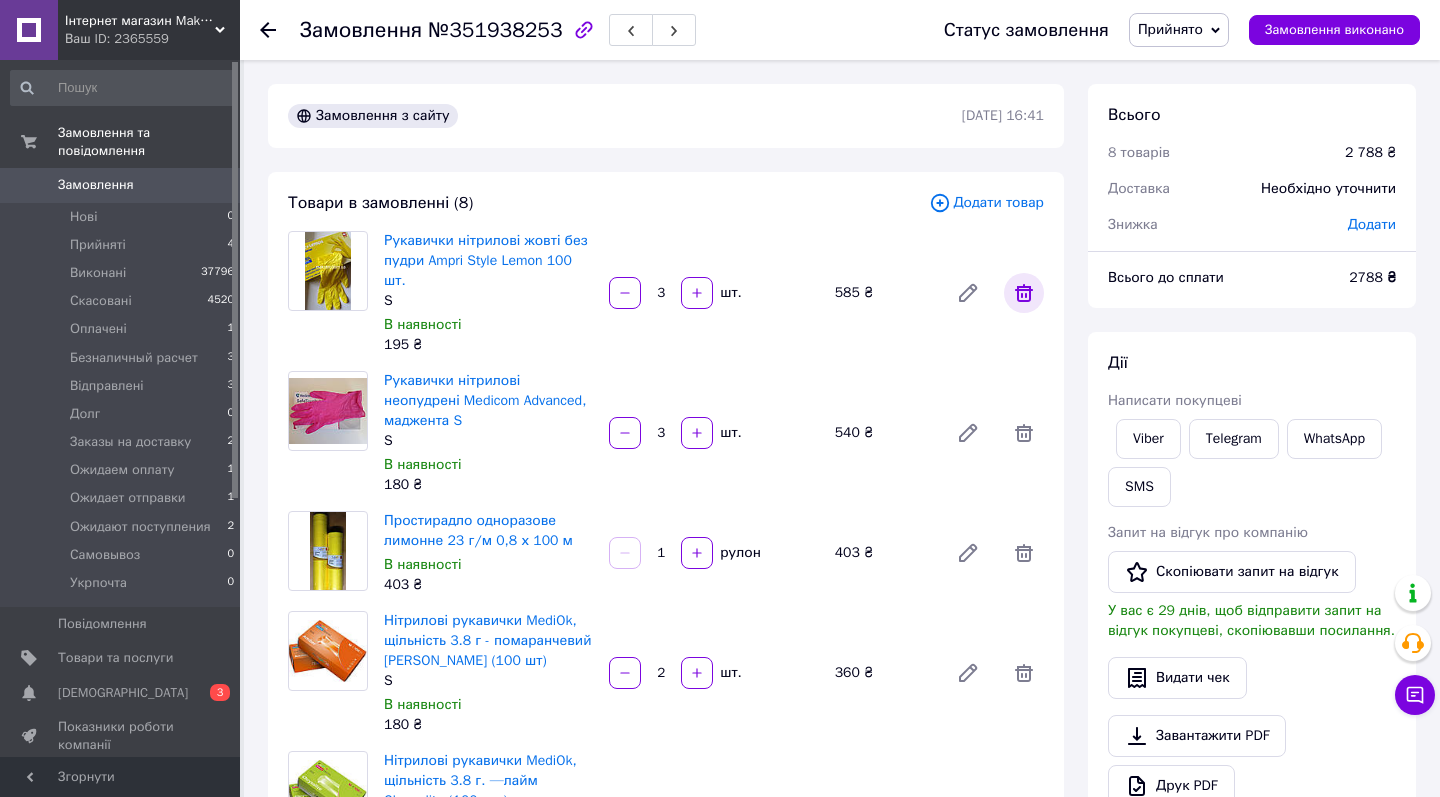 click 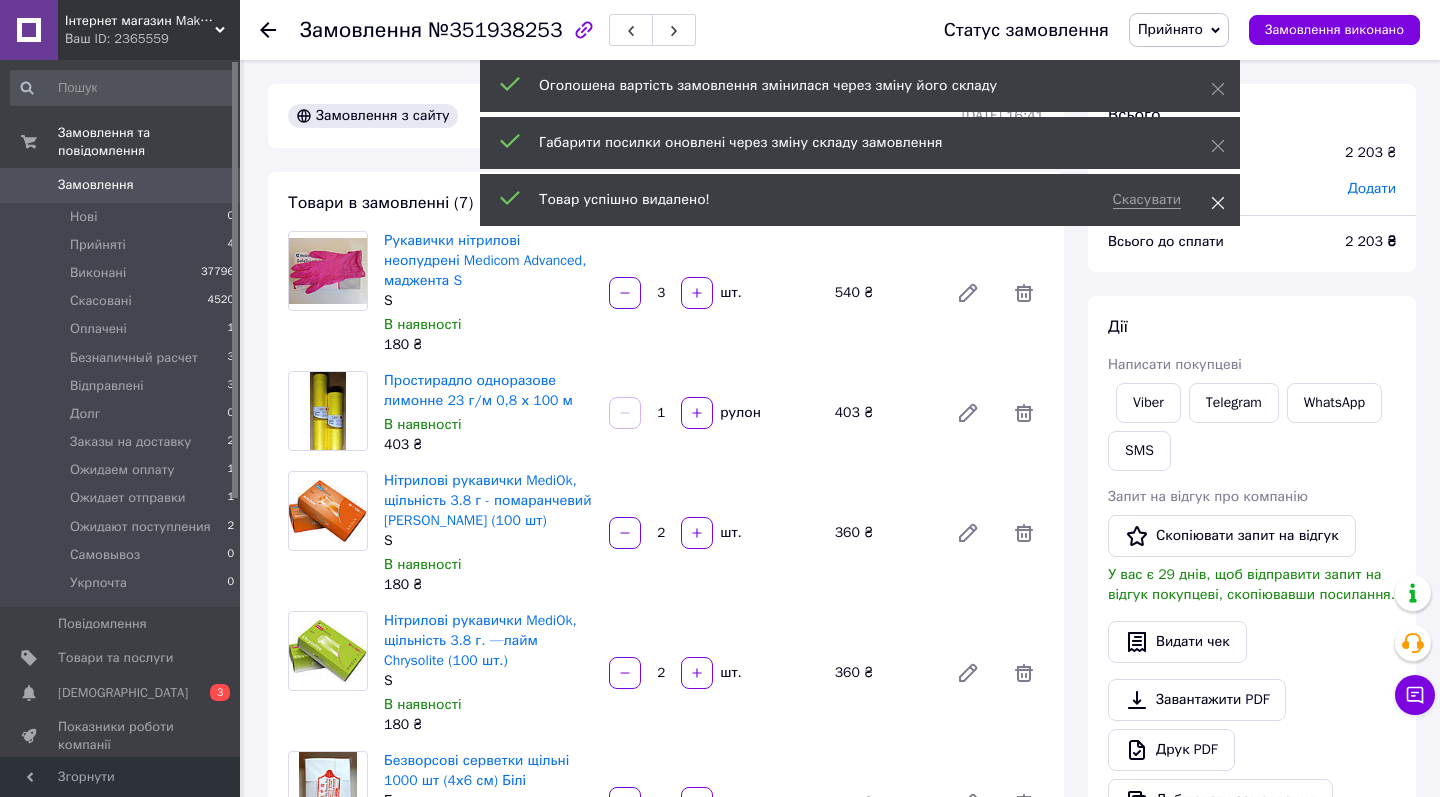 scroll, scrollTop: 84, scrollLeft: 0, axis: vertical 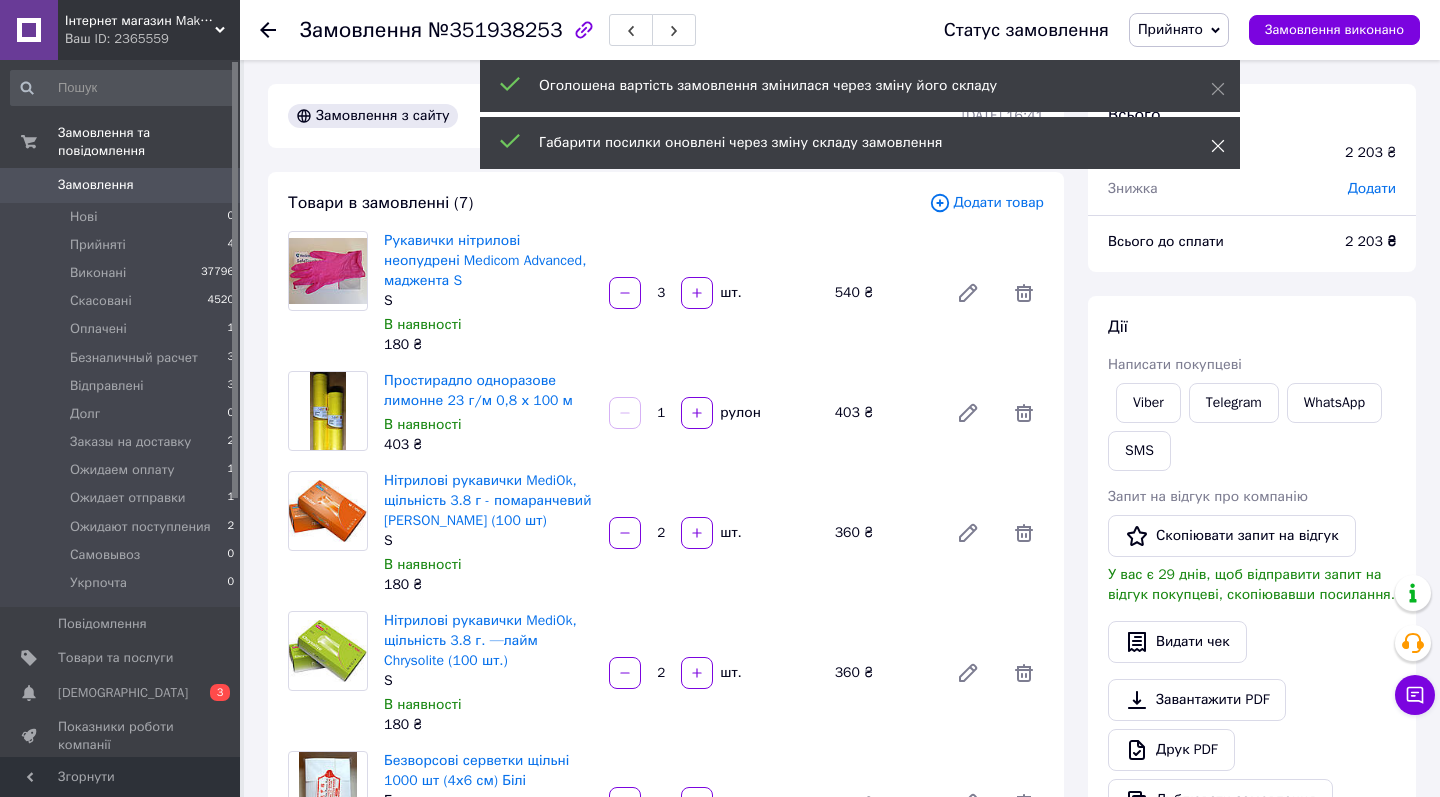 click 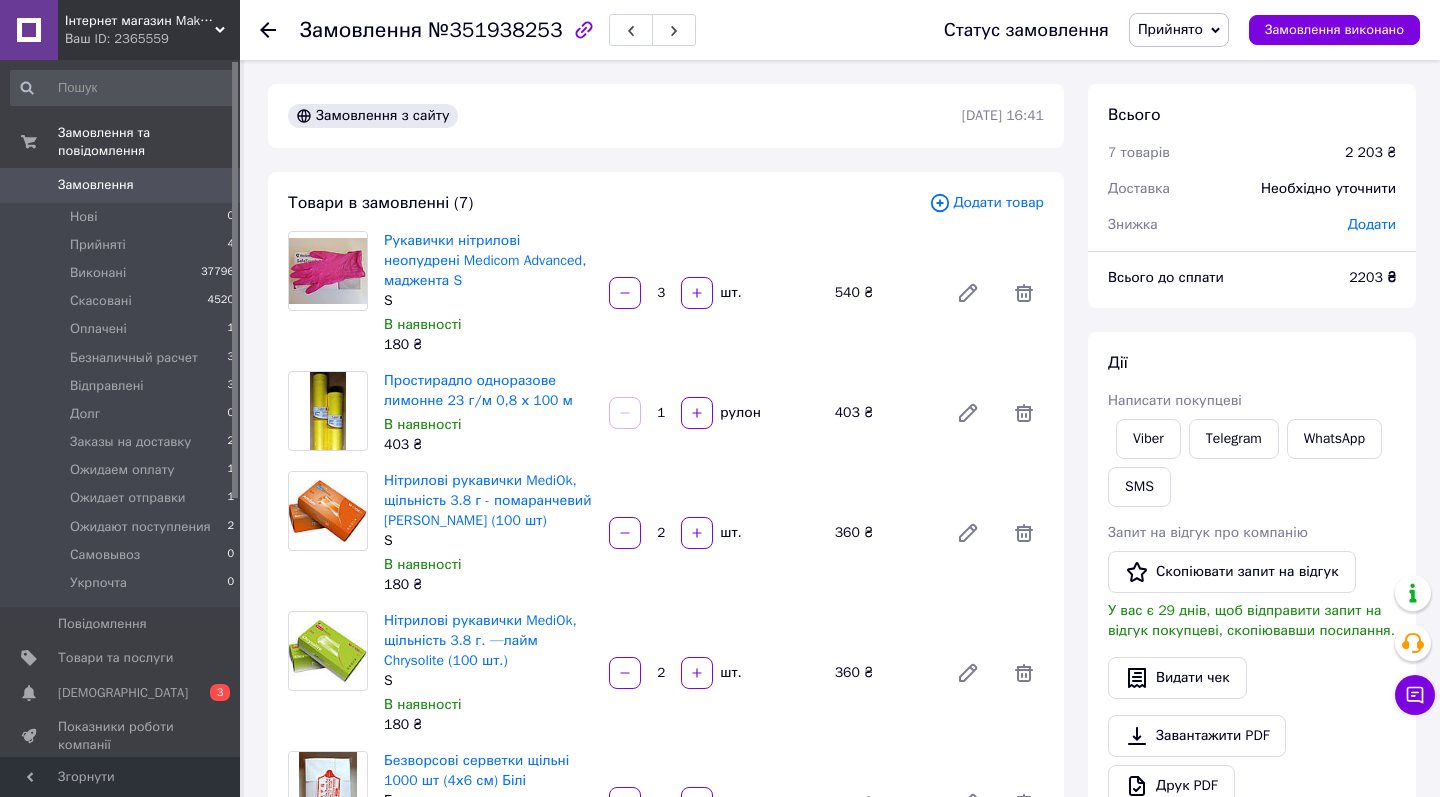 click on "Додати товар" at bounding box center (986, 203) 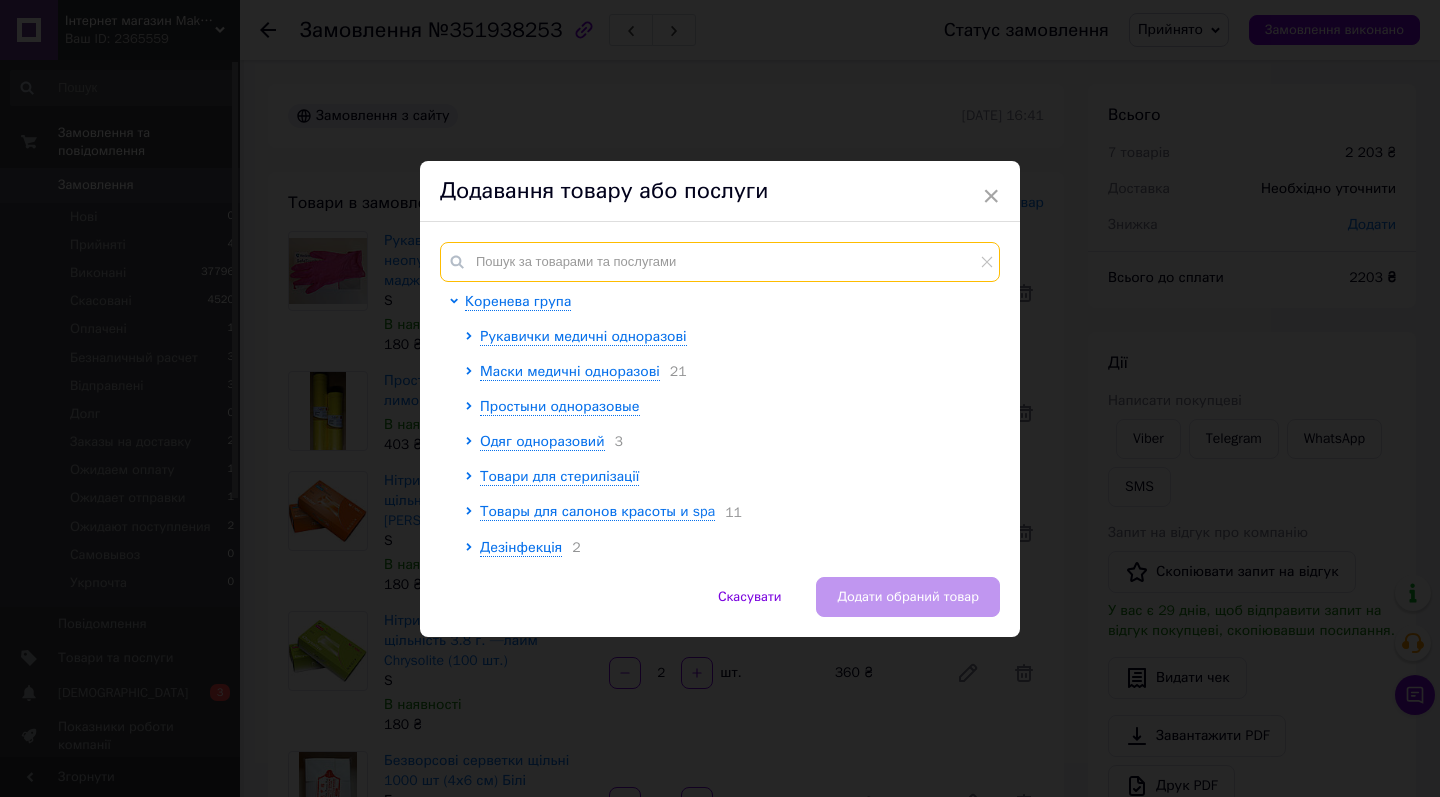 click at bounding box center [720, 262] 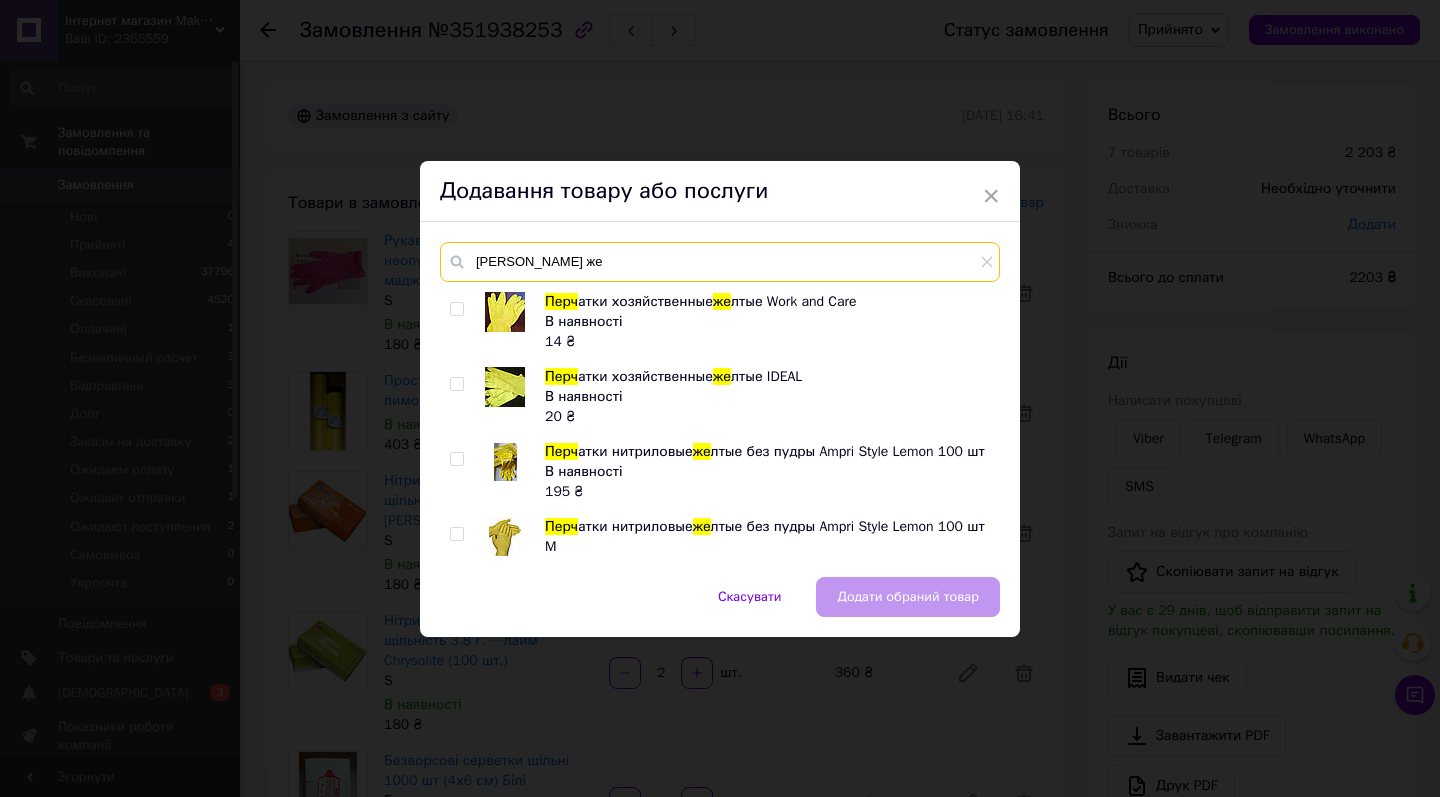 scroll, scrollTop: 725, scrollLeft: 0, axis: vertical 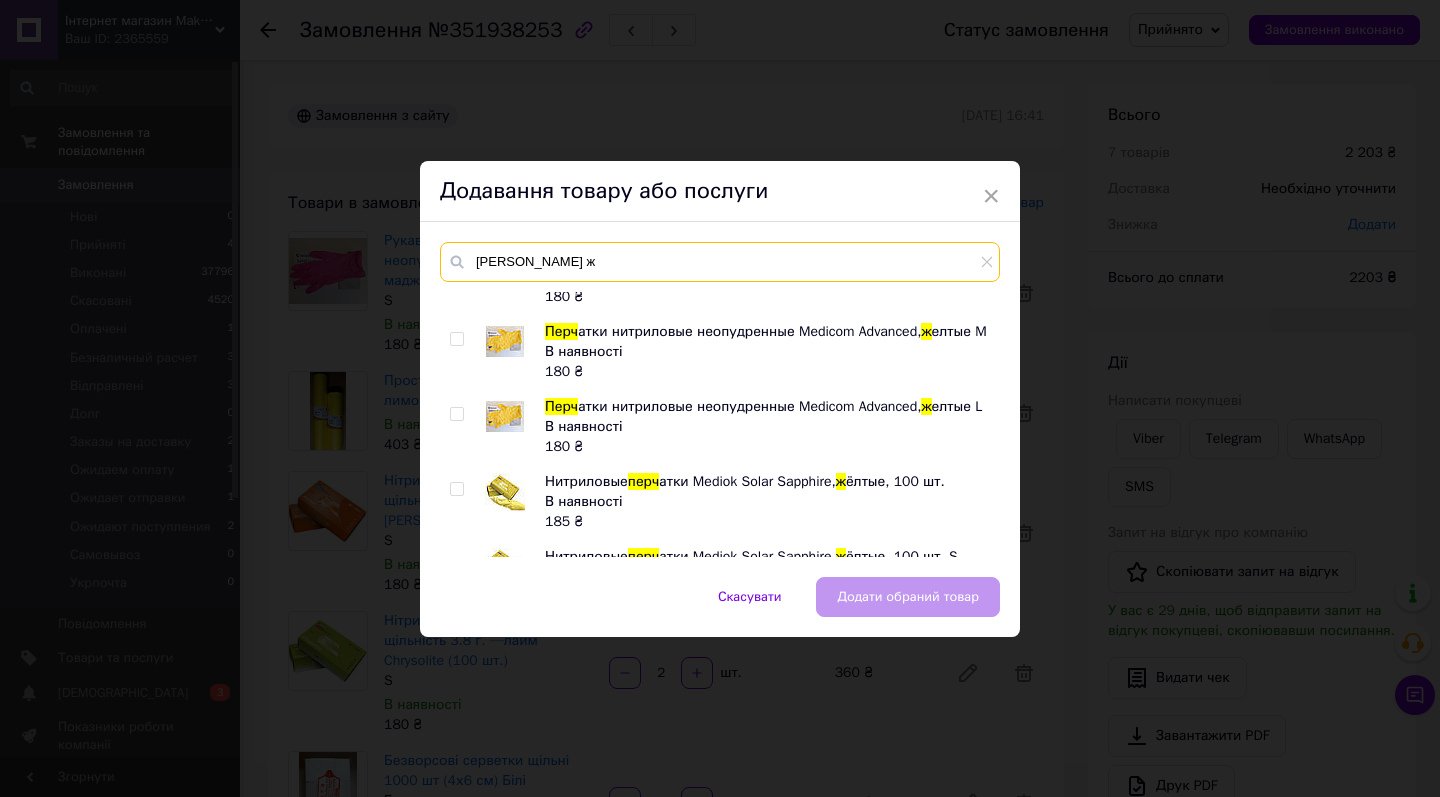 type on "[PERSON_NAME] ж" 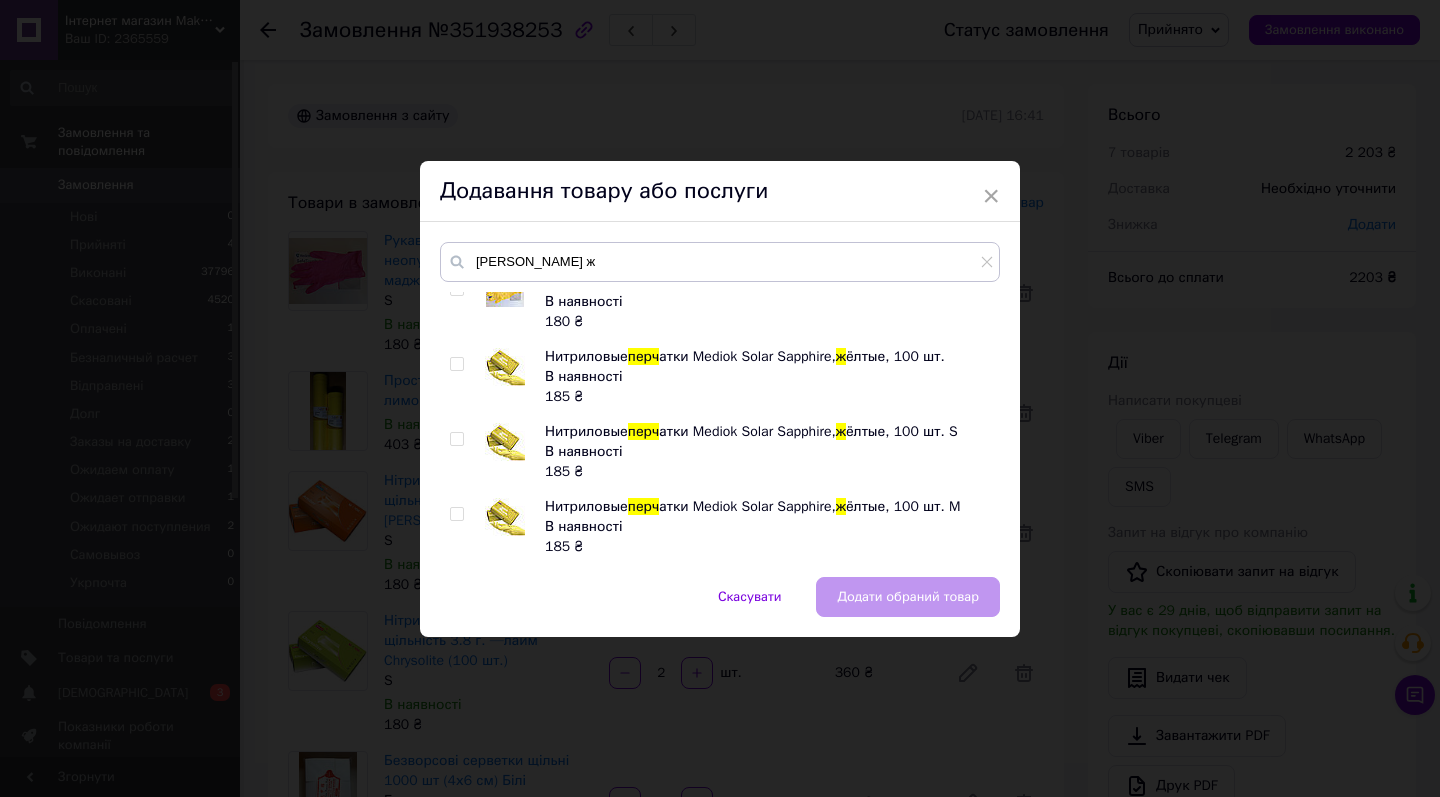 scroll, scrollTop: 950, scrollLeft: 0, axis: vertical 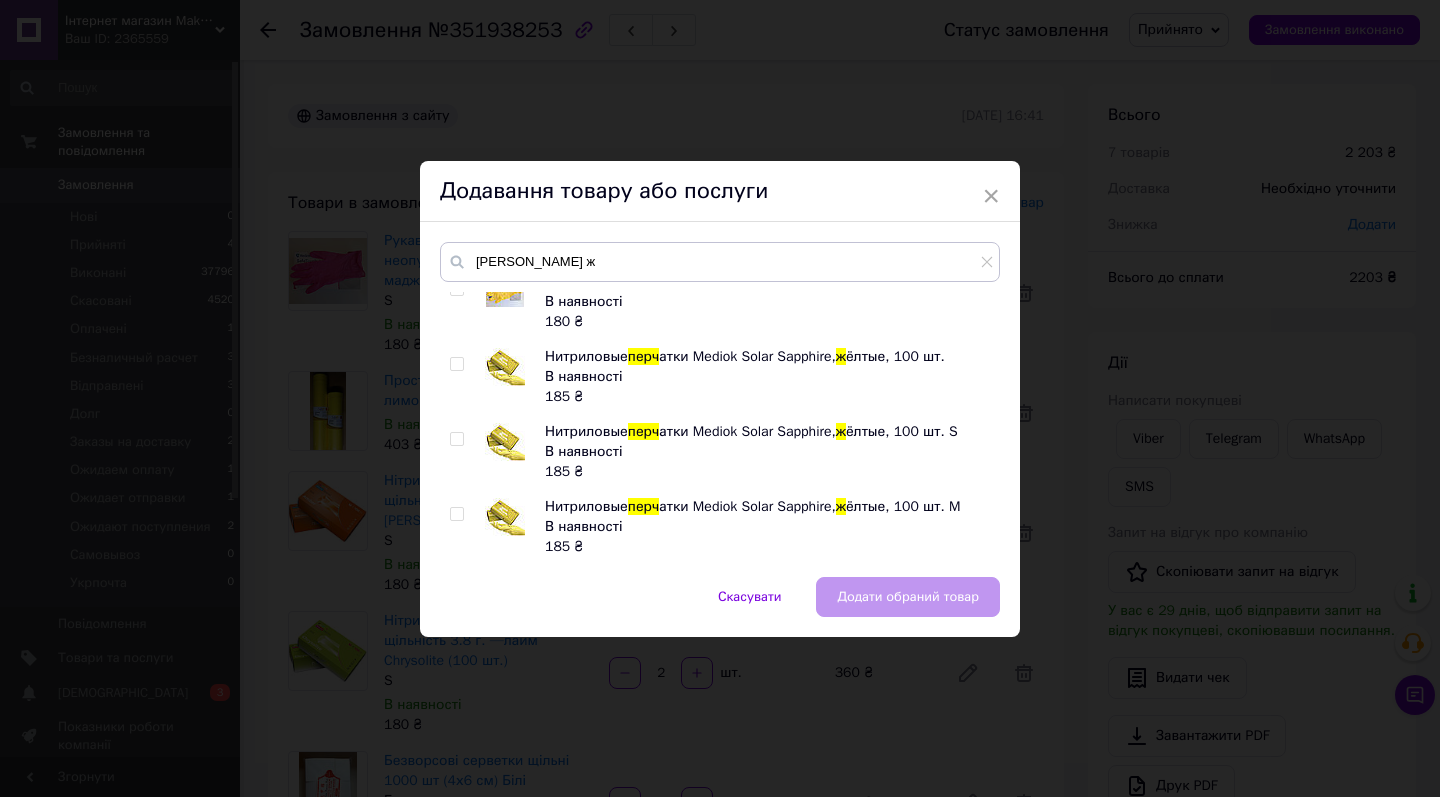 click at bounding box center (457, 439) 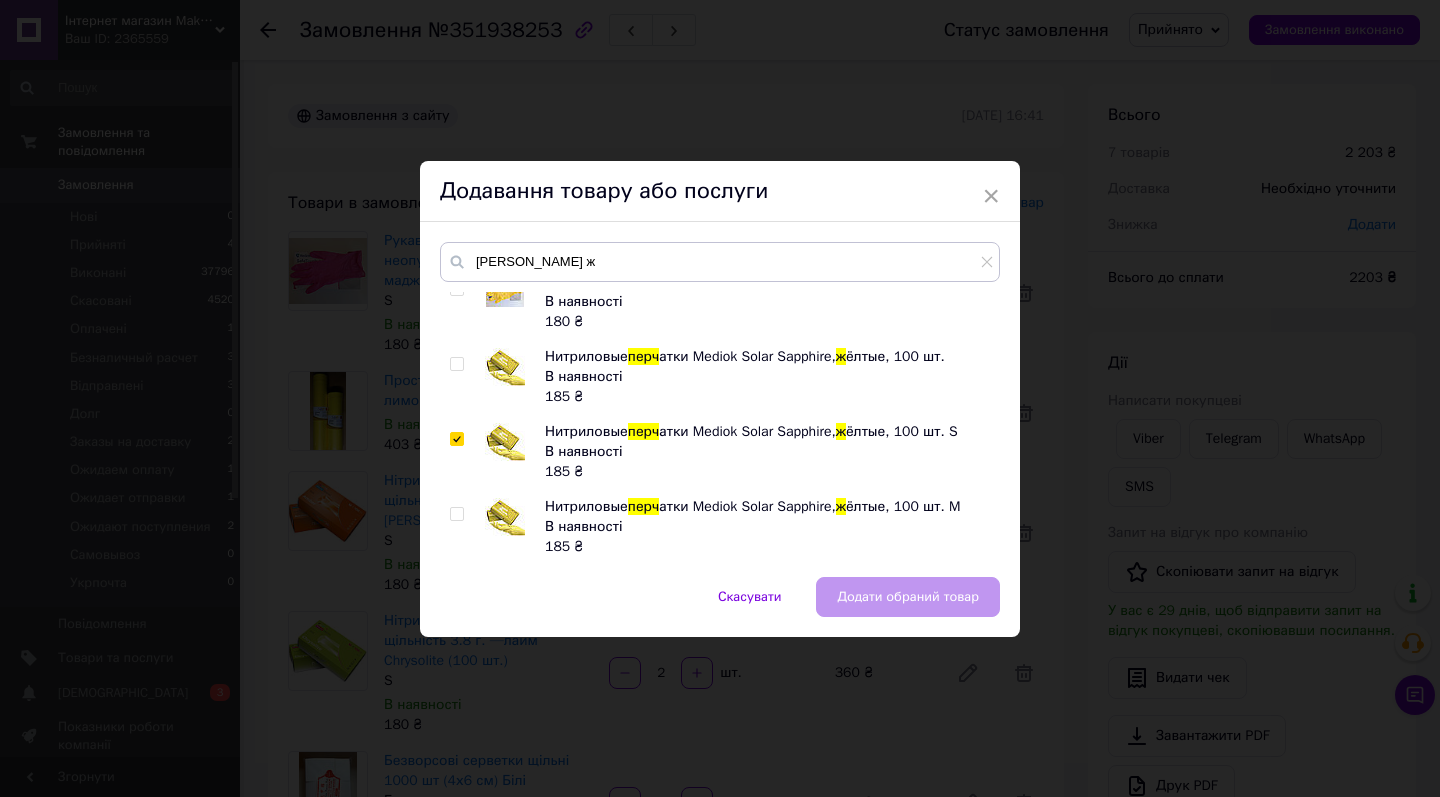 checkbox on "true" 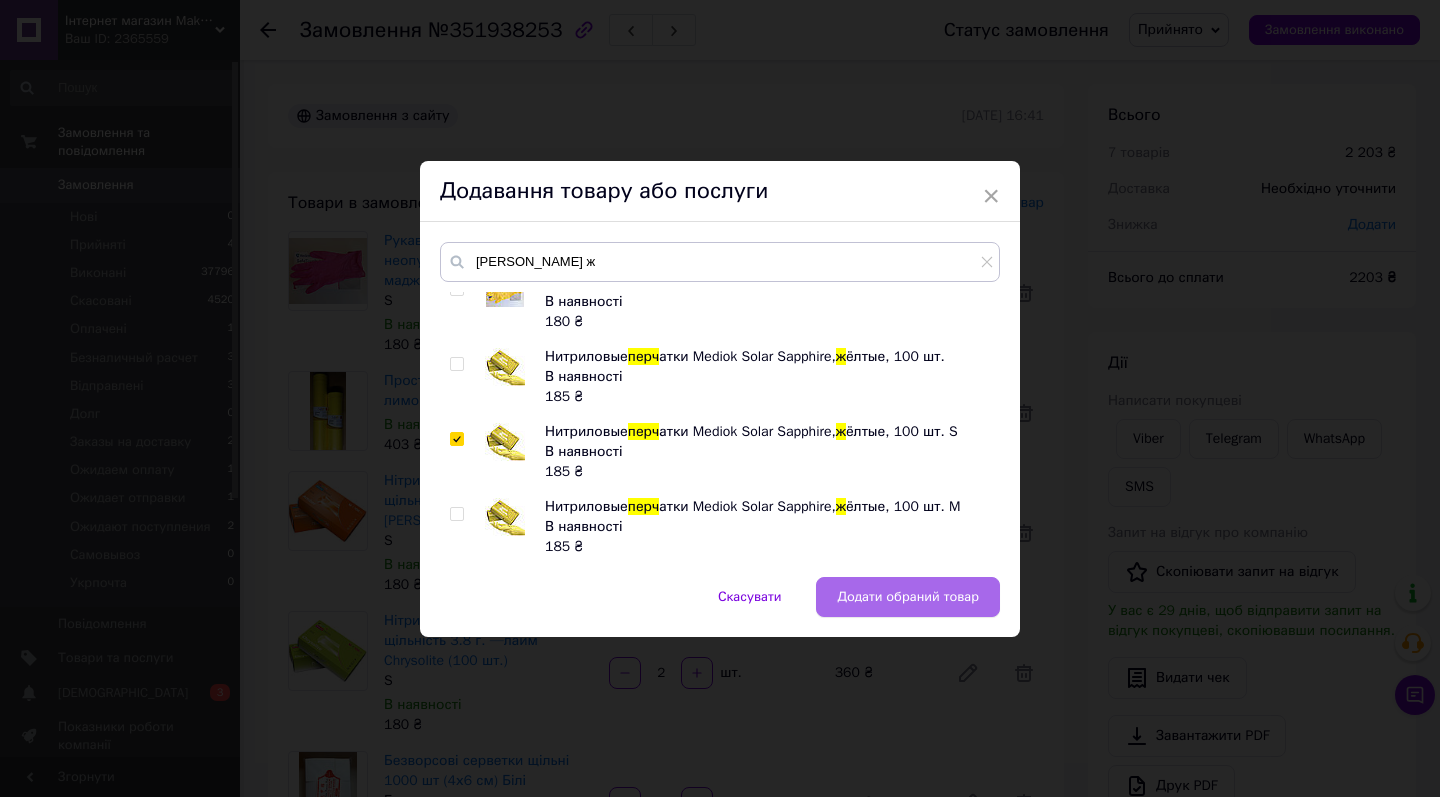 click on "Додати обраний товар" at bounding box center (908, 597) 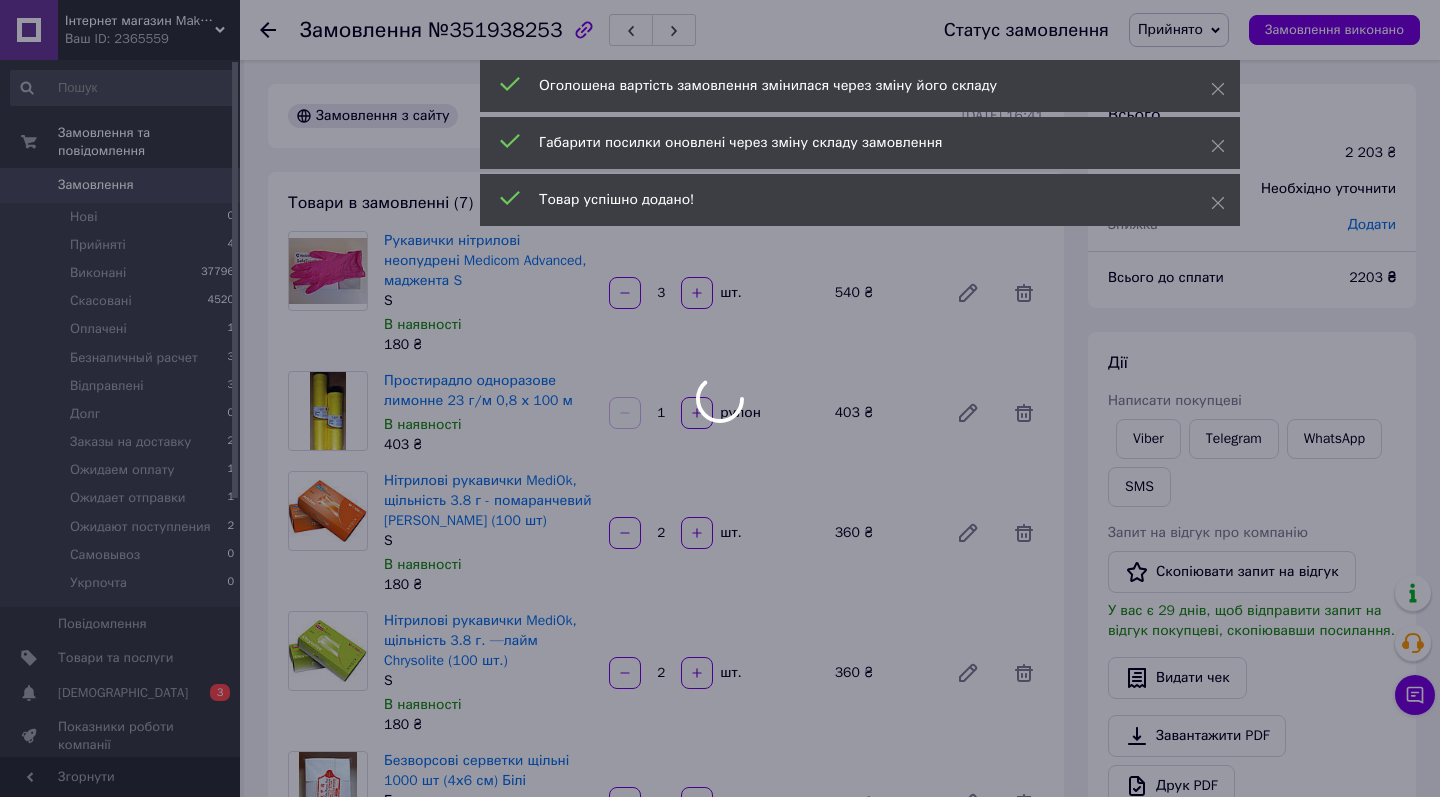 scroll, scrollTop: 180, scrollLeft: 0, axis: vertical 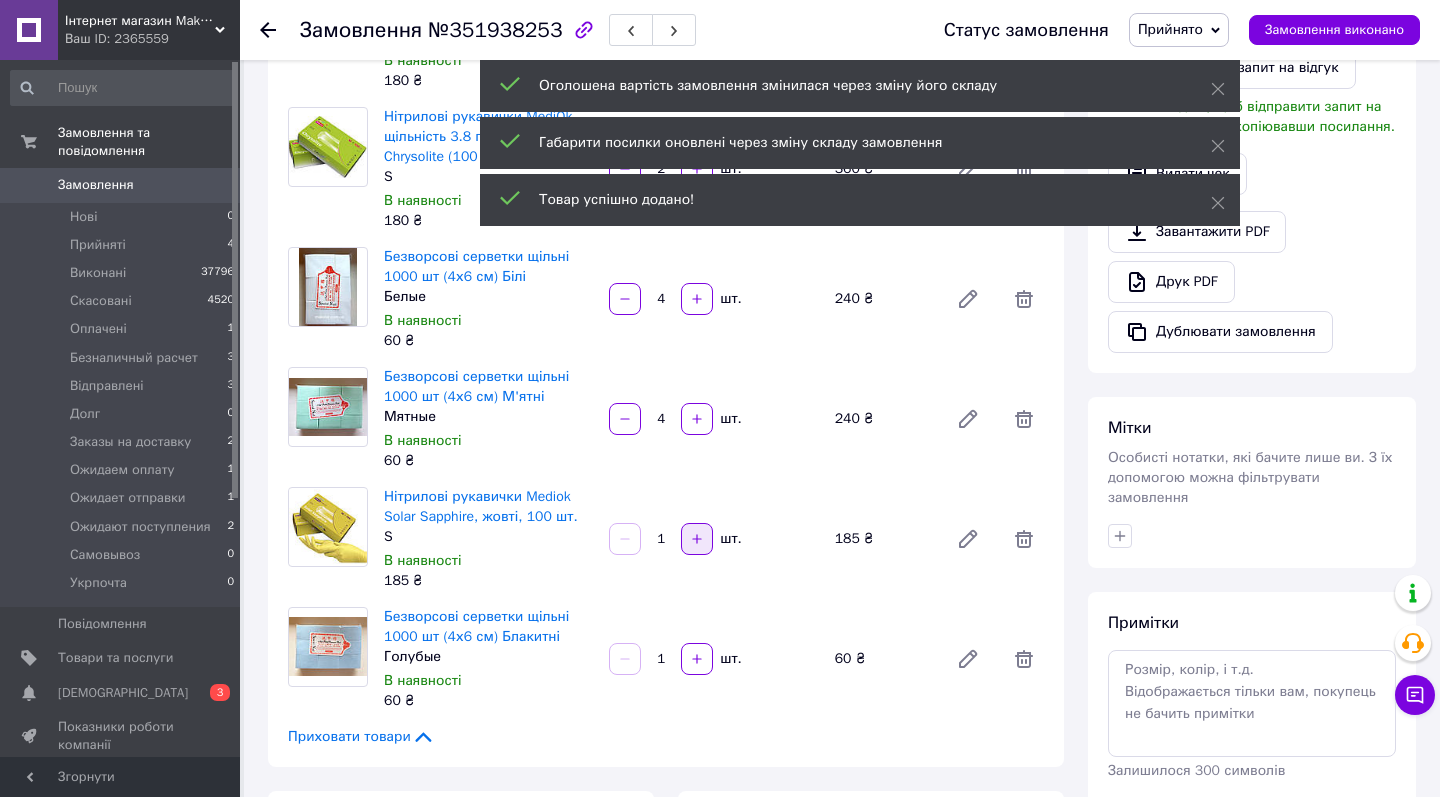 click 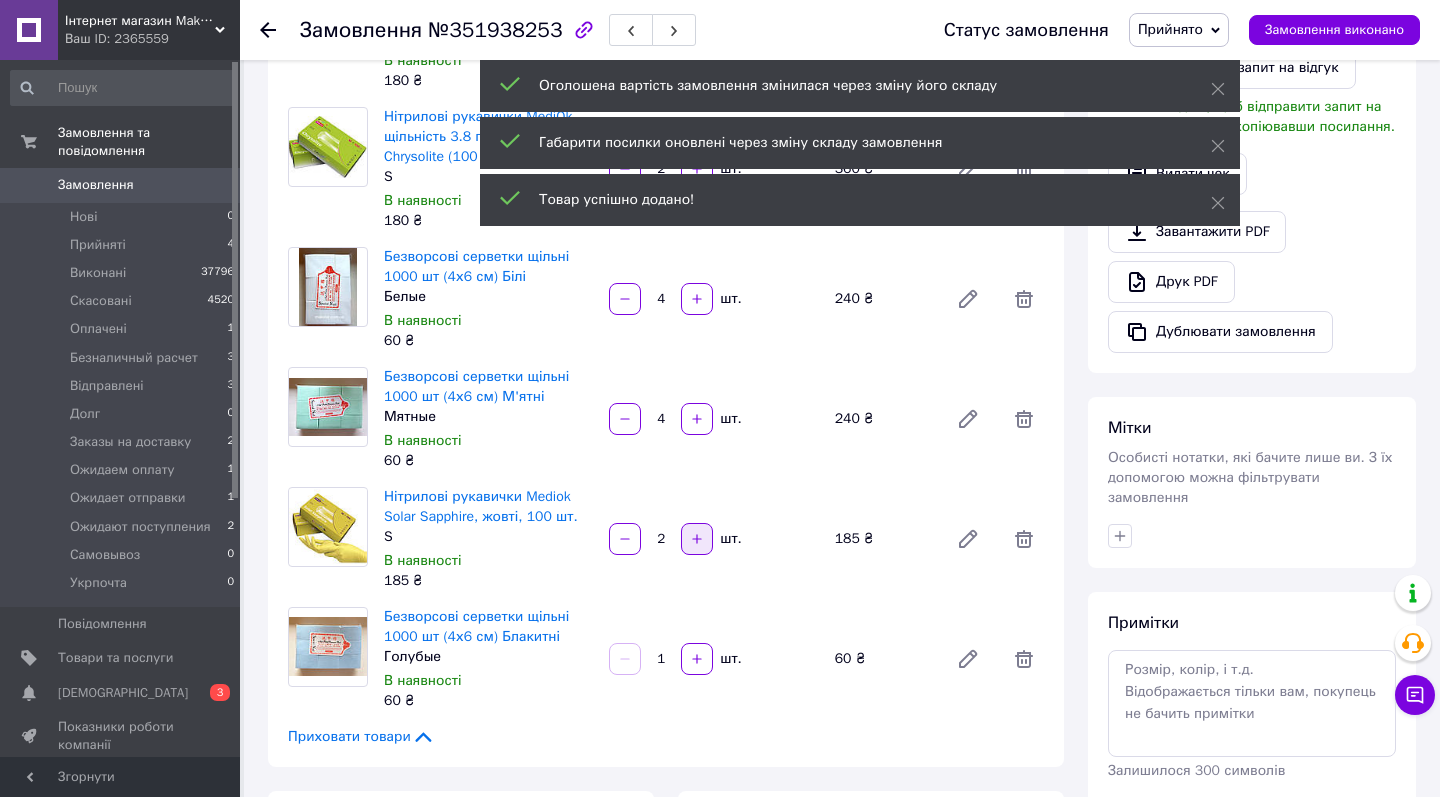 click 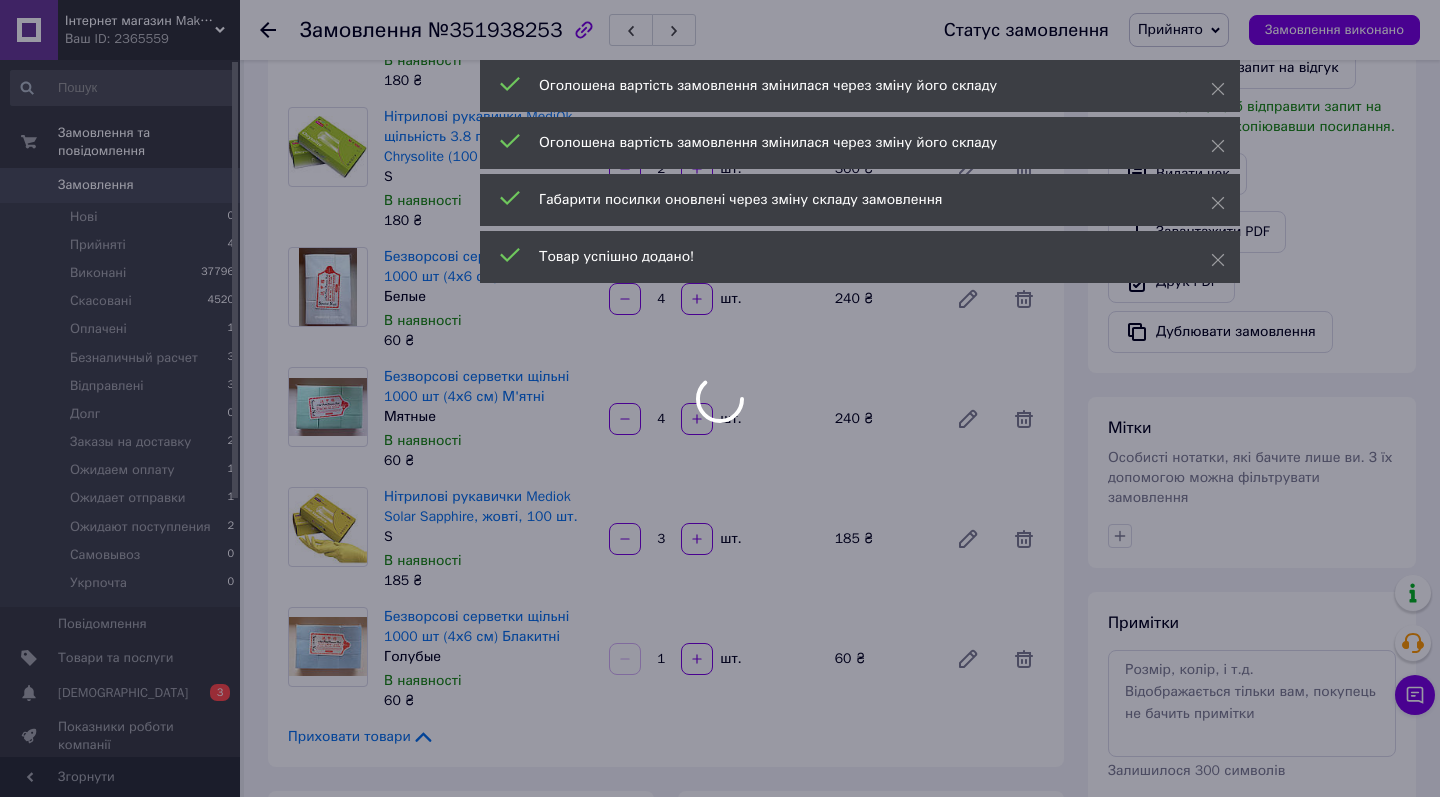 click at bounding box center (720, 398) 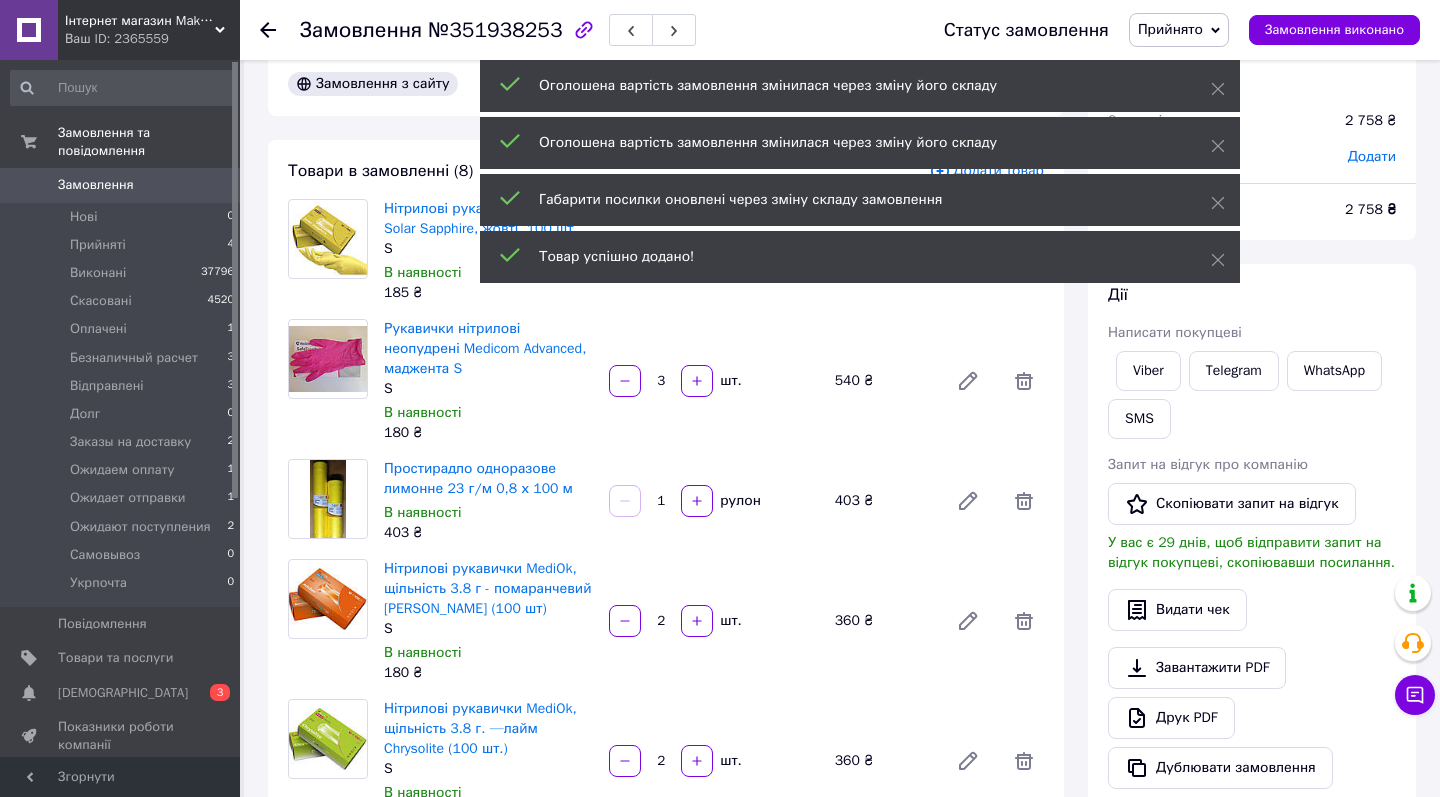 scroll, scrollTop: 29, scrollLeft: 0, axis: vertical 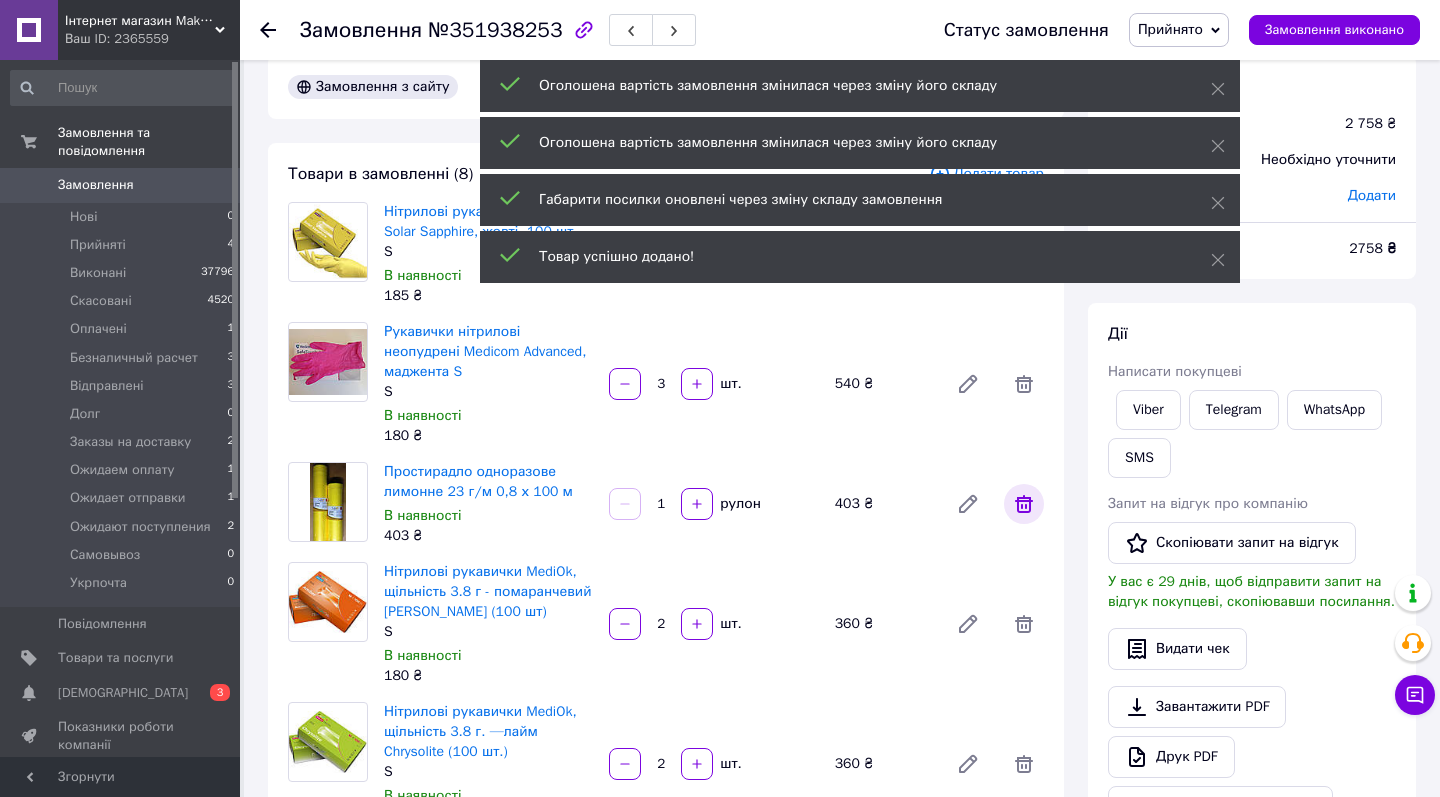 click 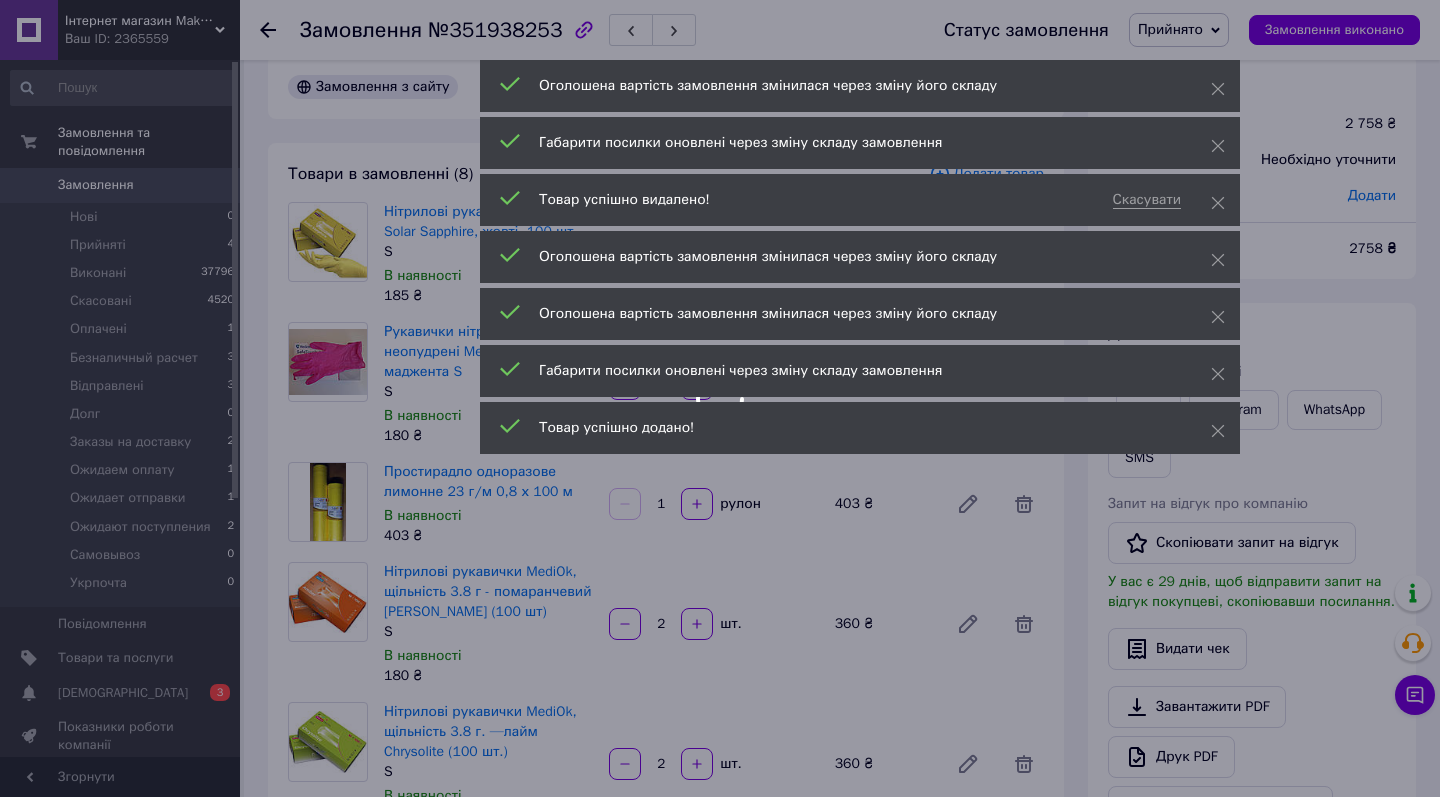 scroll, scrollTop: 372, scrollLeft: 0, axis: vertical 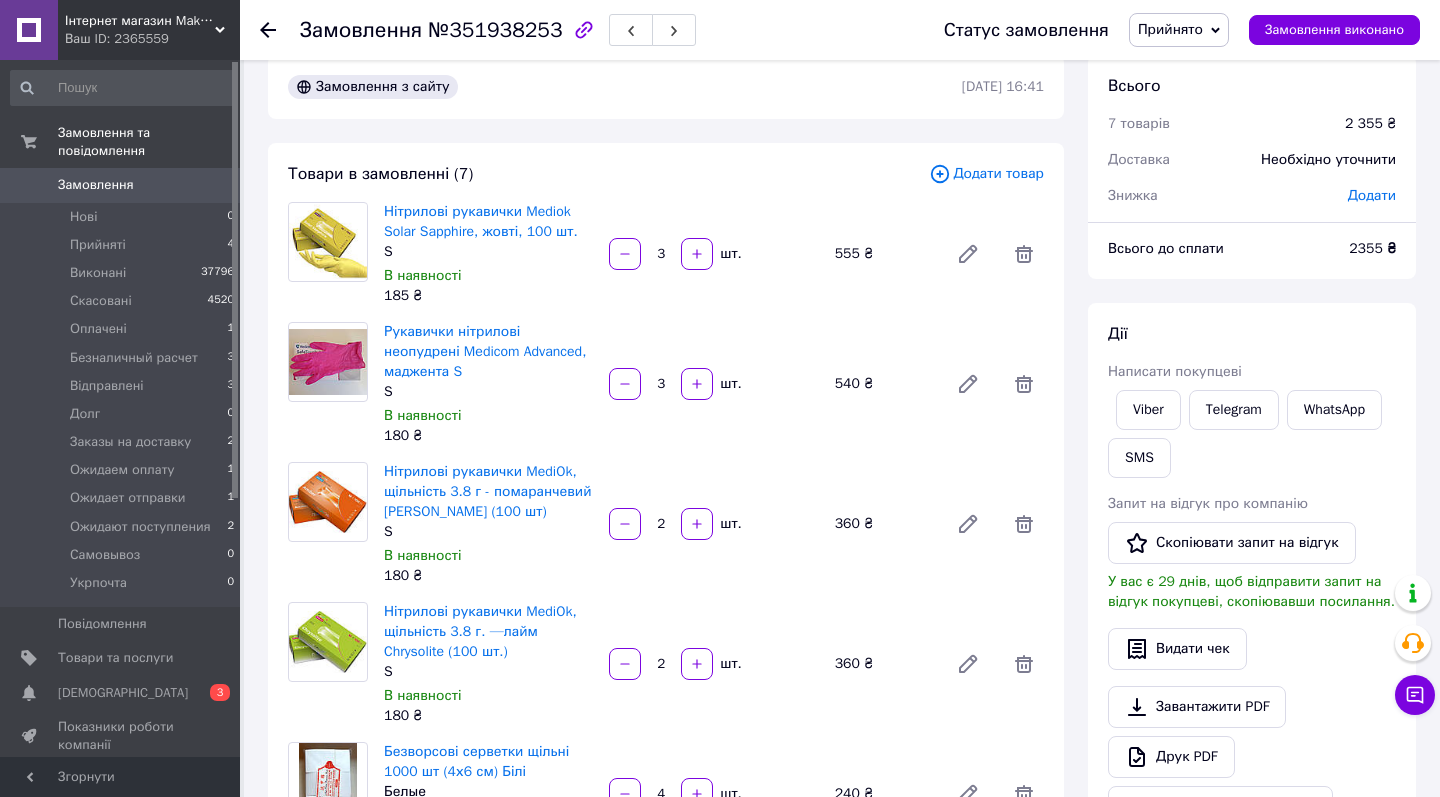 click on "Додати товар" at bounding box center (986, 174) 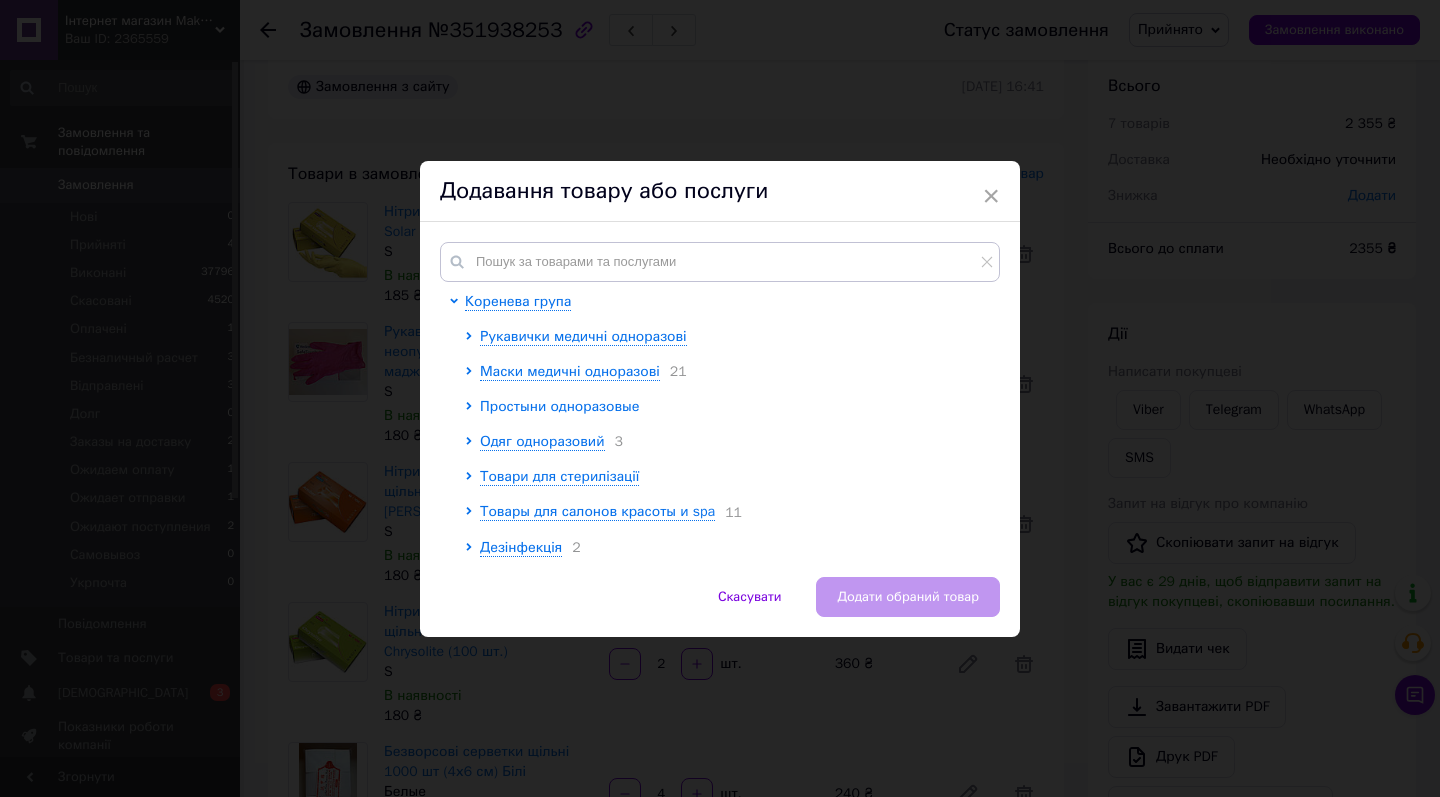 click on "Простыни одноразовые" at bounding box center (560, 406) 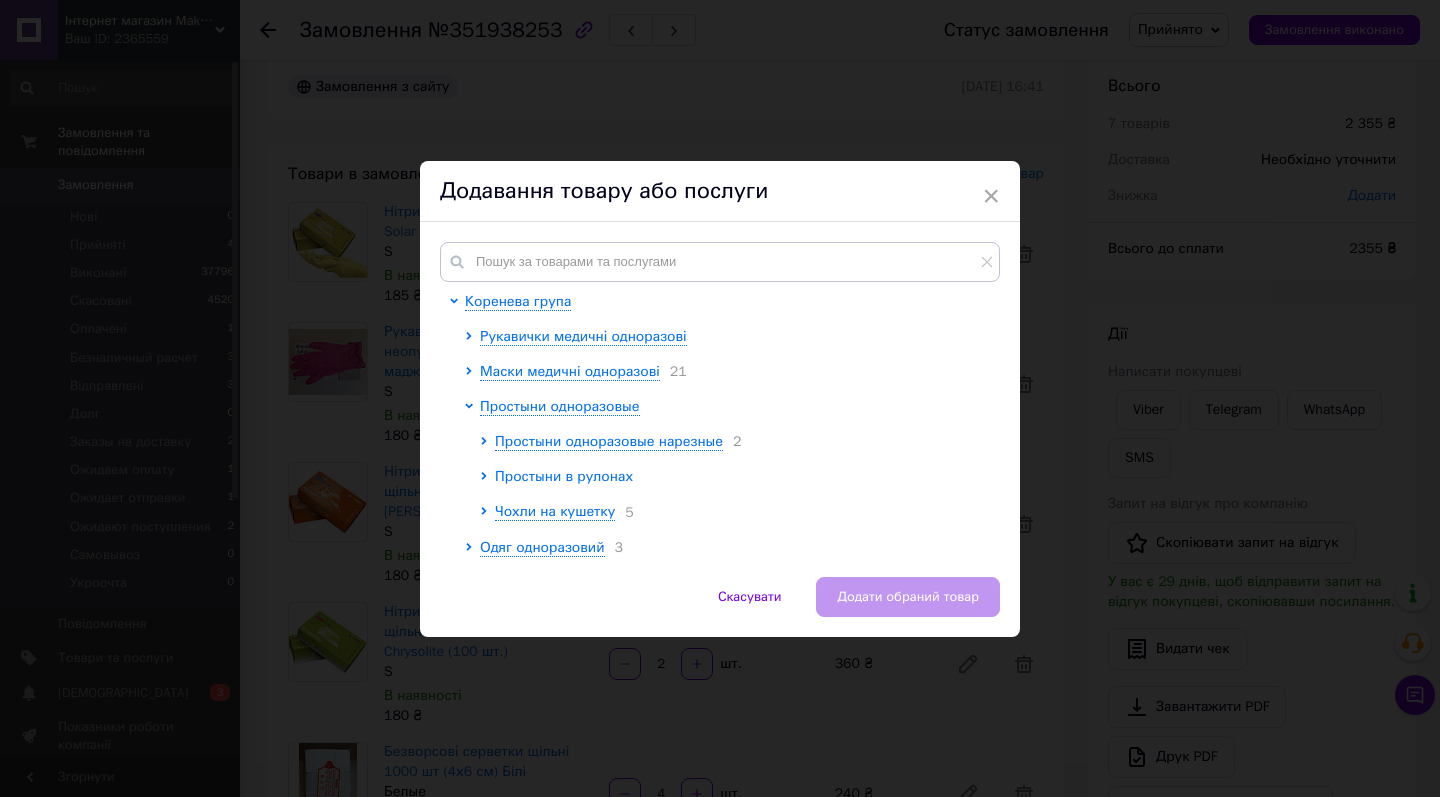 click on "Простыни в рулонах" at bounding box center [564, 476] 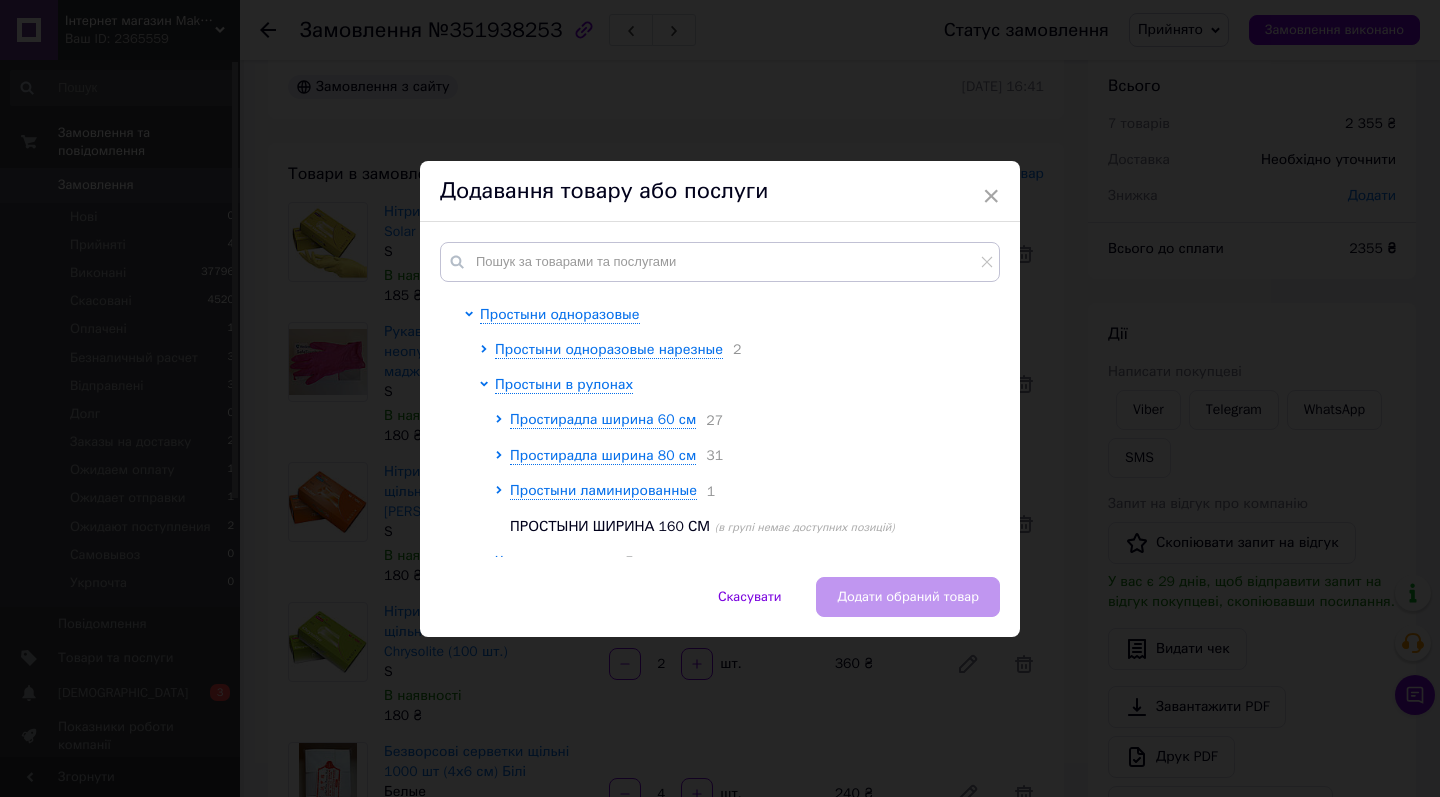 scroll, scrollTop: 110, scrollLeft: 0, axis: vertical 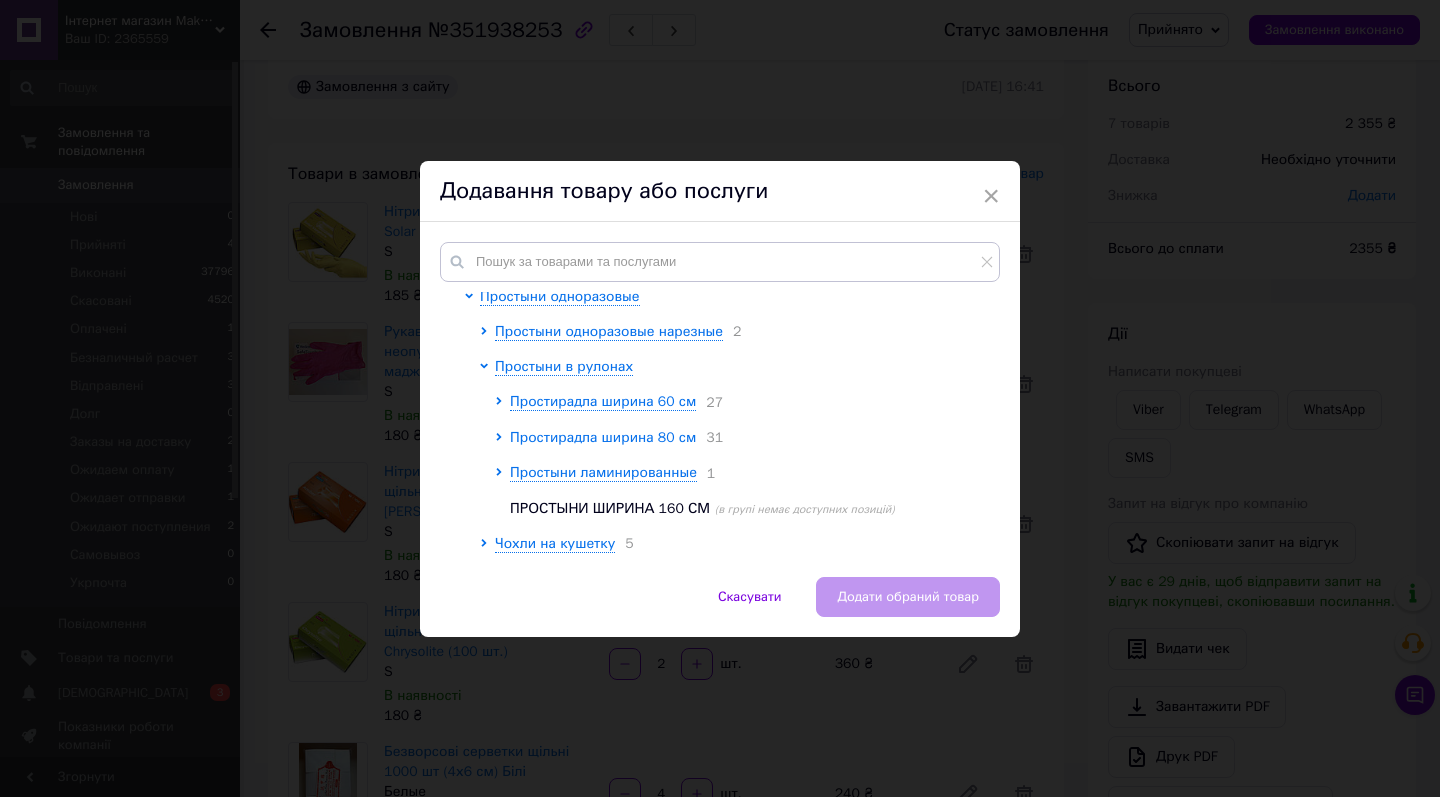 click on "Простирадла ширина 80 см" at bounding box center [603, 437] 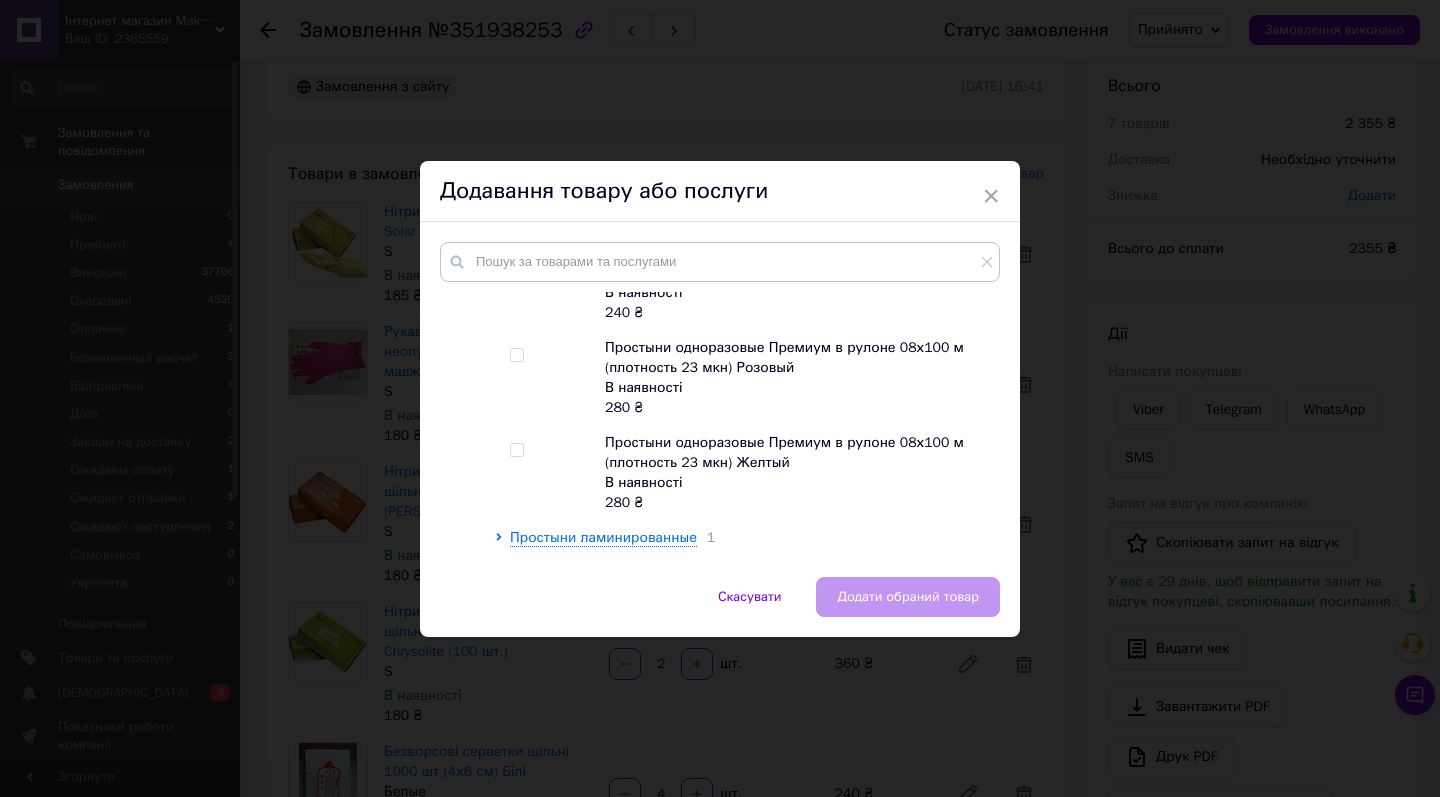 scroll, scrollTop: 1979, scrollLeft: 0, axis: vertical 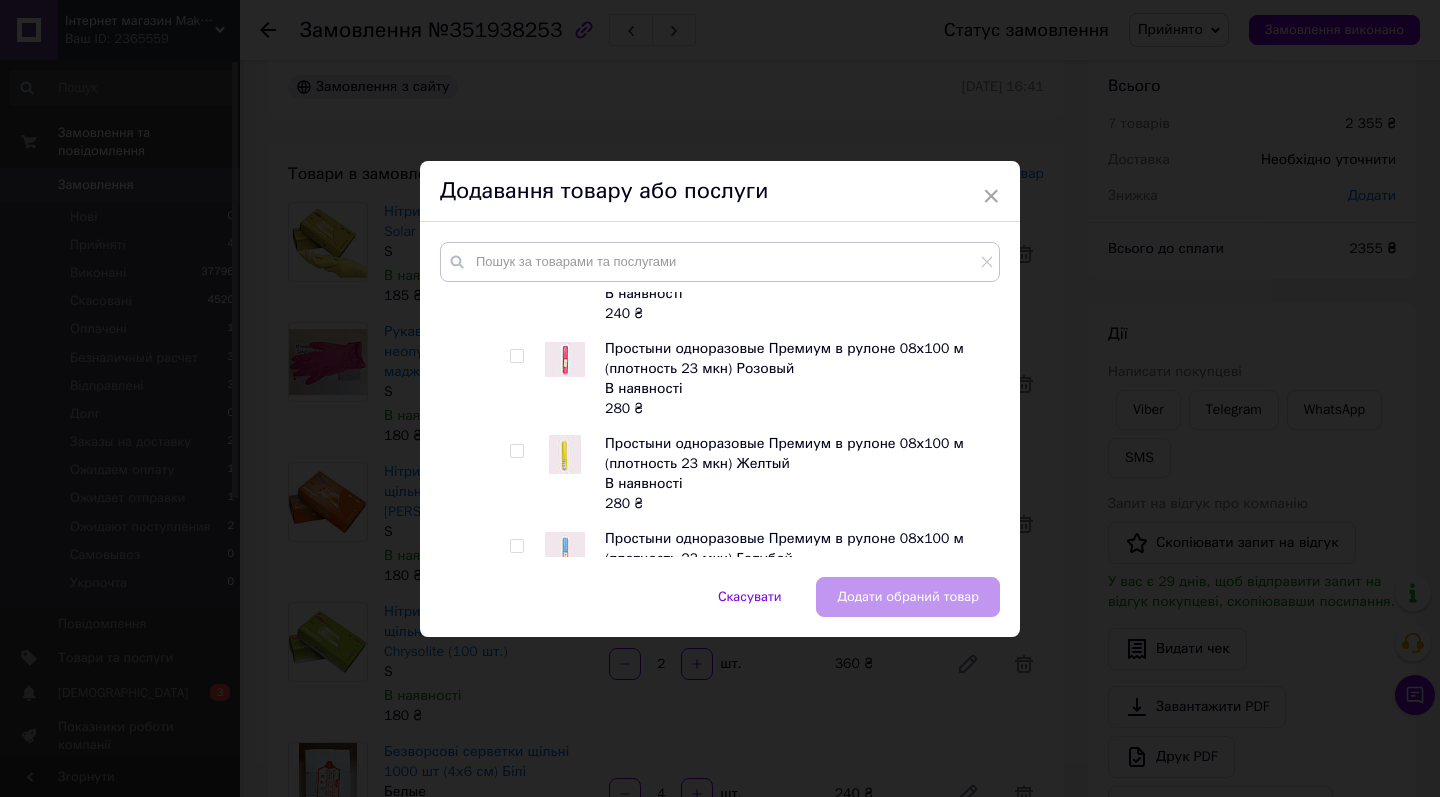 click at bounding box center [516, 451] 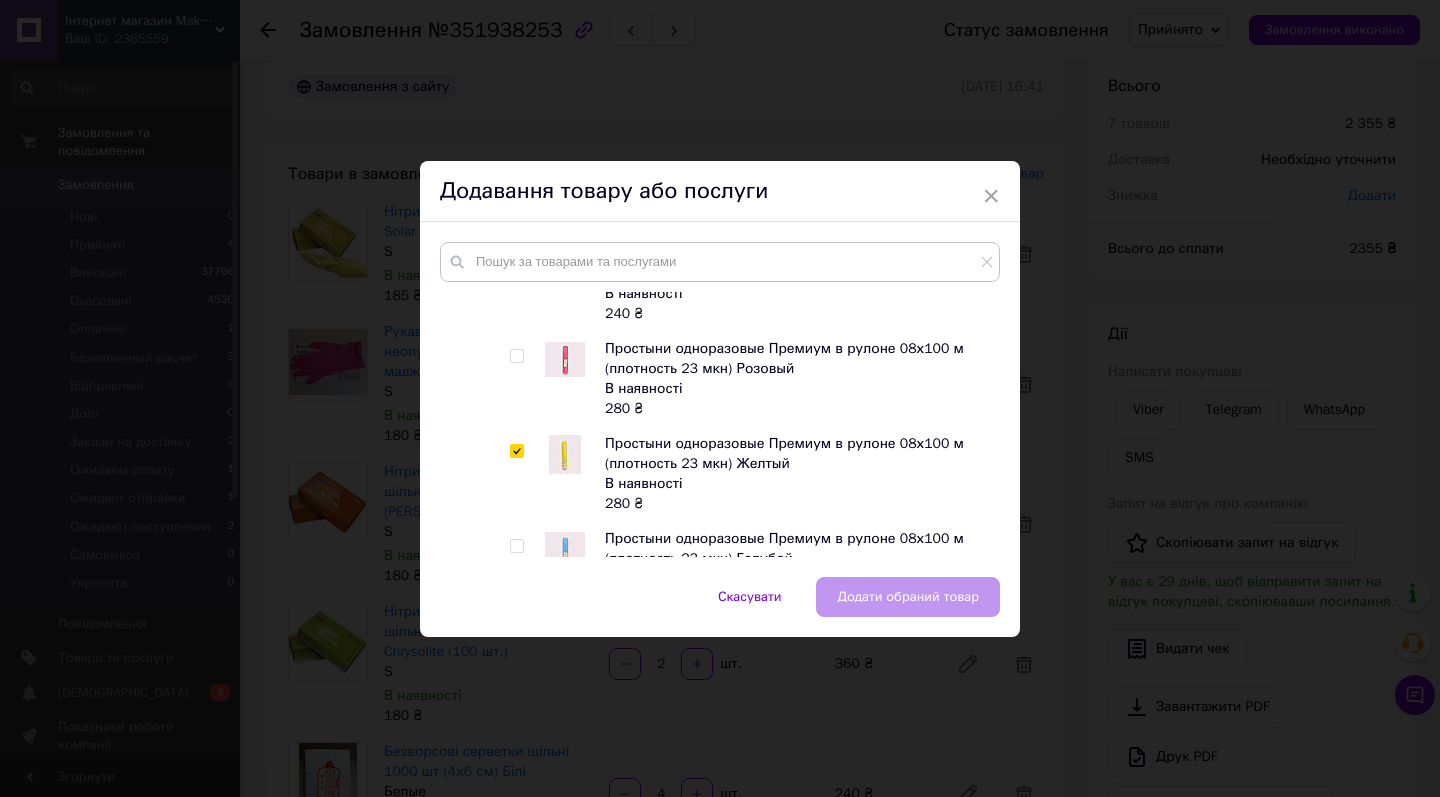 checkbox on "true" 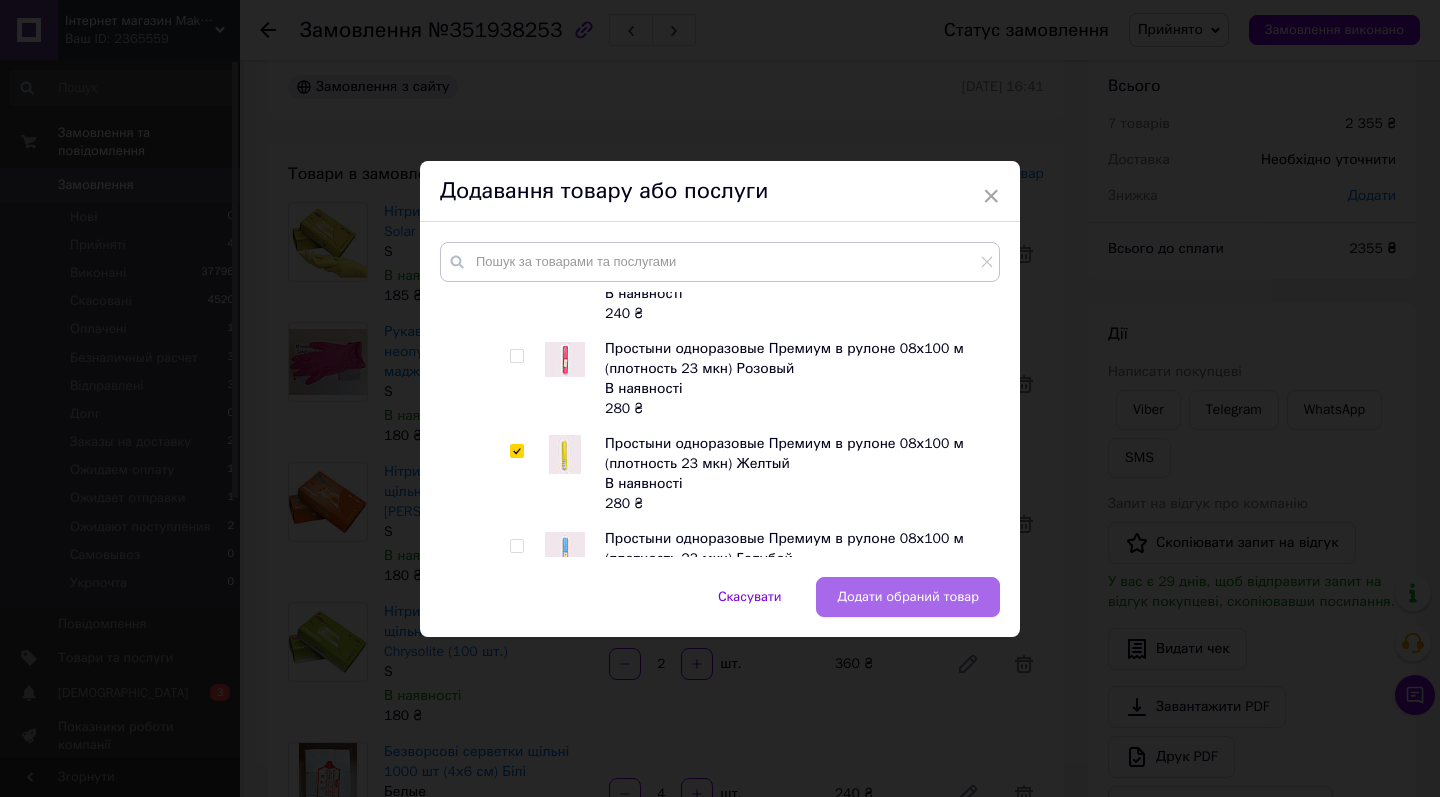 click on "Додати обраний товар" at bounding box center (908, 597) 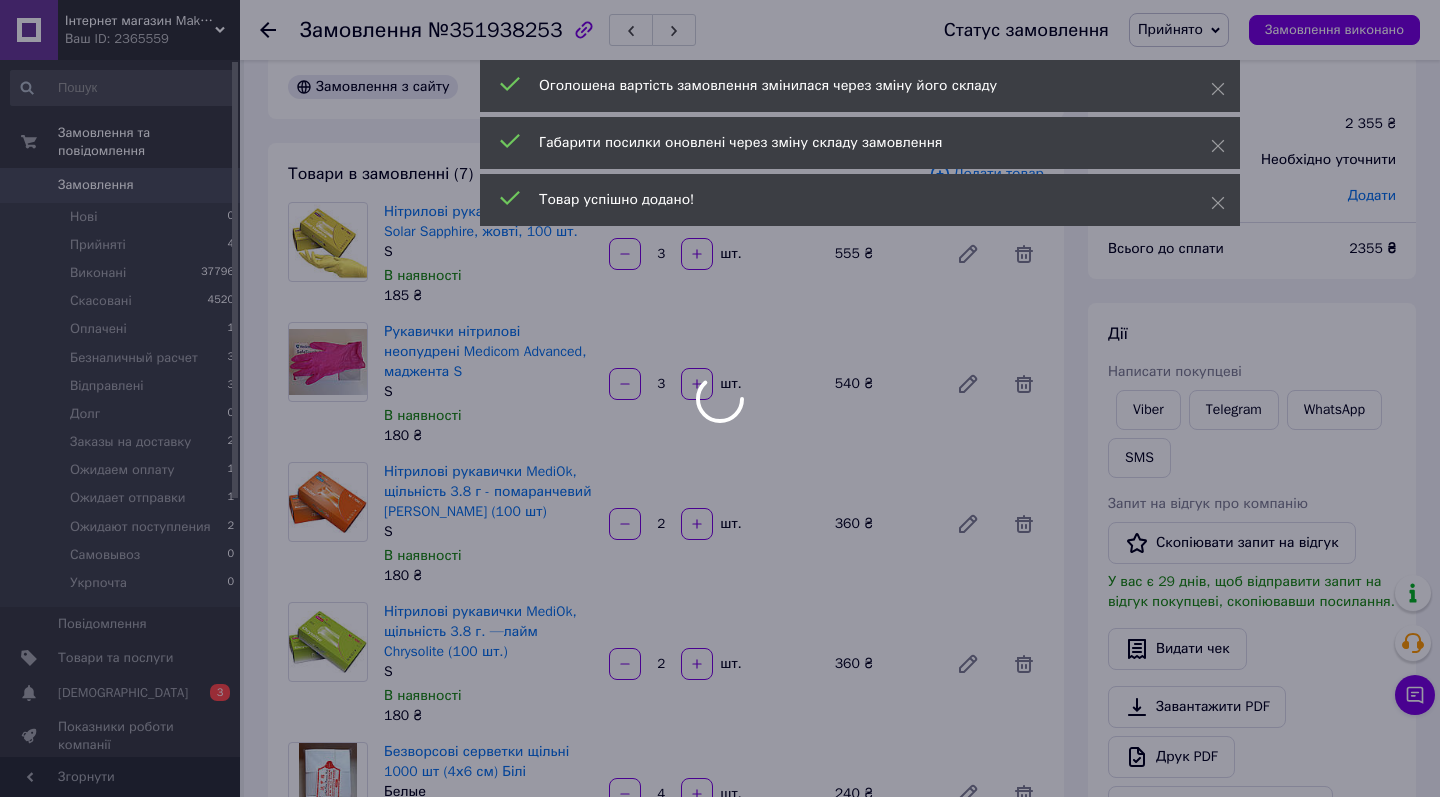 scroll, scrollTop: 488, scrollLeft: 0, axis: vertical 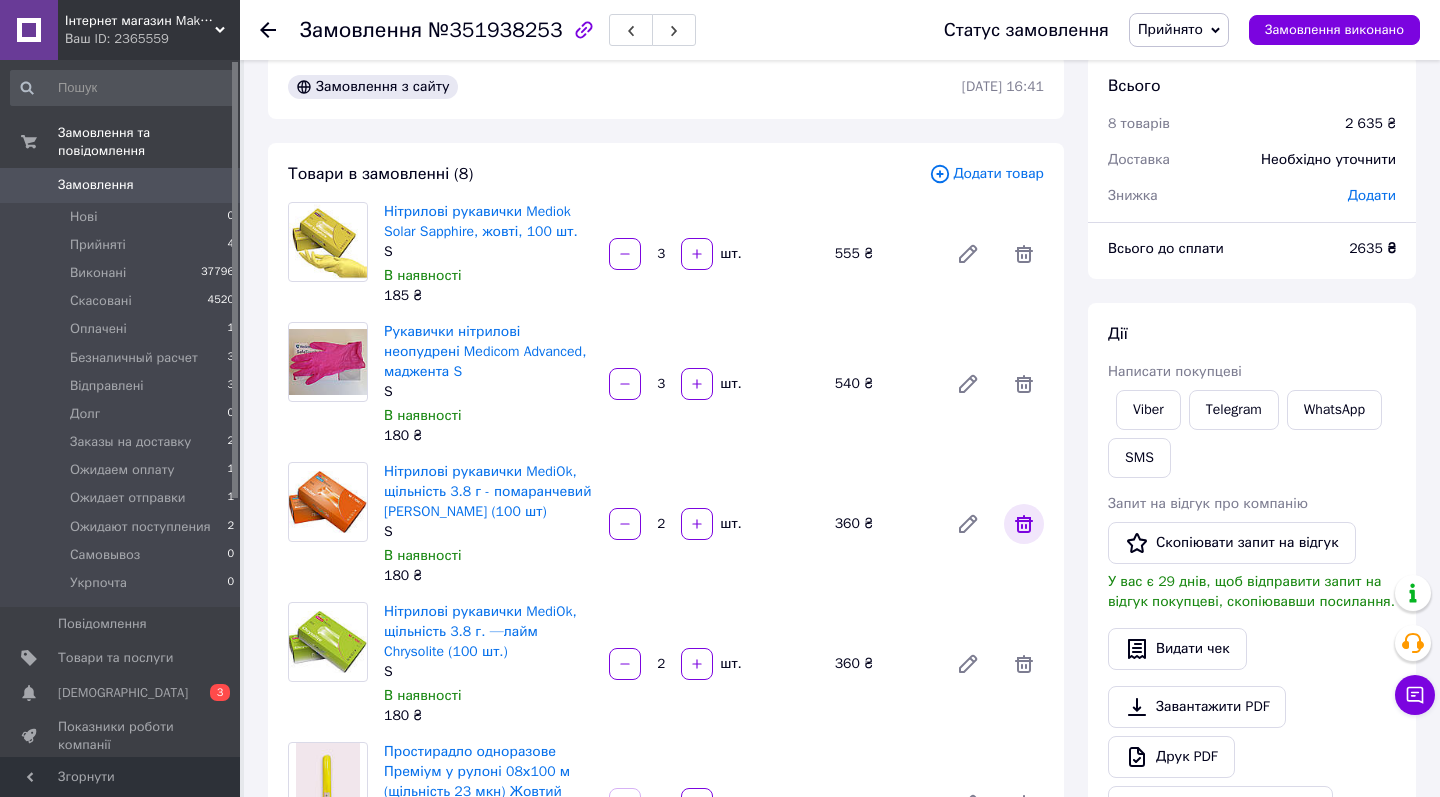 click 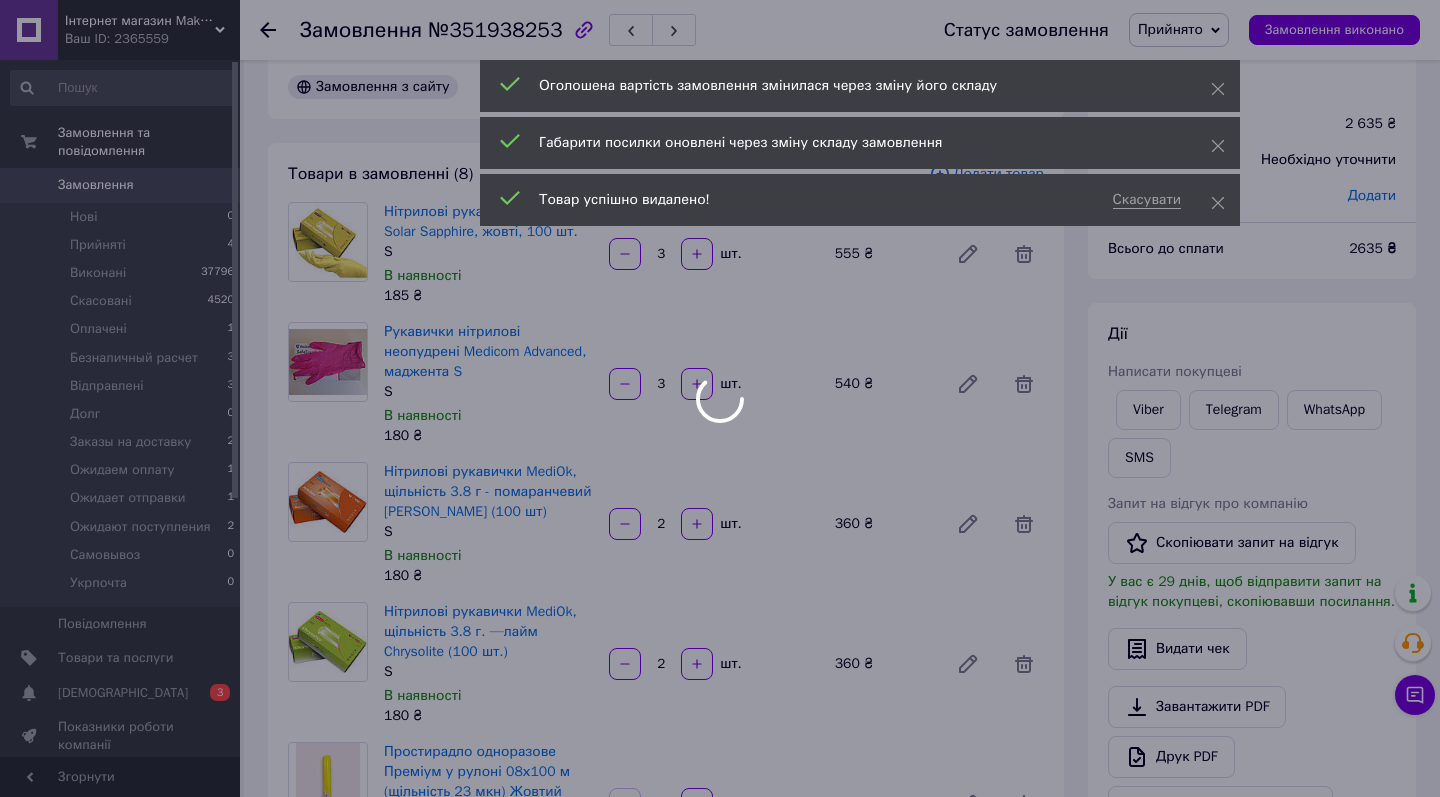 scroll, scrollTop: 604, scrollLeft: 0, axis: vertical 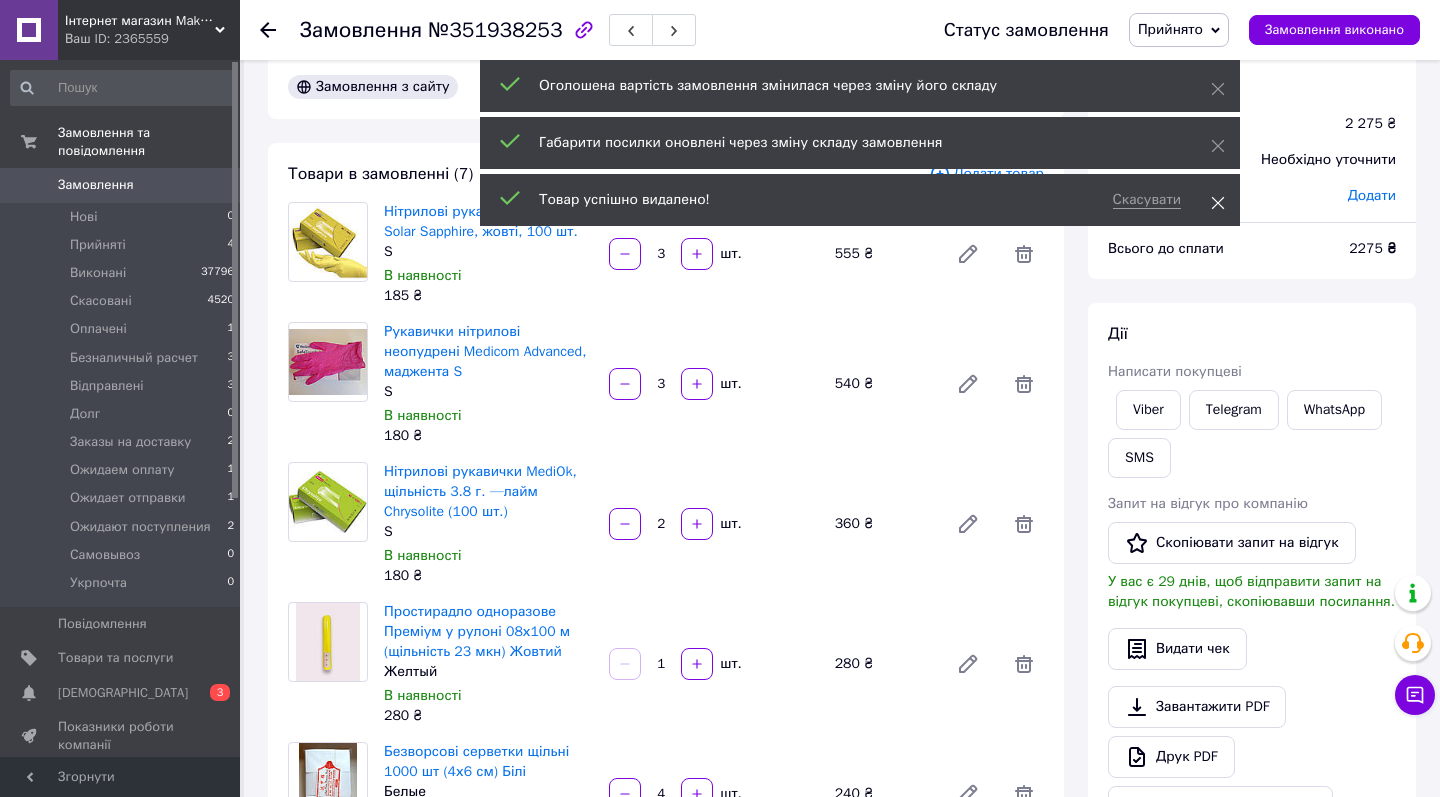 click at bounding box center (1218, 203) 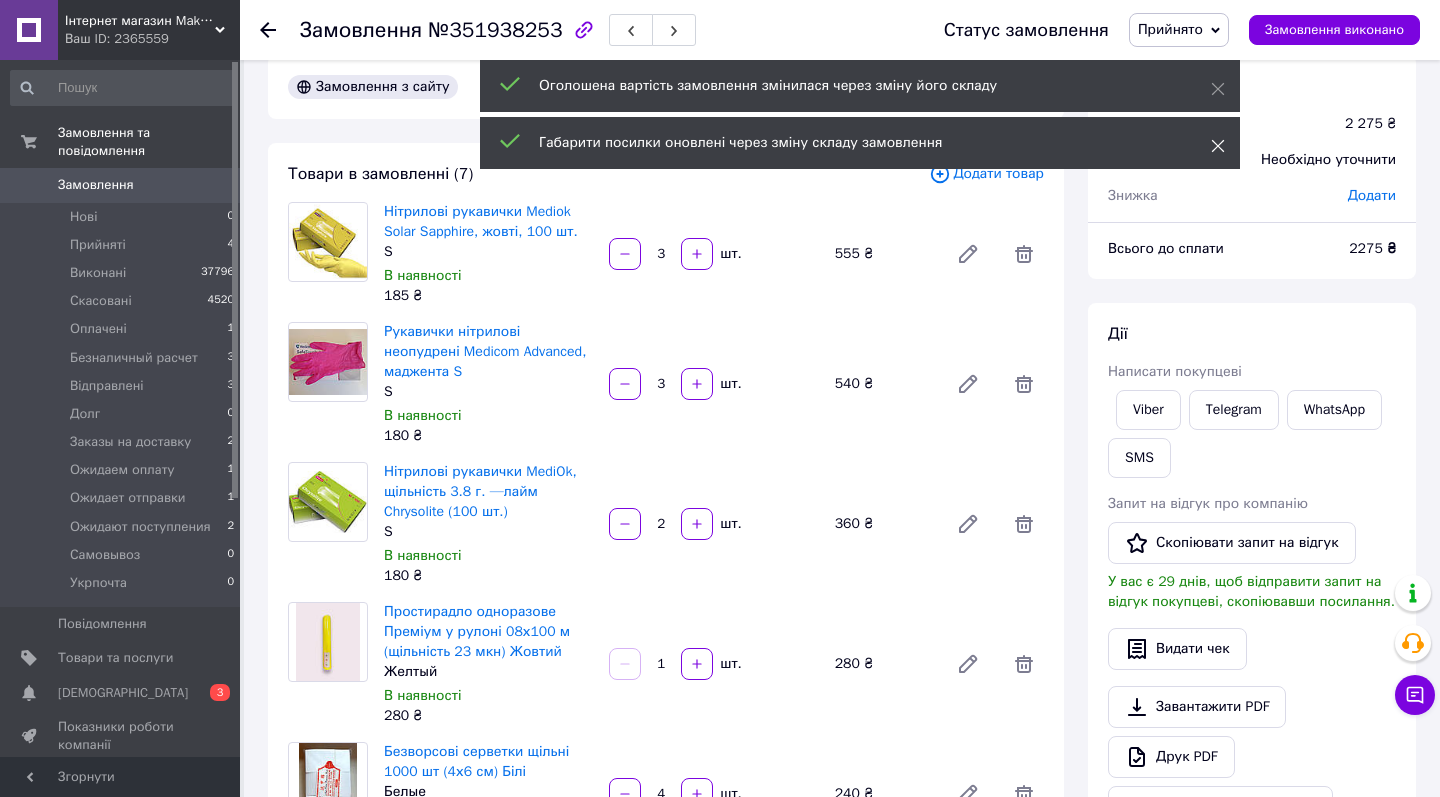 click 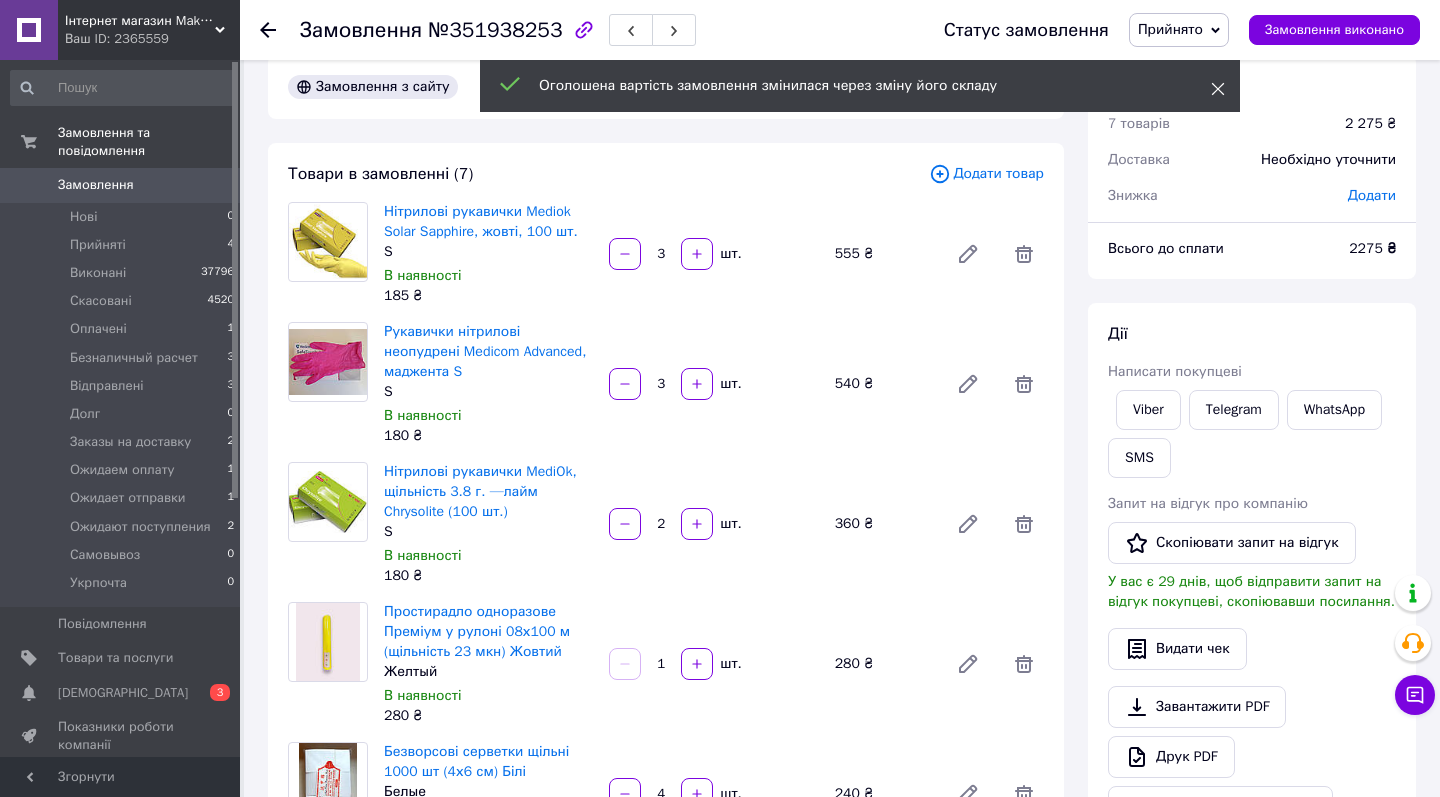 click 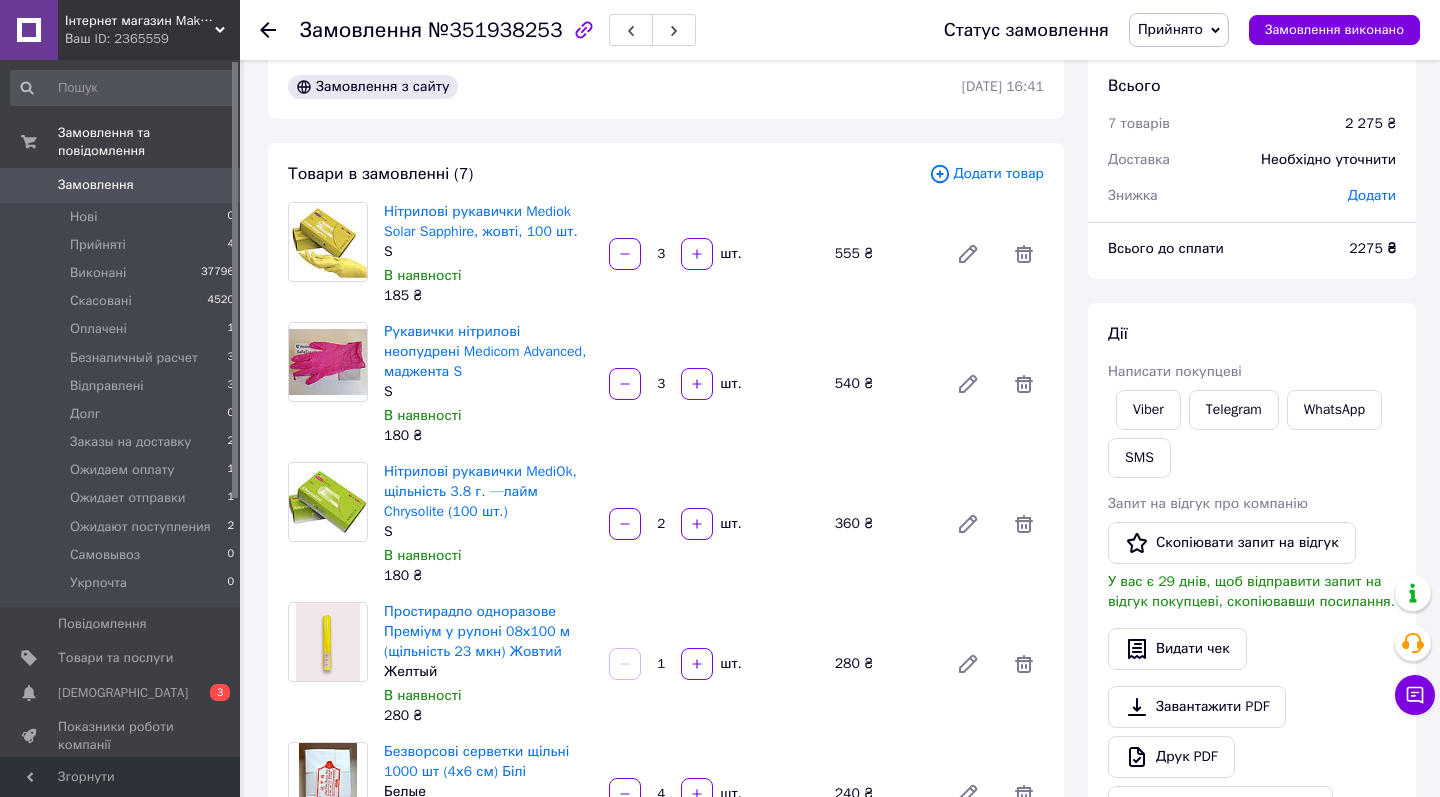 click on "Додати товар" at bounding box center [986, 174] 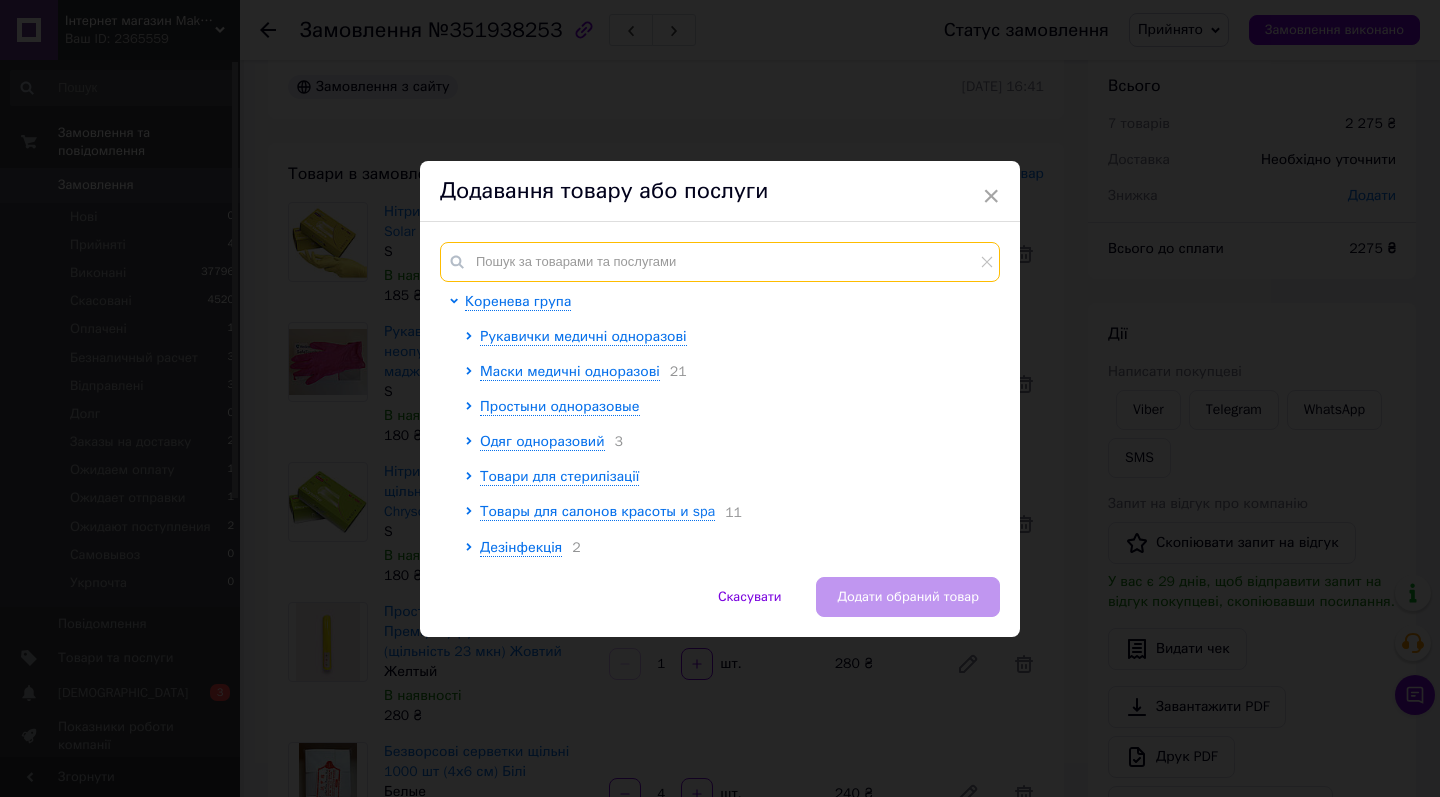 click at bounding box center (720, 262) 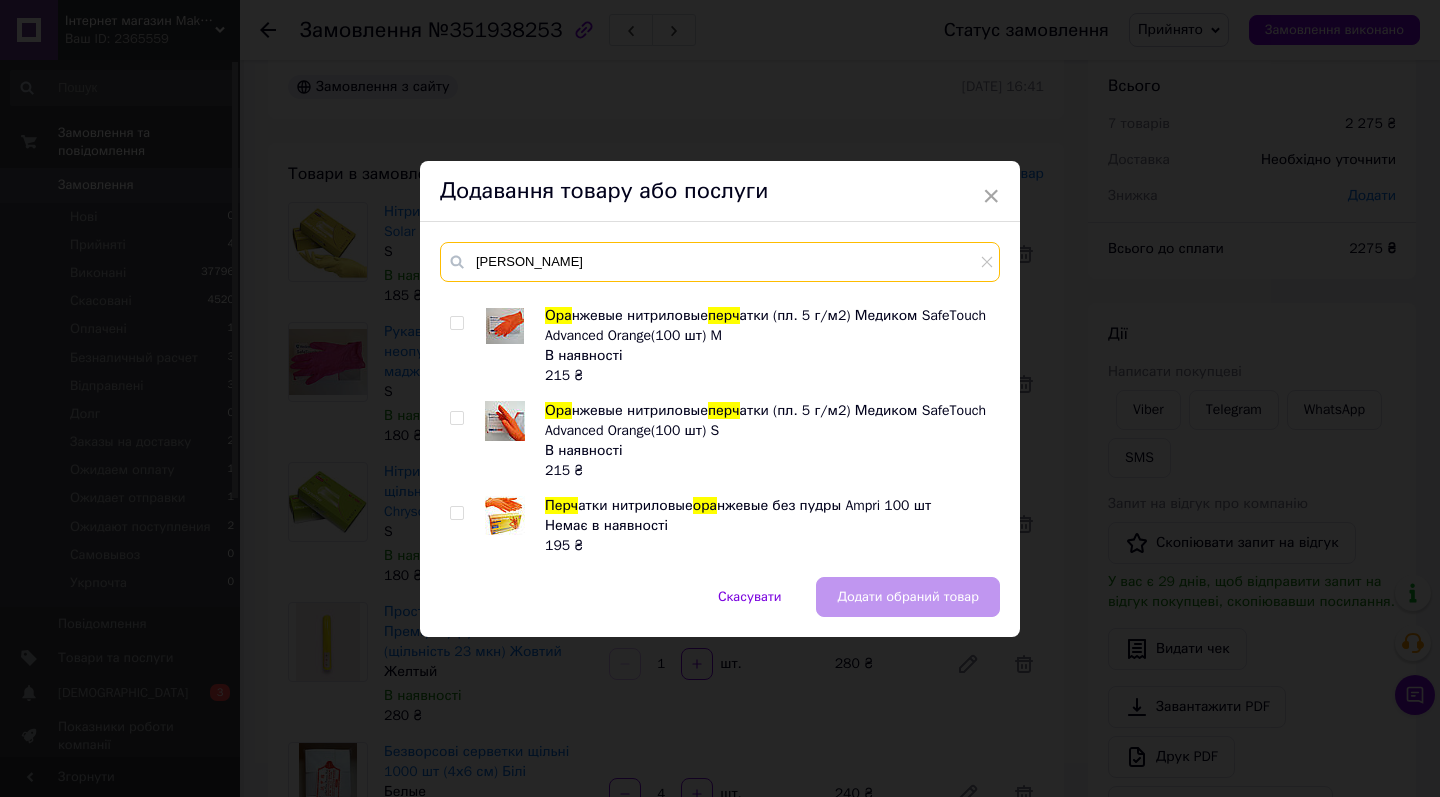scroll, scrollTop: 164, scrollLeft: 0, axis: vertical 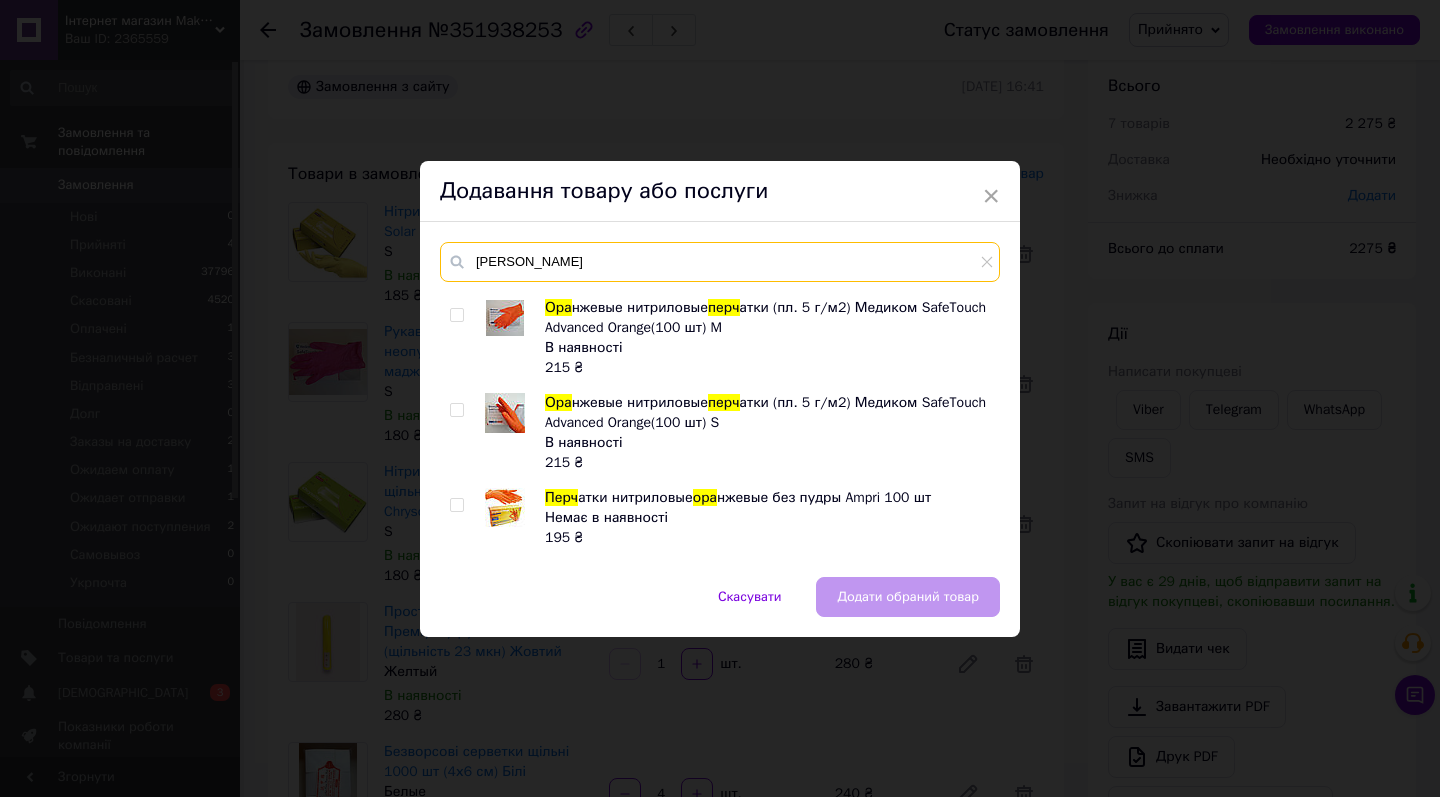 type on "[PERSON_NAME]" 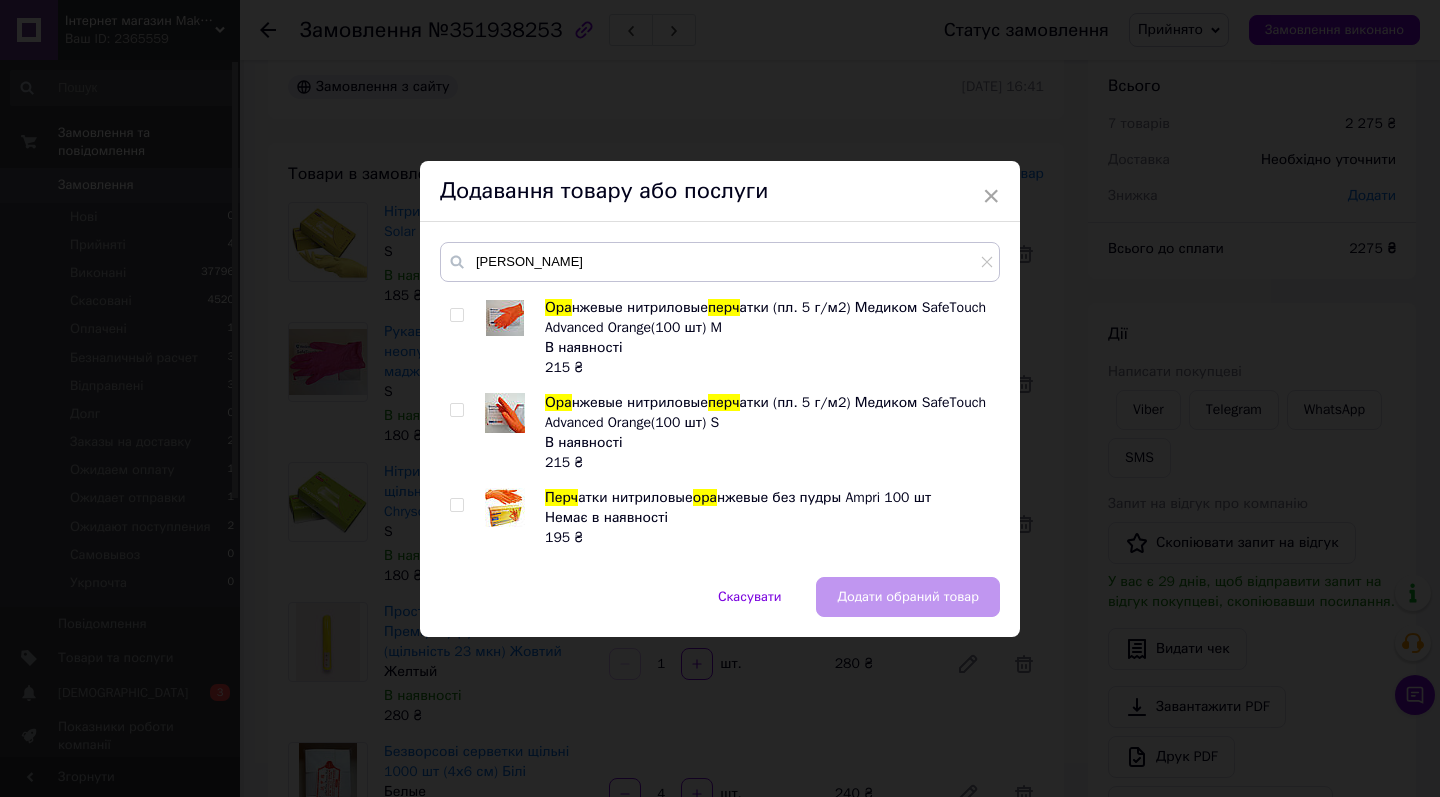 click at bounding box center (456, 410) 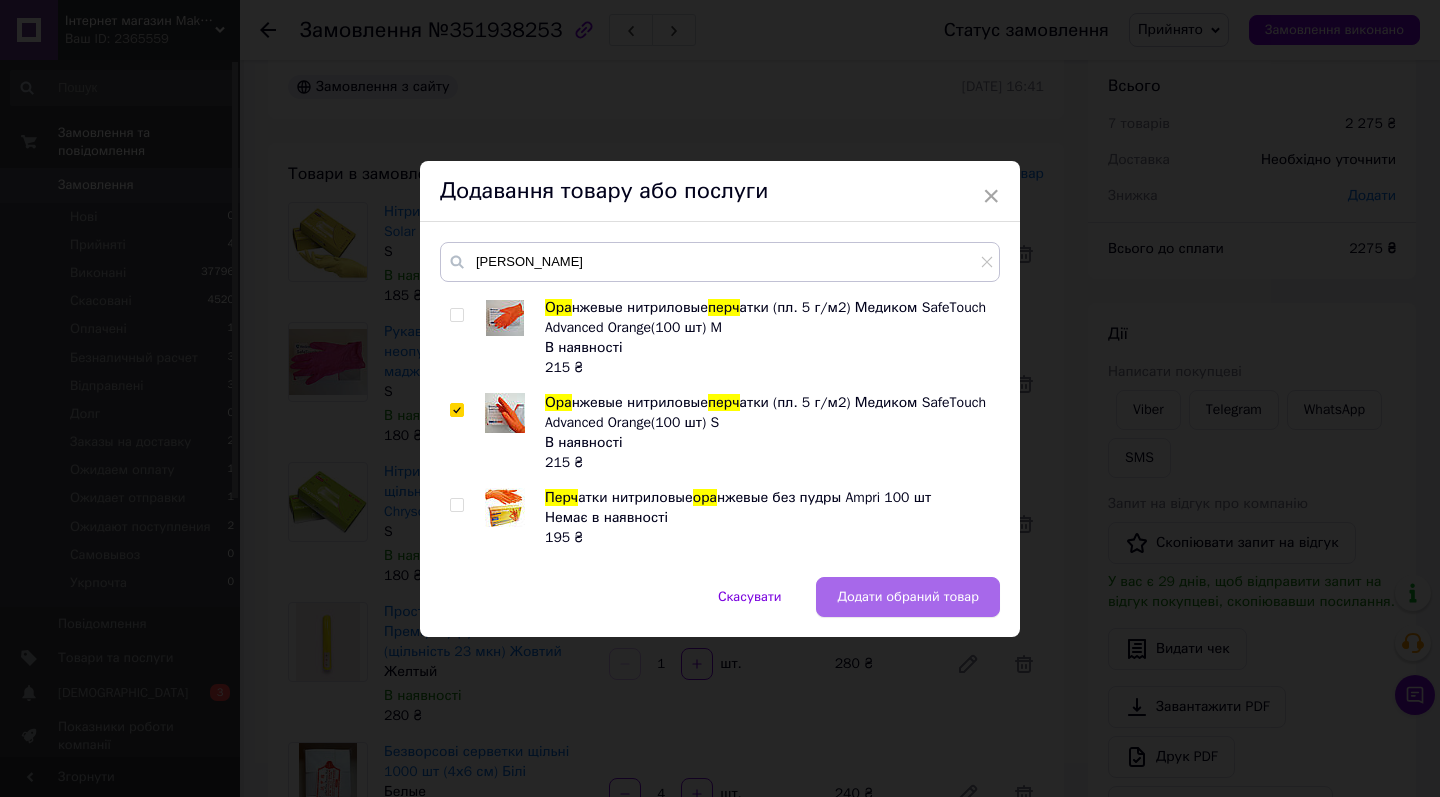 click on "Додати обраний товар" at bounding box center [908, 597] 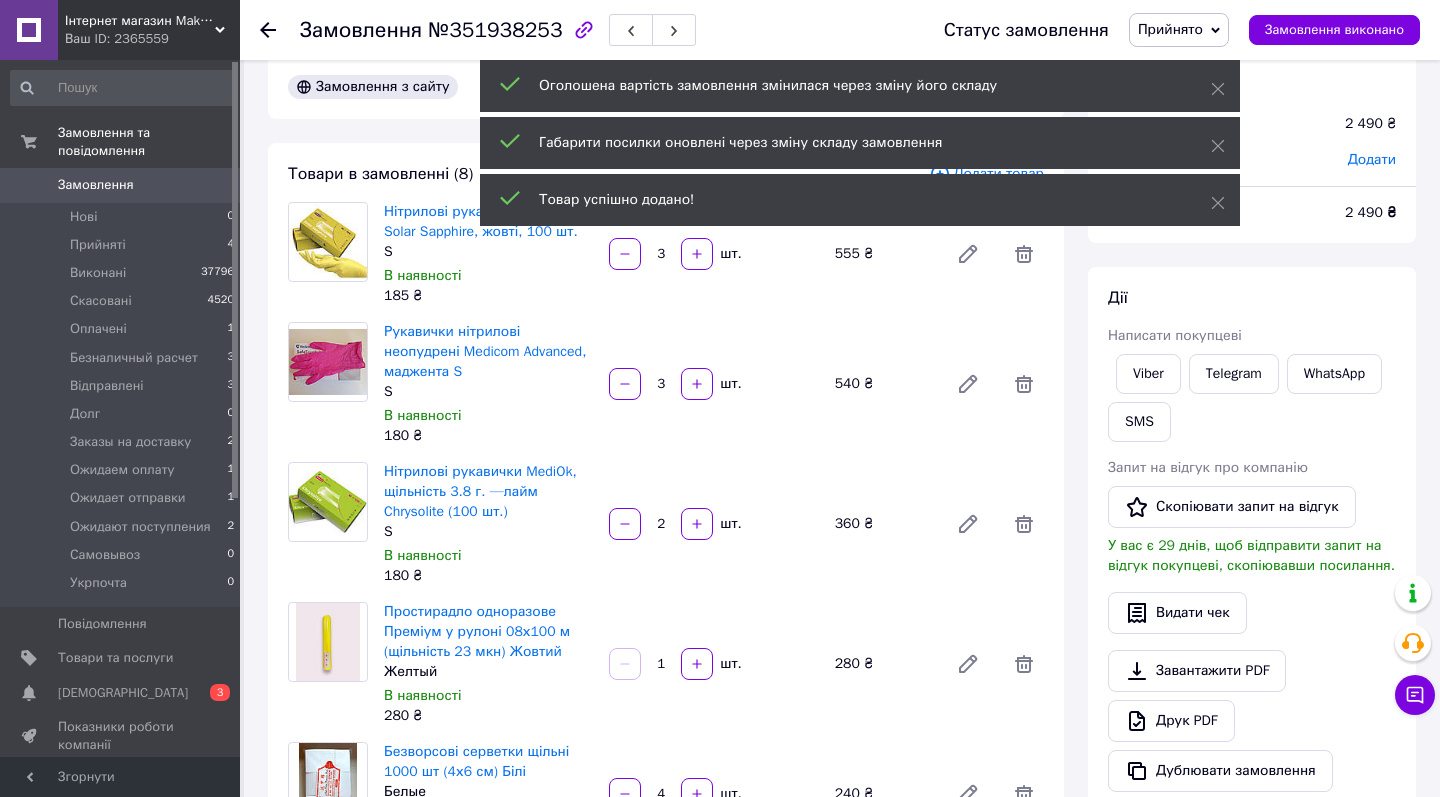 scroll, scrollTop: 720, scrollLeft: 0, axis: vertical 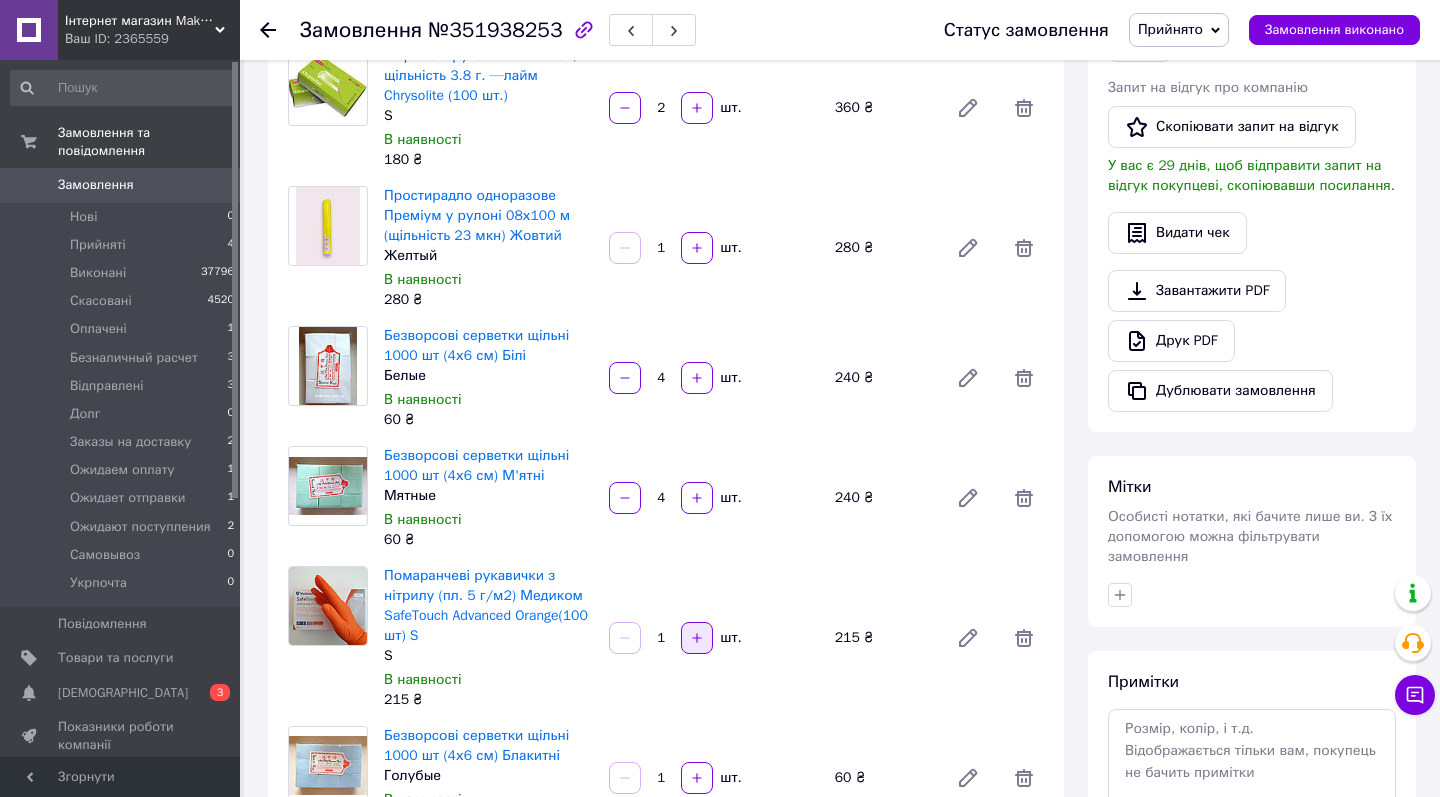 click 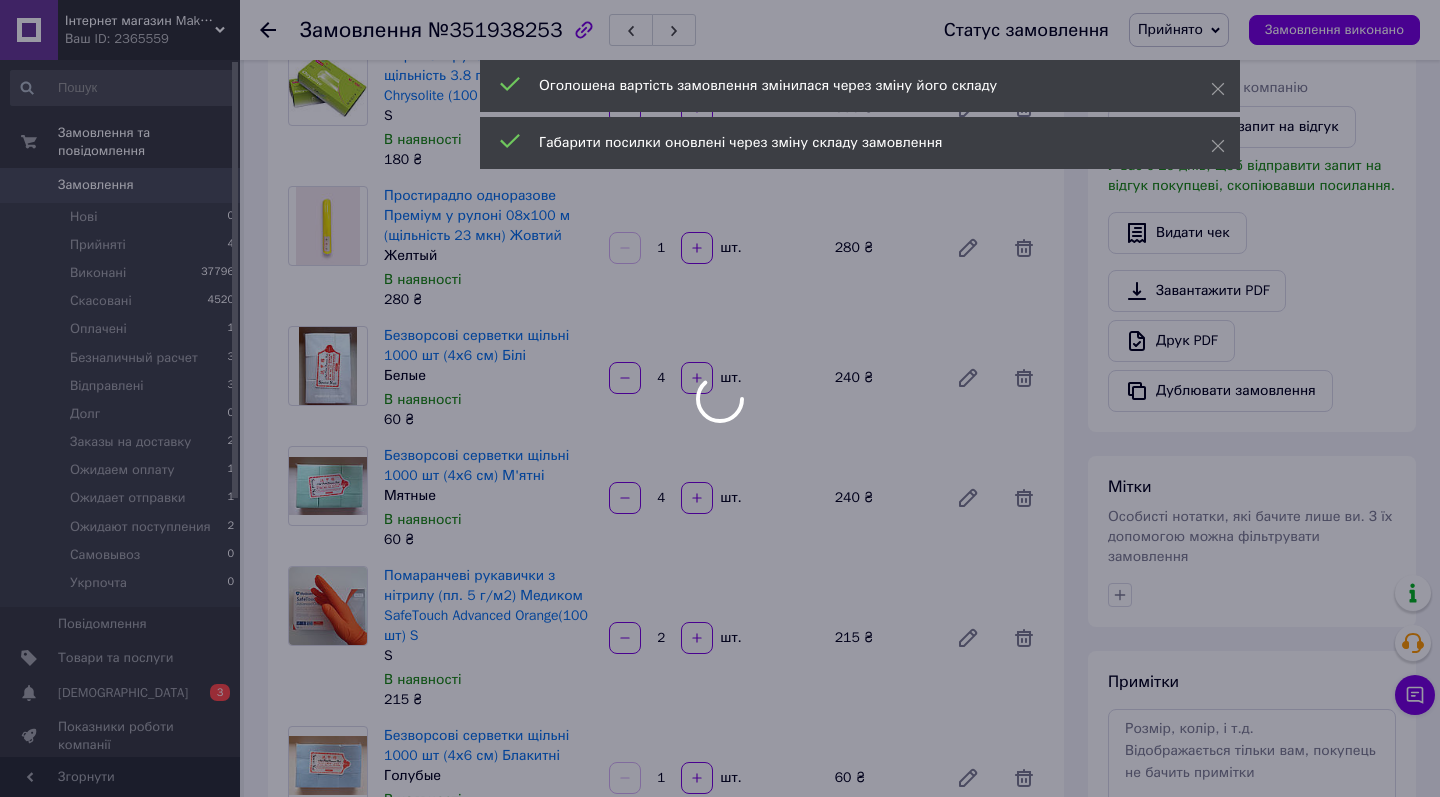 scroll, scrollTop: 836, scrollLeft: 0, axis: vertical 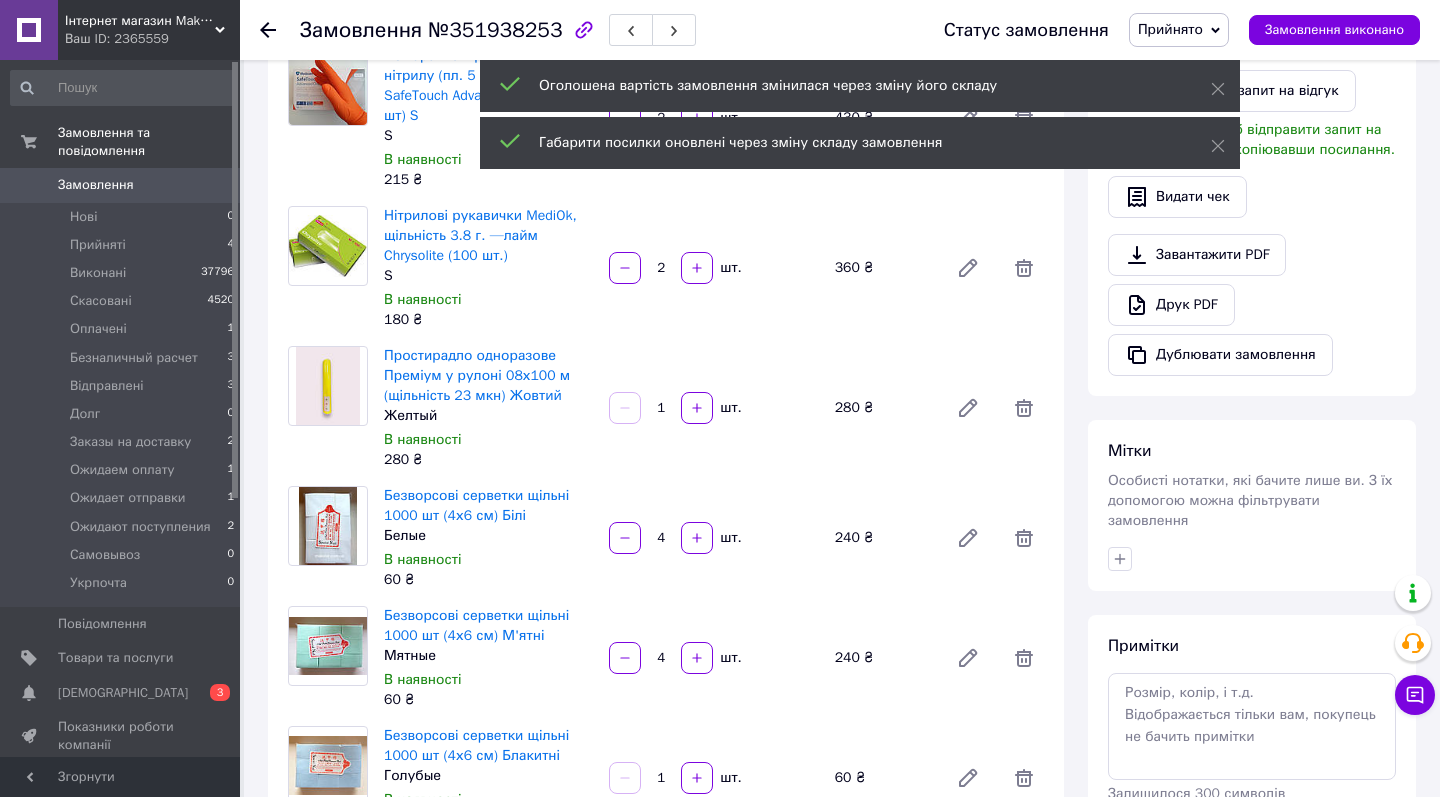 click on "Замовлення з сайту [DATE] 16:41 Товари в замовленні (8) Додати товар Нітрилові рукавички Mediok Solar Sapphire, жовті, 100 шт. S В наявності 185 ₴ 3   шт. 555 ₴ Рукавички нітрилові неопудрені Medicom Advanced, маджента S S В наявності 180 ₴ 3   шт. 540 ₴ Помаранчеві рукавички з нітрилу (пл. 5 г/м2) Медиком SafeTouch Advanced Orange(100 шт) S S В наявності 215 ₴ 2   шт. 430 ₴ Нітрилові рукавички MediOk, щільність 3.8 г. —лайм Chrysolite (100 шт.) S В наявності 180 ₴ 2   шт. 360 ₴ Простирадло одноразове Преміум у рулоні 08х100 м (щільність 23 мкн) Жовтий Желтый В наявності 280 ₴ 1   шт. 280 ₴ Безворсові серветки щільні 1000 шт (4х6 см) Білі 4" at bounding box center (666, 1075) 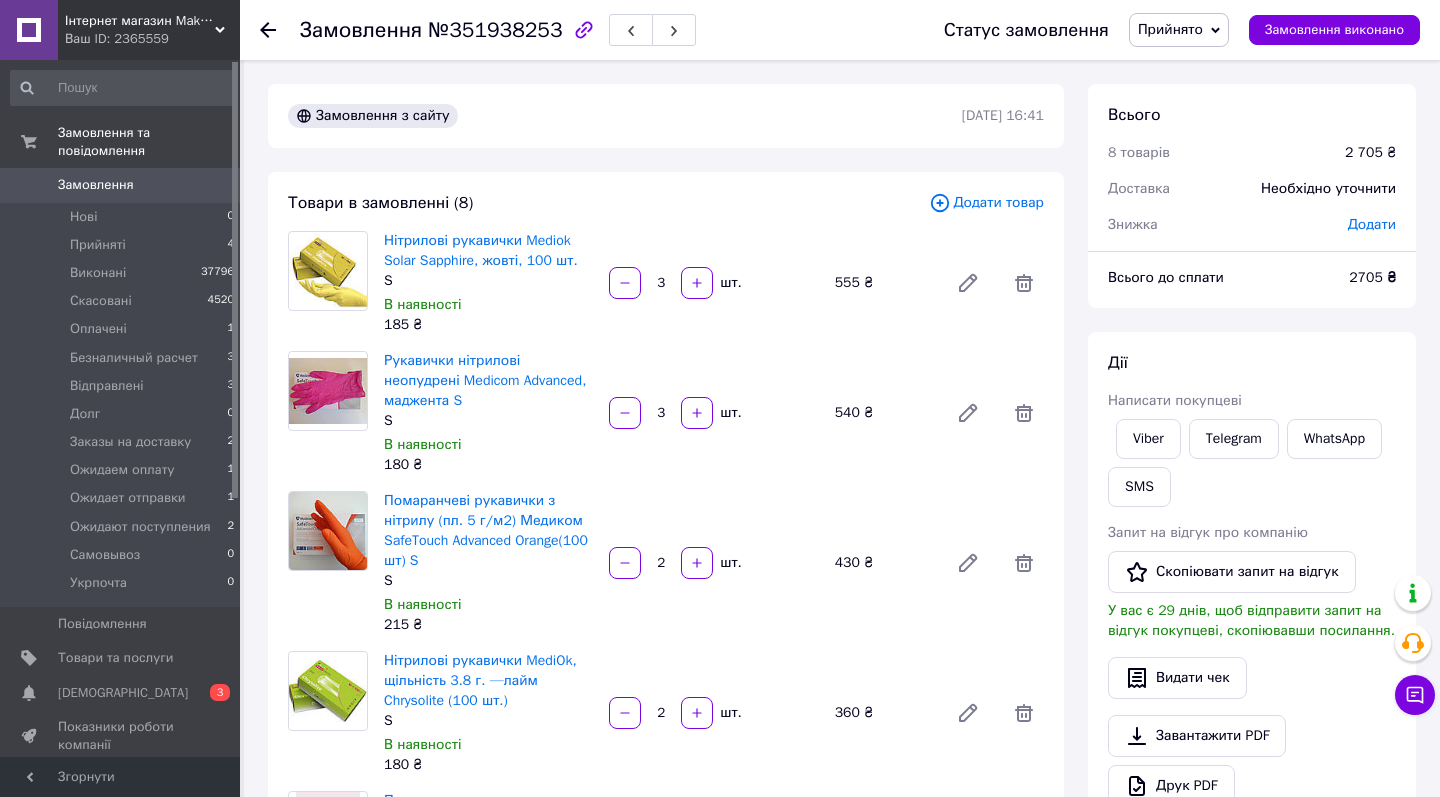 scroll, scrollTop: 0, scrollLeft: 0, axis: both 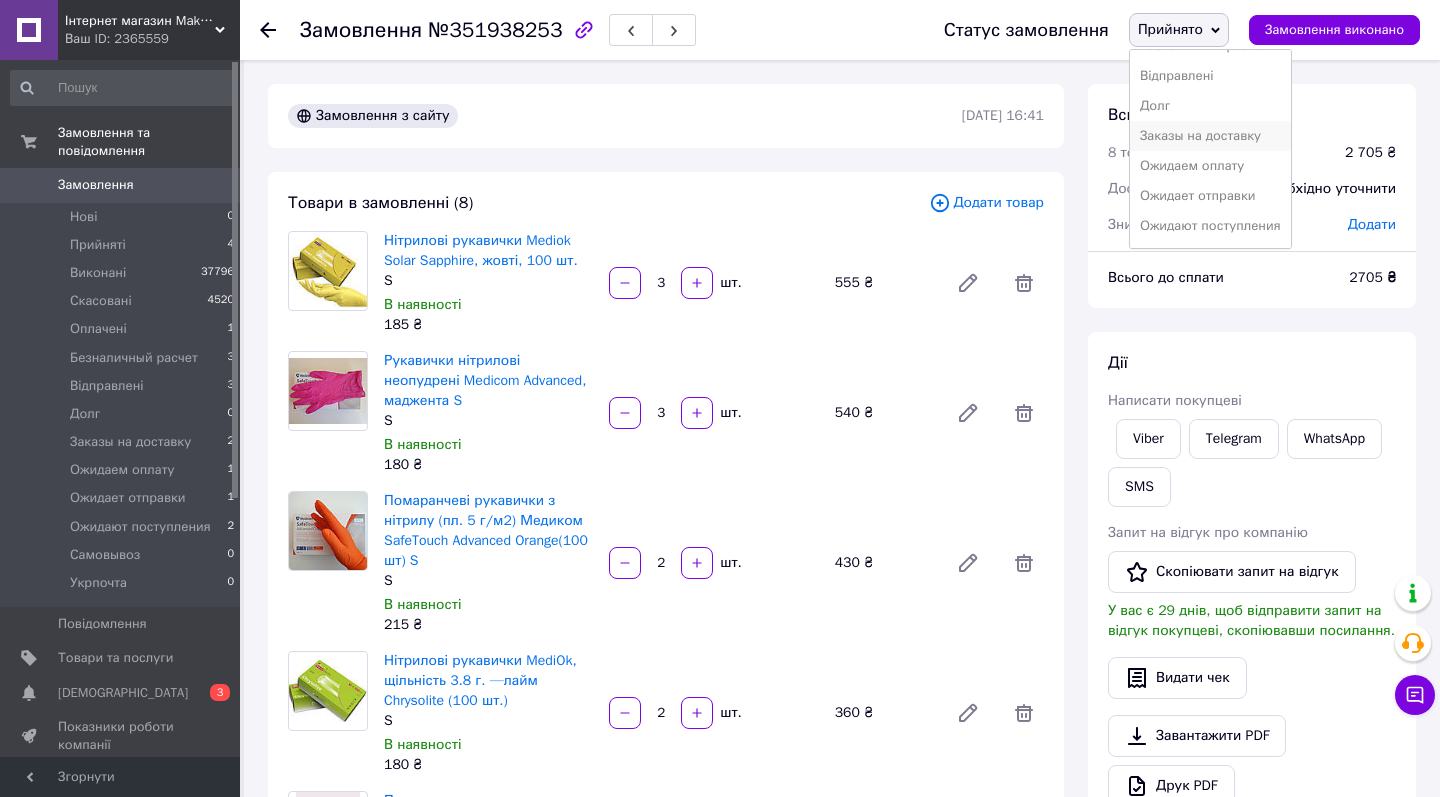 click on "Заказы на доставку" at bounding box center [1210, 136] 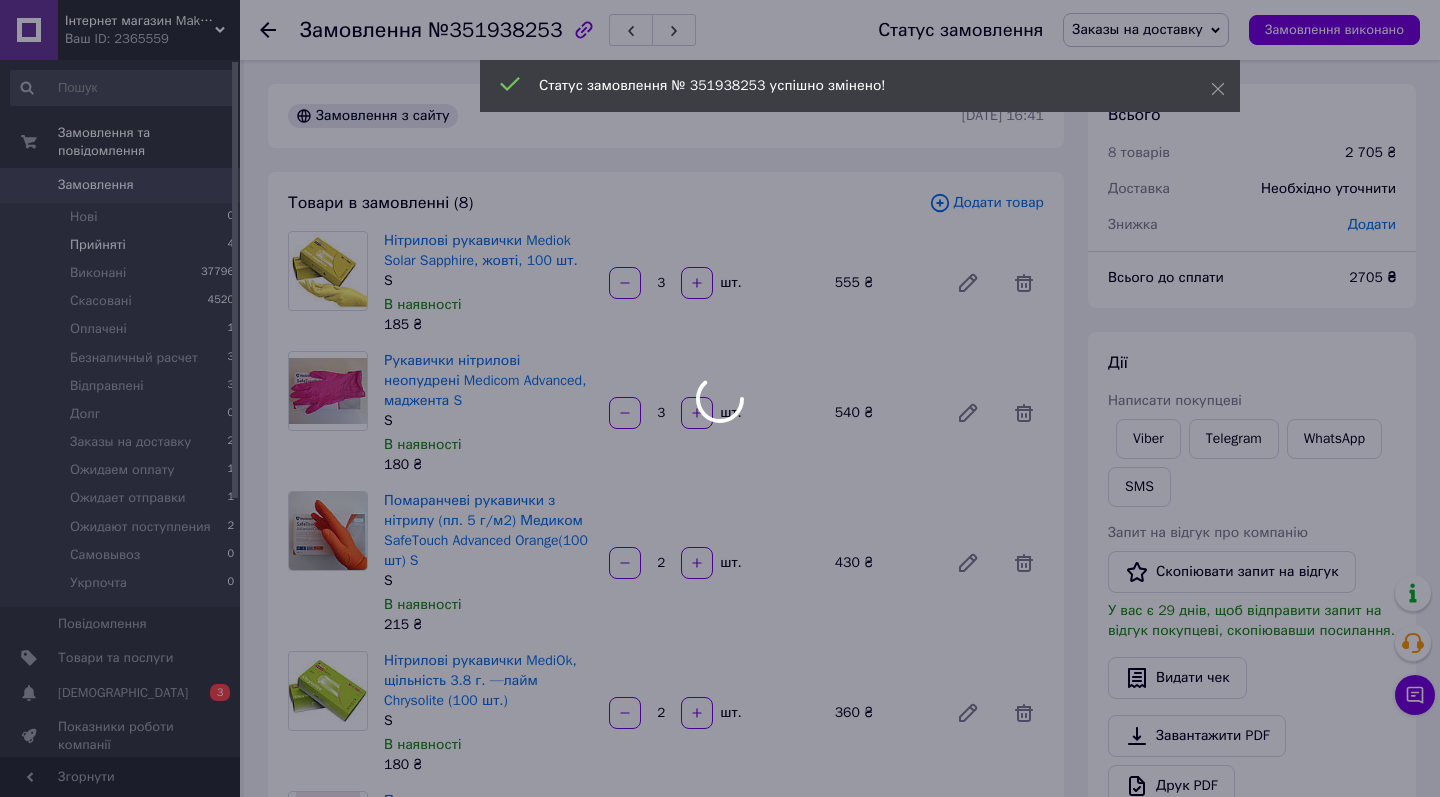 scroll, scrollTop: 884, scrollLeft: 0, axis: vertical 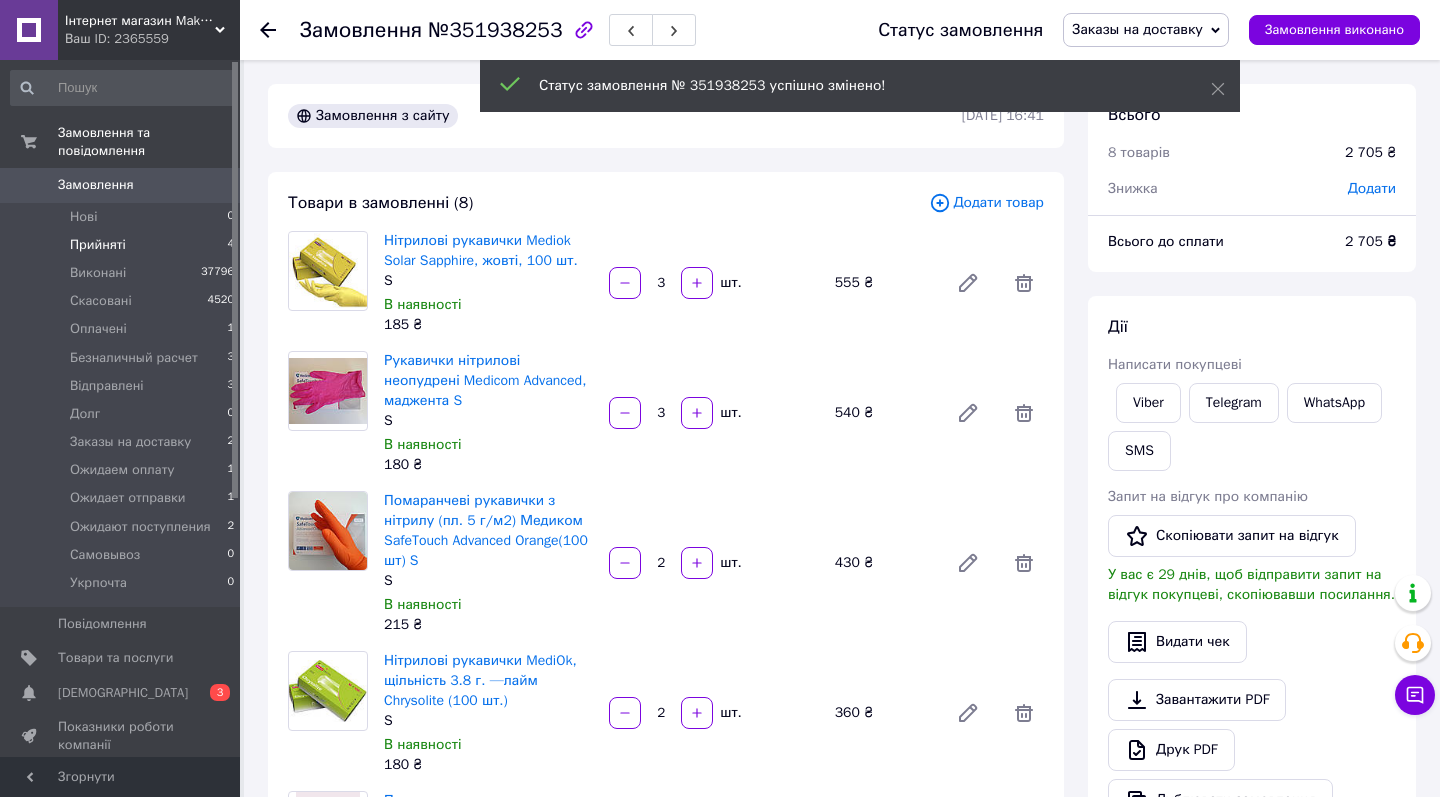 click on "Прийняті 4" at bounding box center (123, 245) 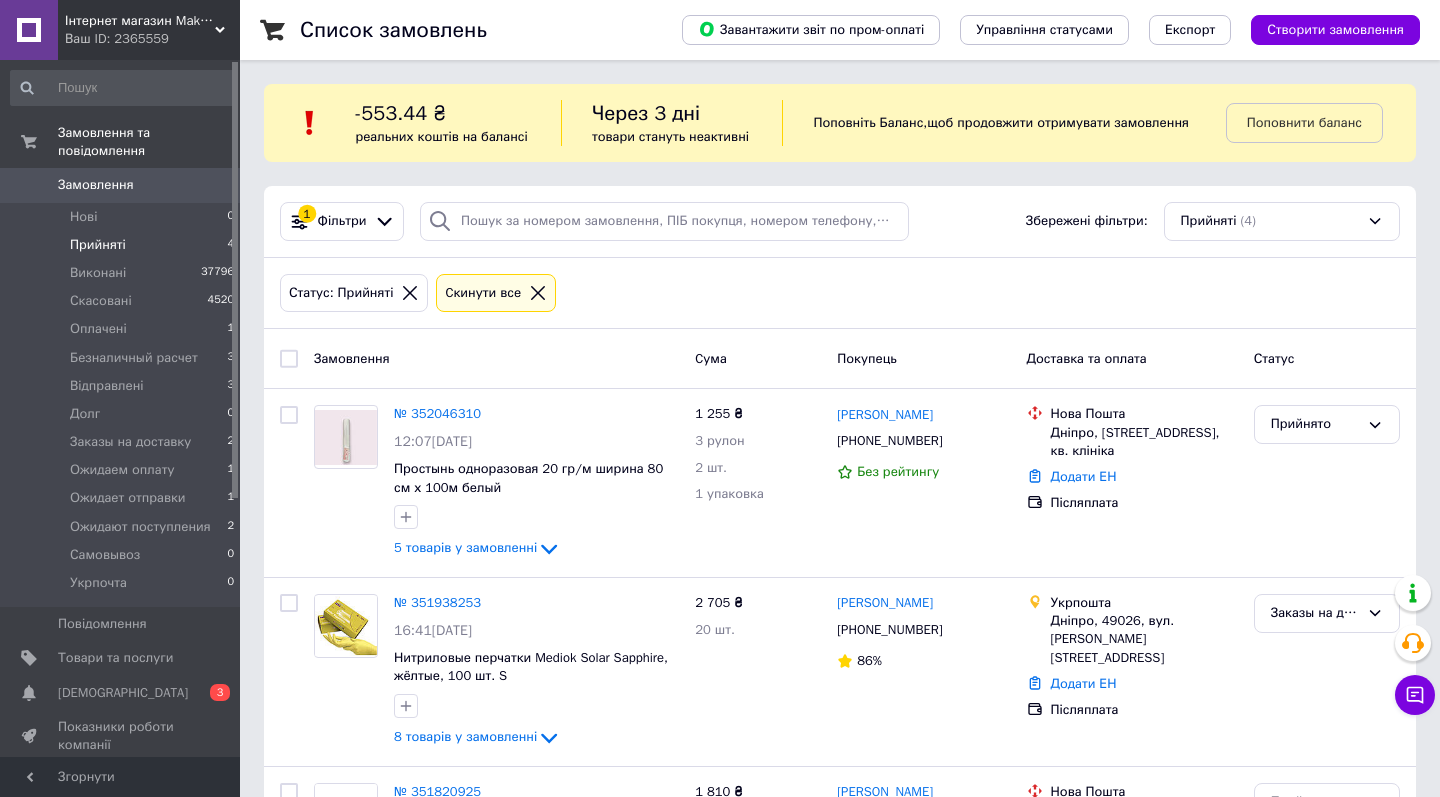 click on "Прийняті 4" at bounding box center (123, 245) 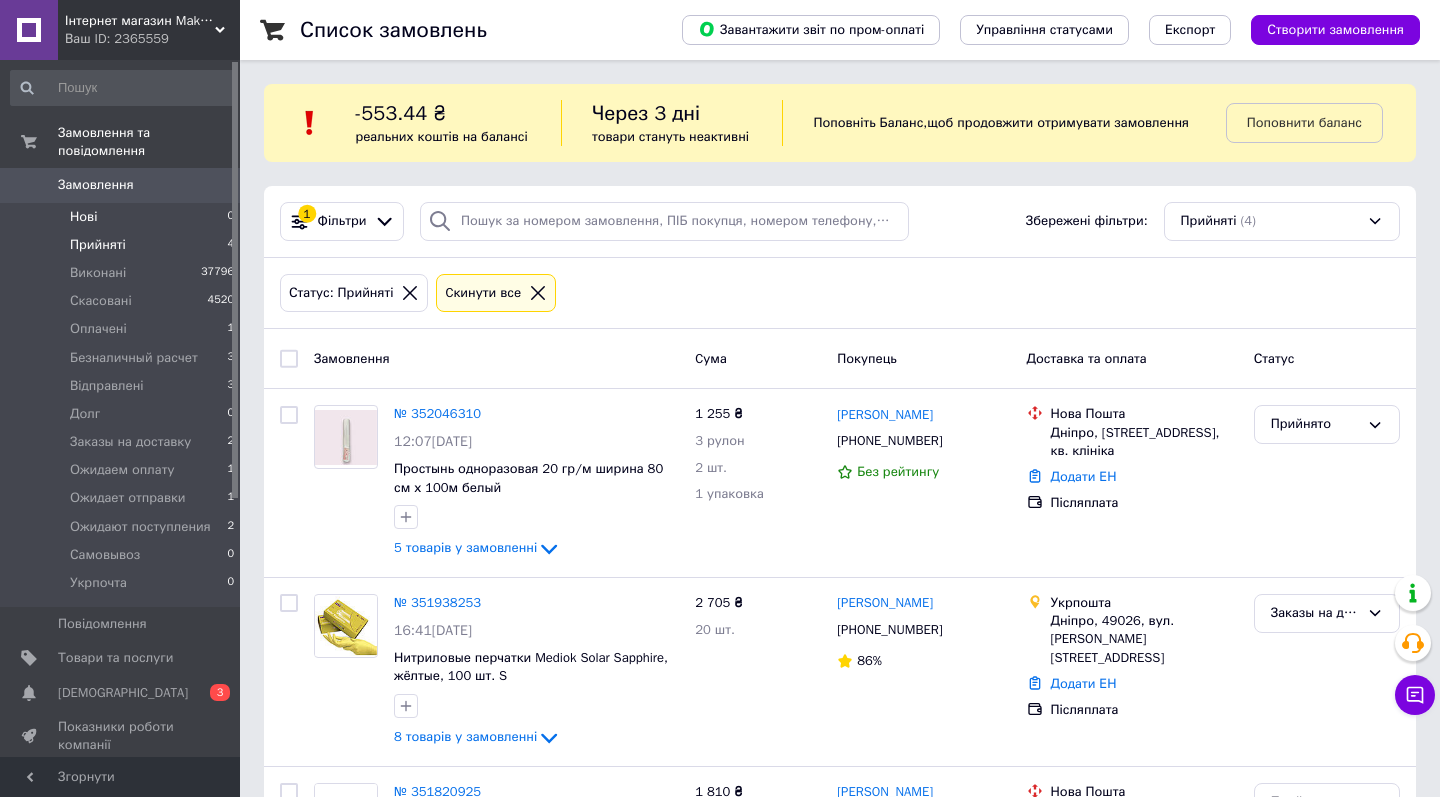 click on "Нові 0" at bounding box center (123, 217) 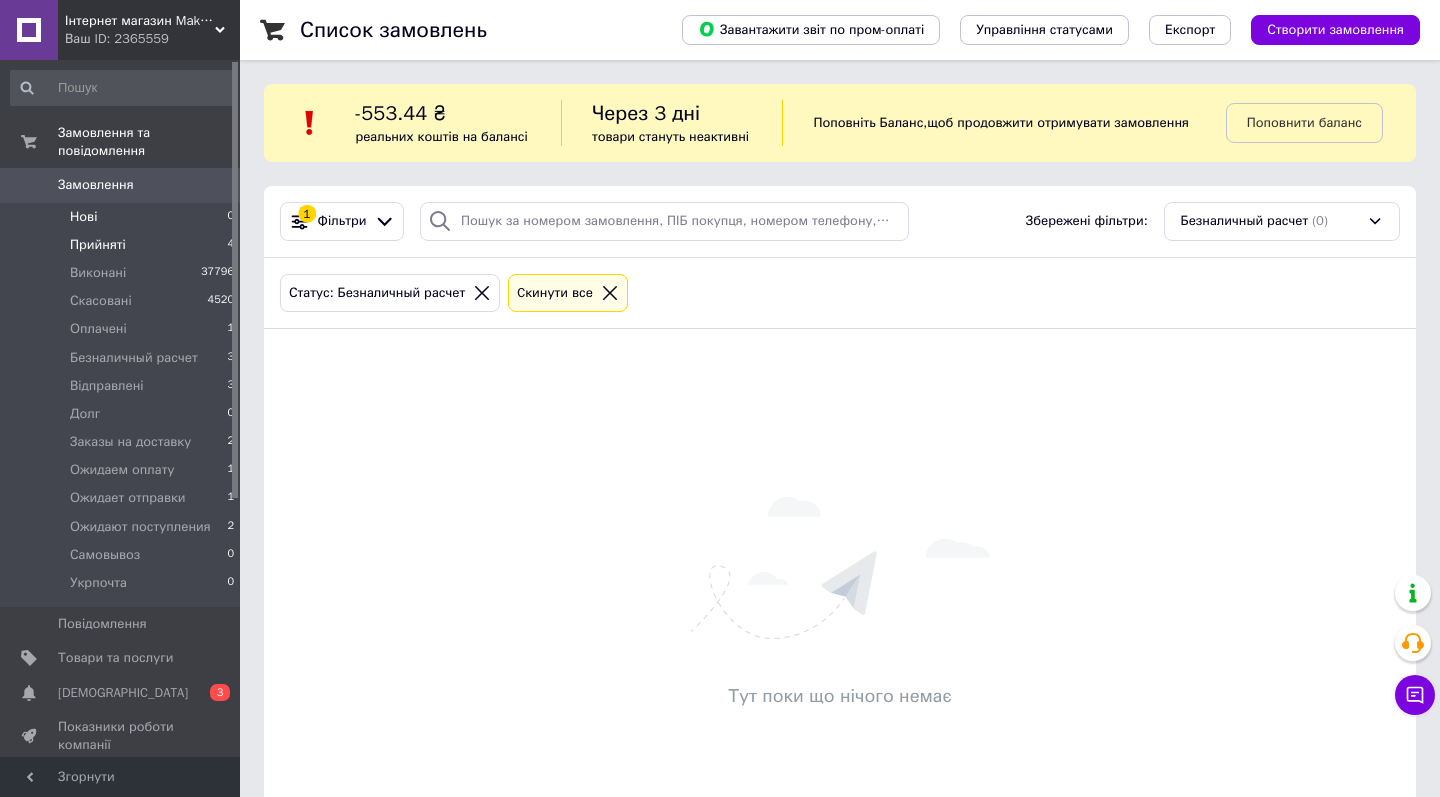 click on "Прийняті 4" at bounding box center (123, 245) 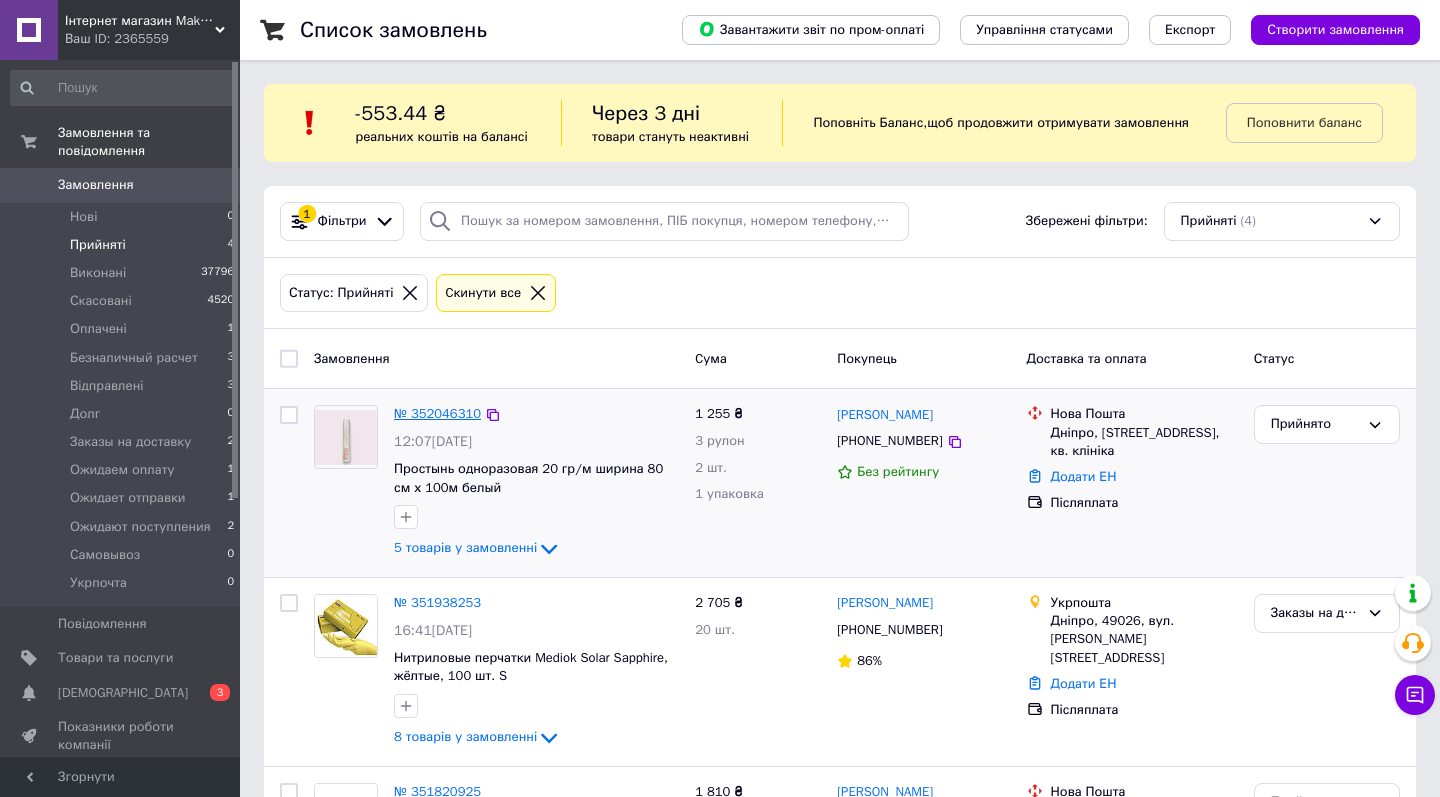 click on "№ 352046310" at bounding box center [437, 413] 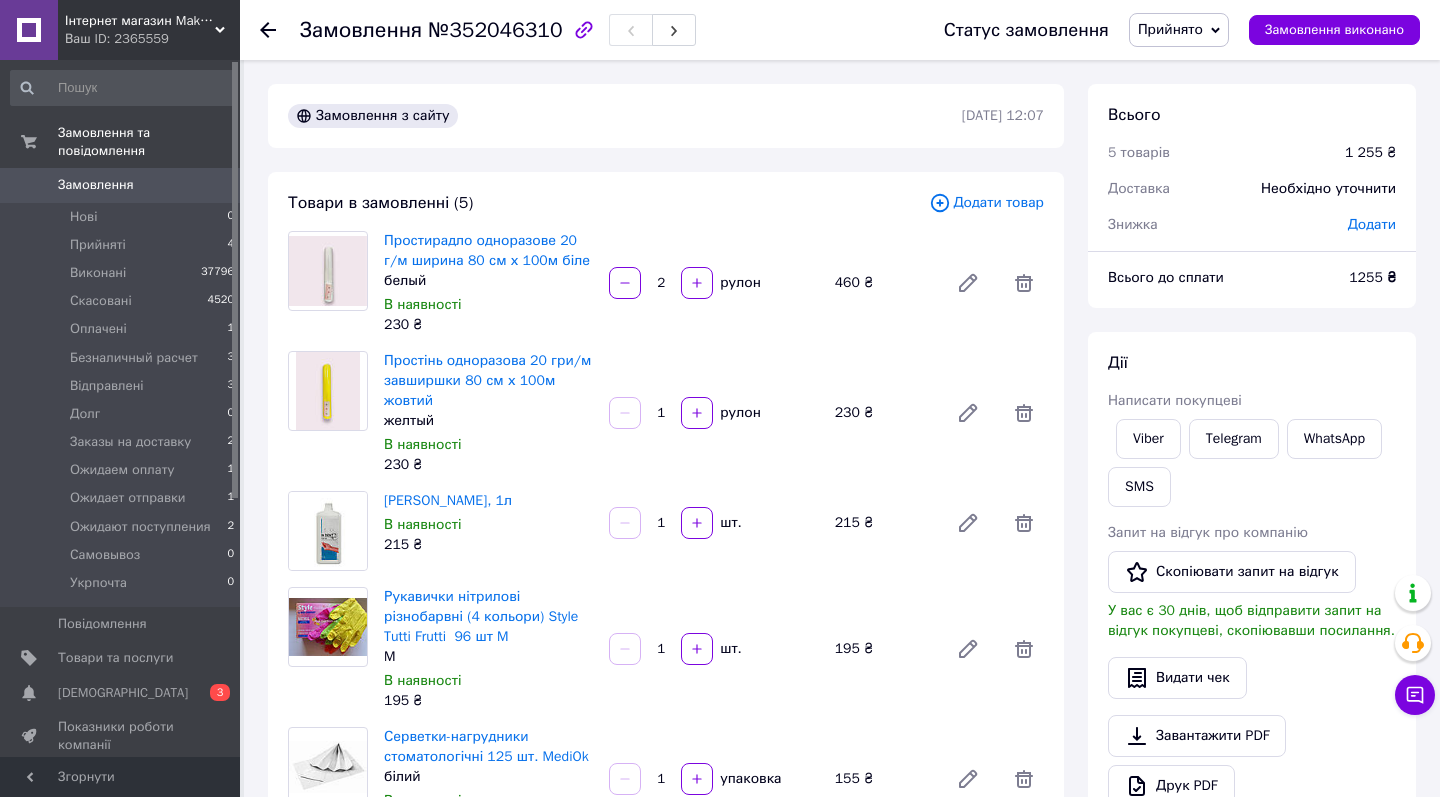 click on "Всього 5 товарів 1 255 ₴ Доставка Необхідно уточнити Знижка Додати Всього до сплати 1255 ₴ Дії Написати покупцеві Viber Telegram WhatsApp SMS Запит на відгук про компанію   Скопіювати запит на відгук У вас є 30 днів, щоб відправити запит на відгук покупцеві, скопіювавши посилання.   Видати чек   Завантажити PDF   Друк PDF   Дублювати замовлення Мітки Особисті нотатки, які бачите лише ви. З їх допомогою можна фільтрувати замовлення Примітки Залишилося 300 символів Очистити Зберегти" at bounding box center (1252, 963) 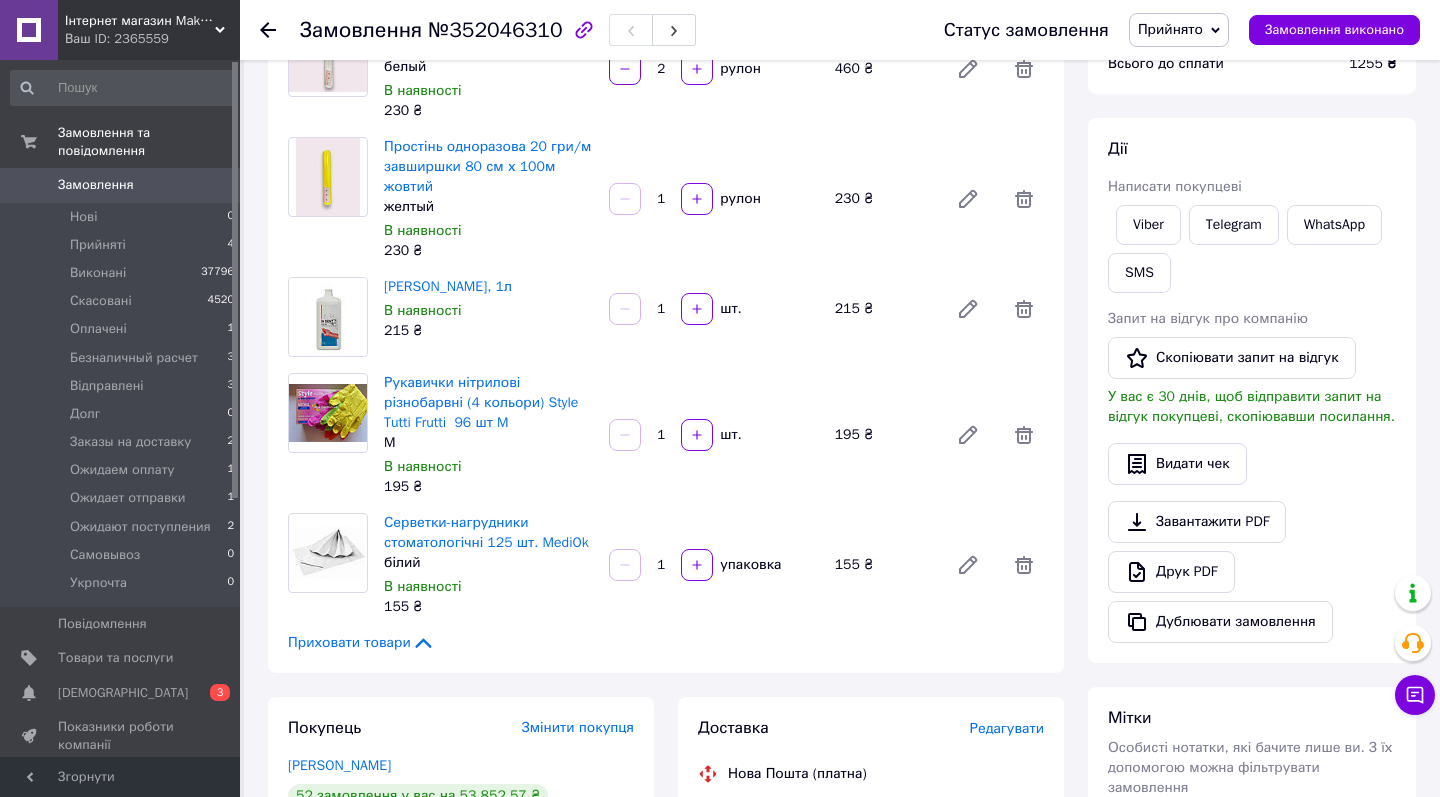 scroll, scrollTop: 226, scrollLeft: 0, axis: vertical 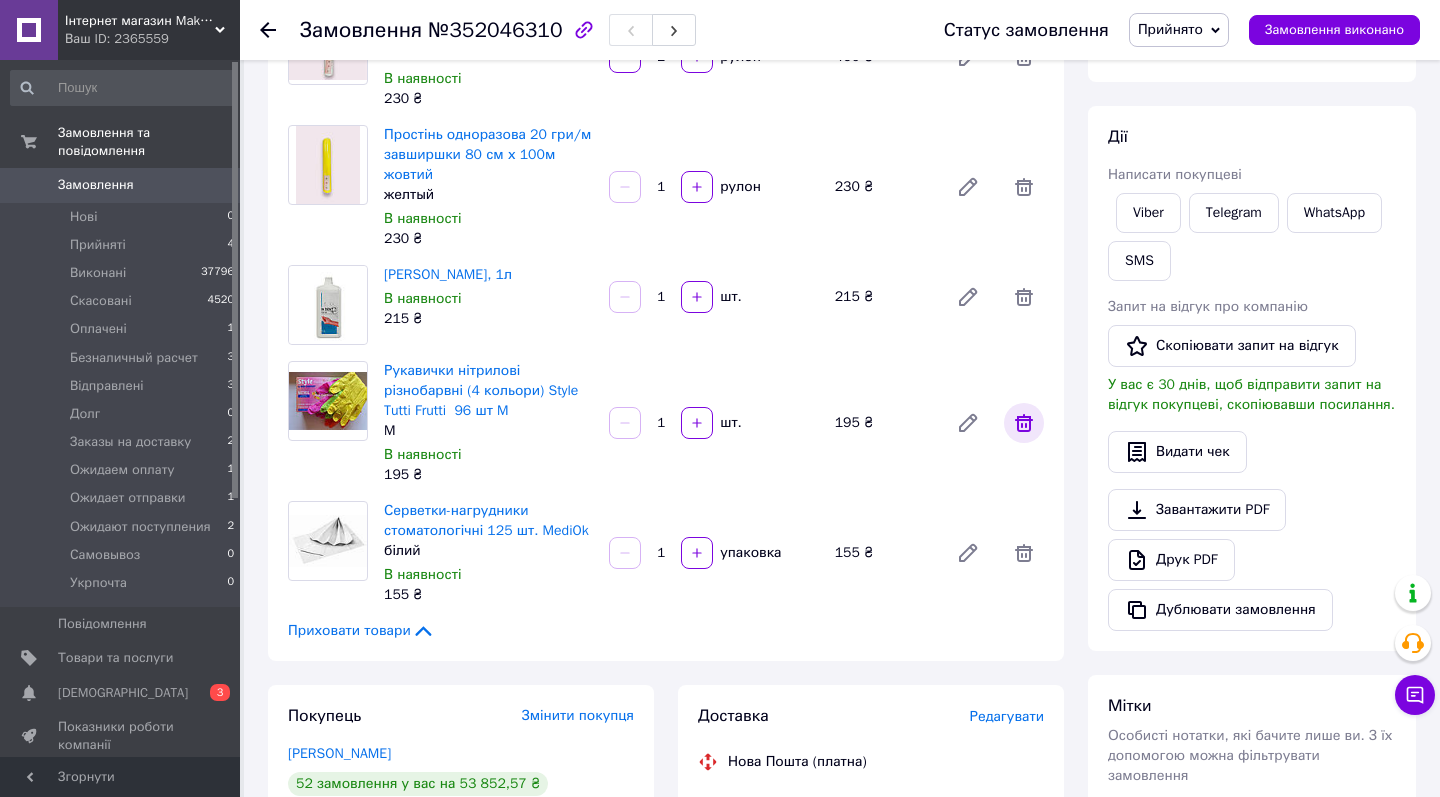 click 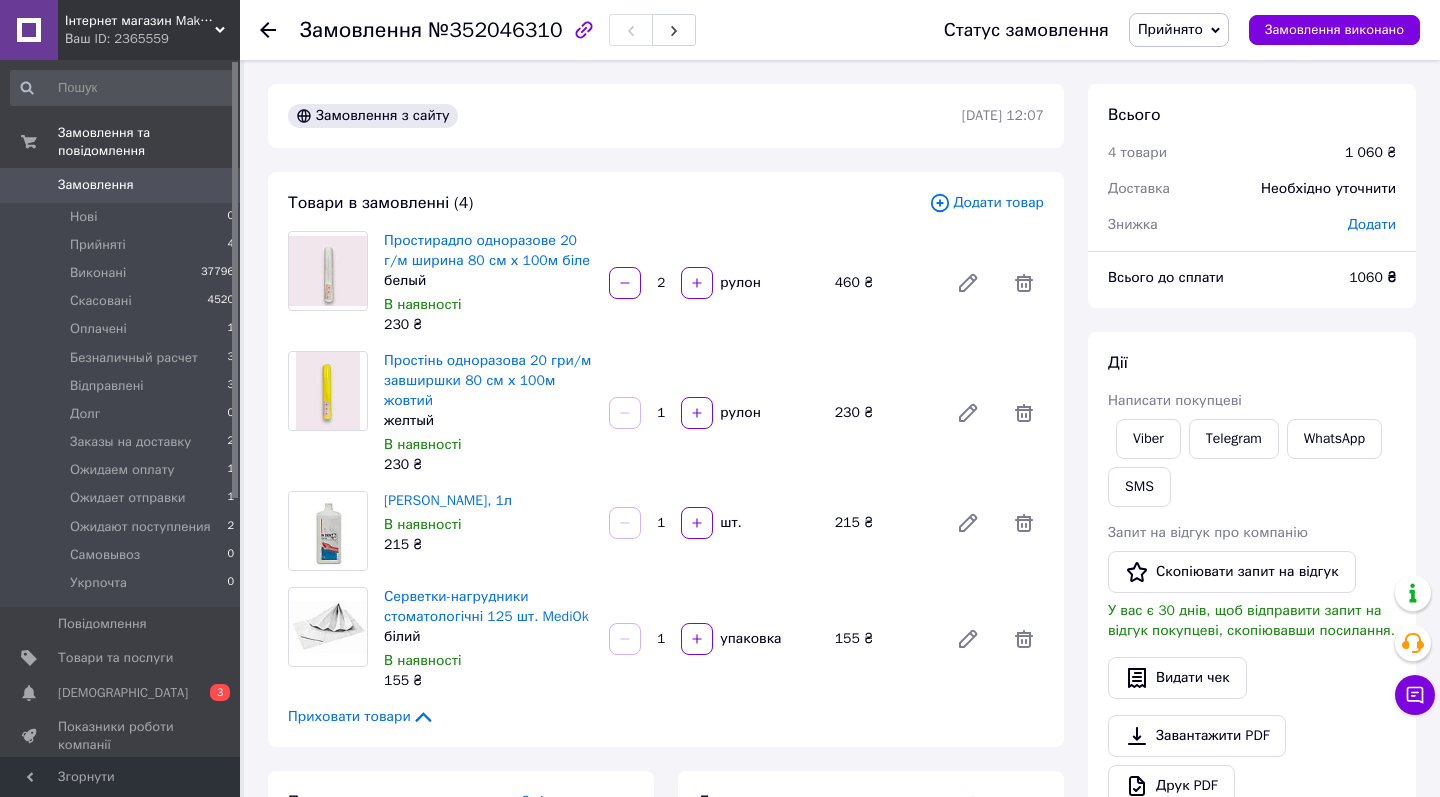 scroll, scrollTop: 0, scrollLeft: 0, axis: both 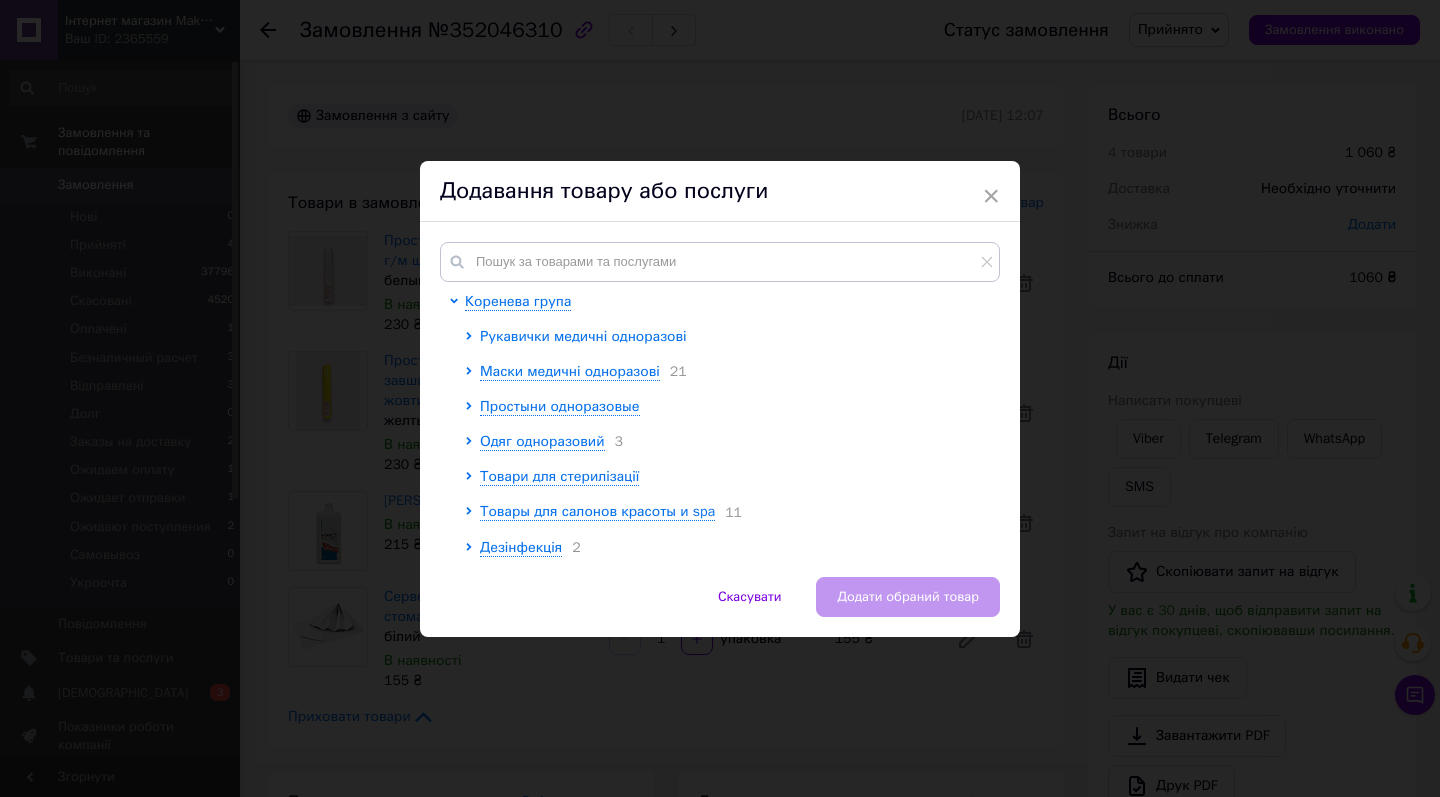 click on "Рукавички медичні одноразові" at bounding box center (583, 336) 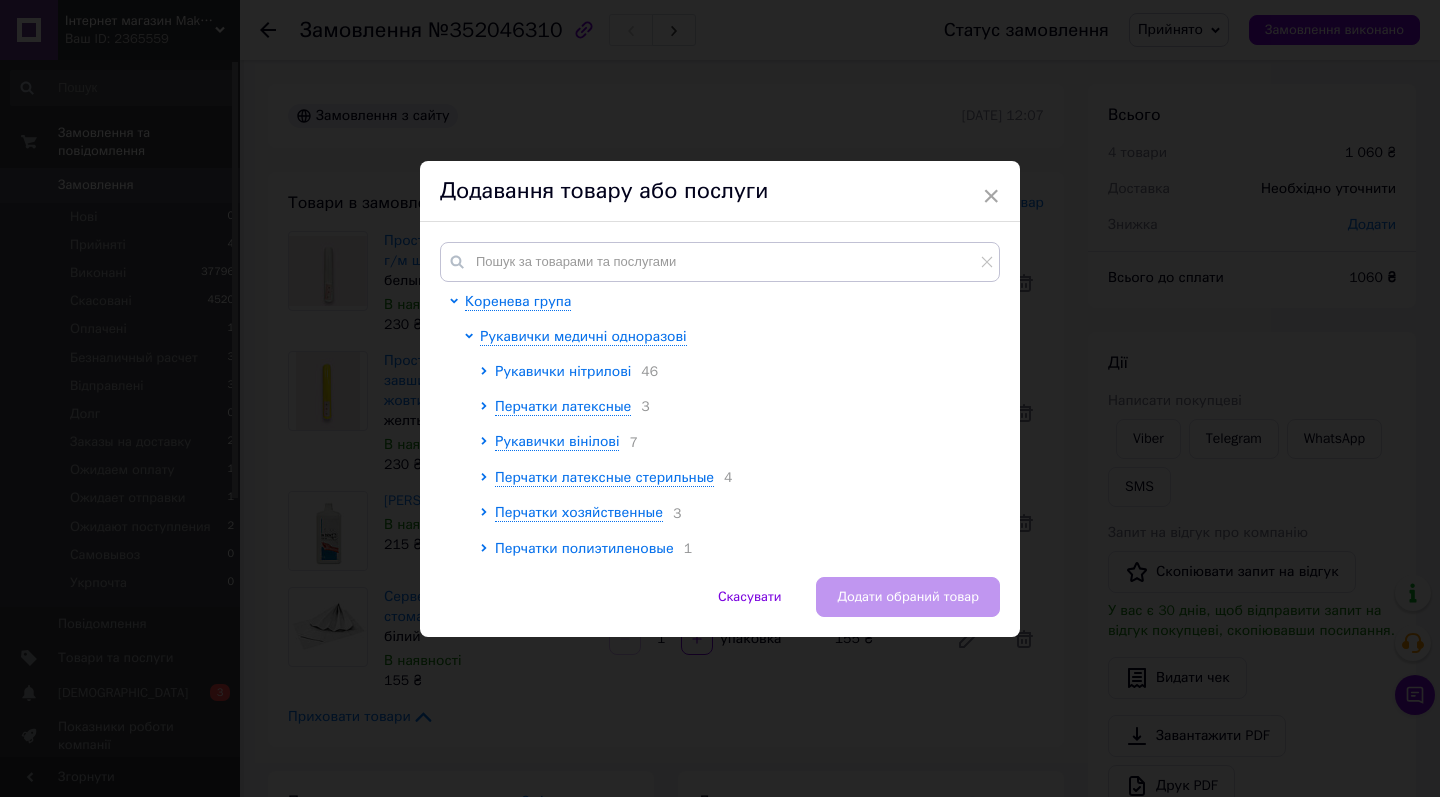 click on "Рукавички нітрилові" at bounding box center [563, 371] 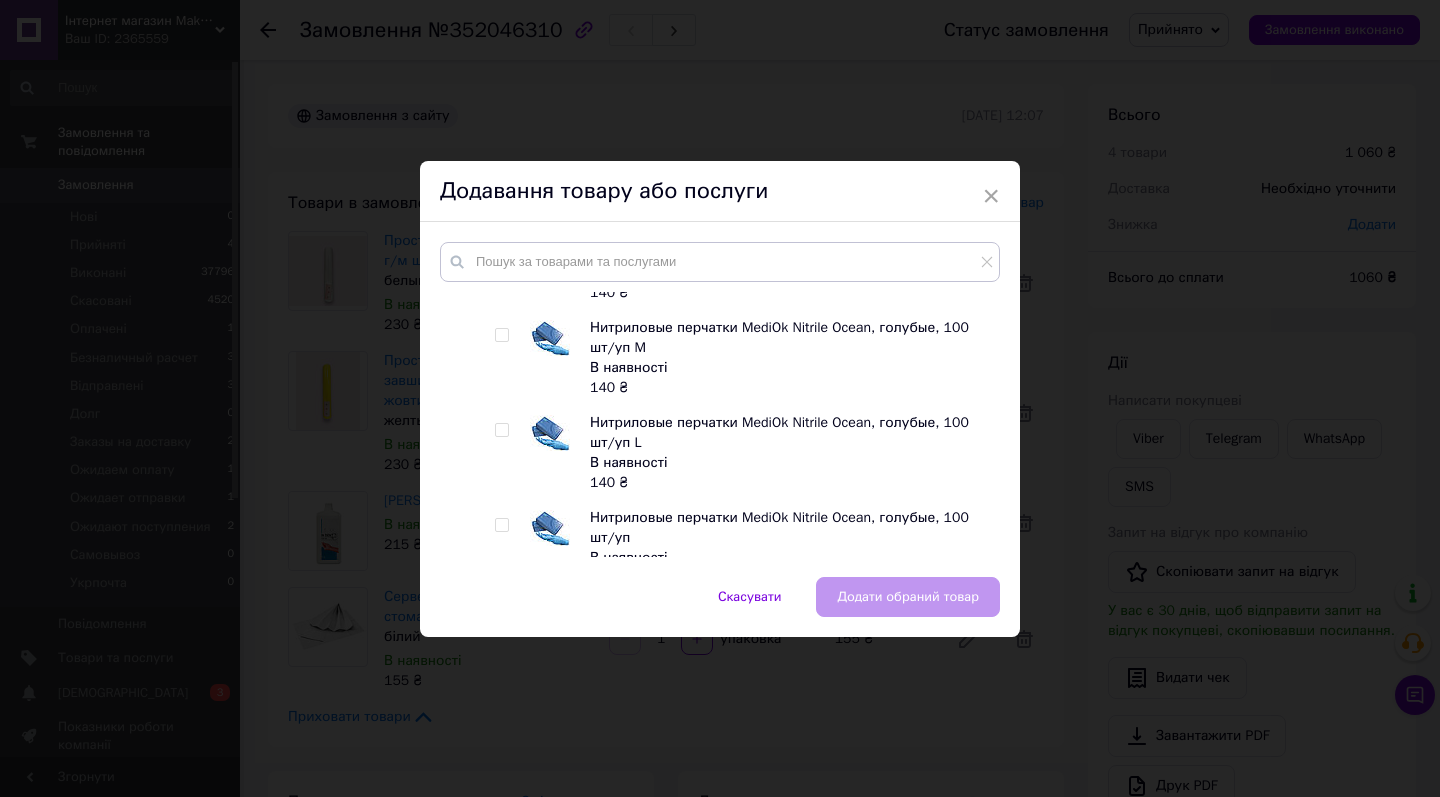 scroll, scrollTop: 2447, scrollLeft: 0, axis: vertical 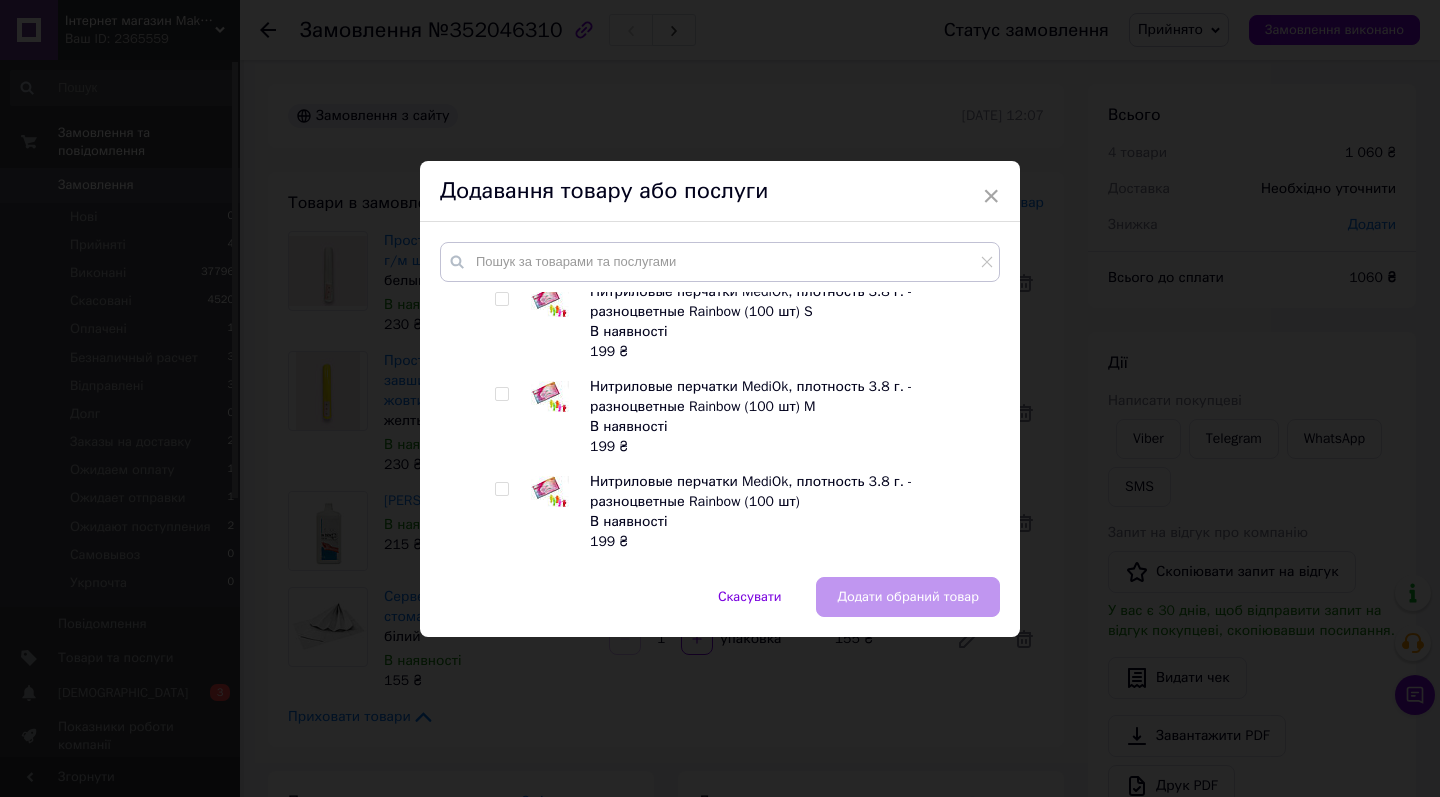 click at bounding box center [501, 394] 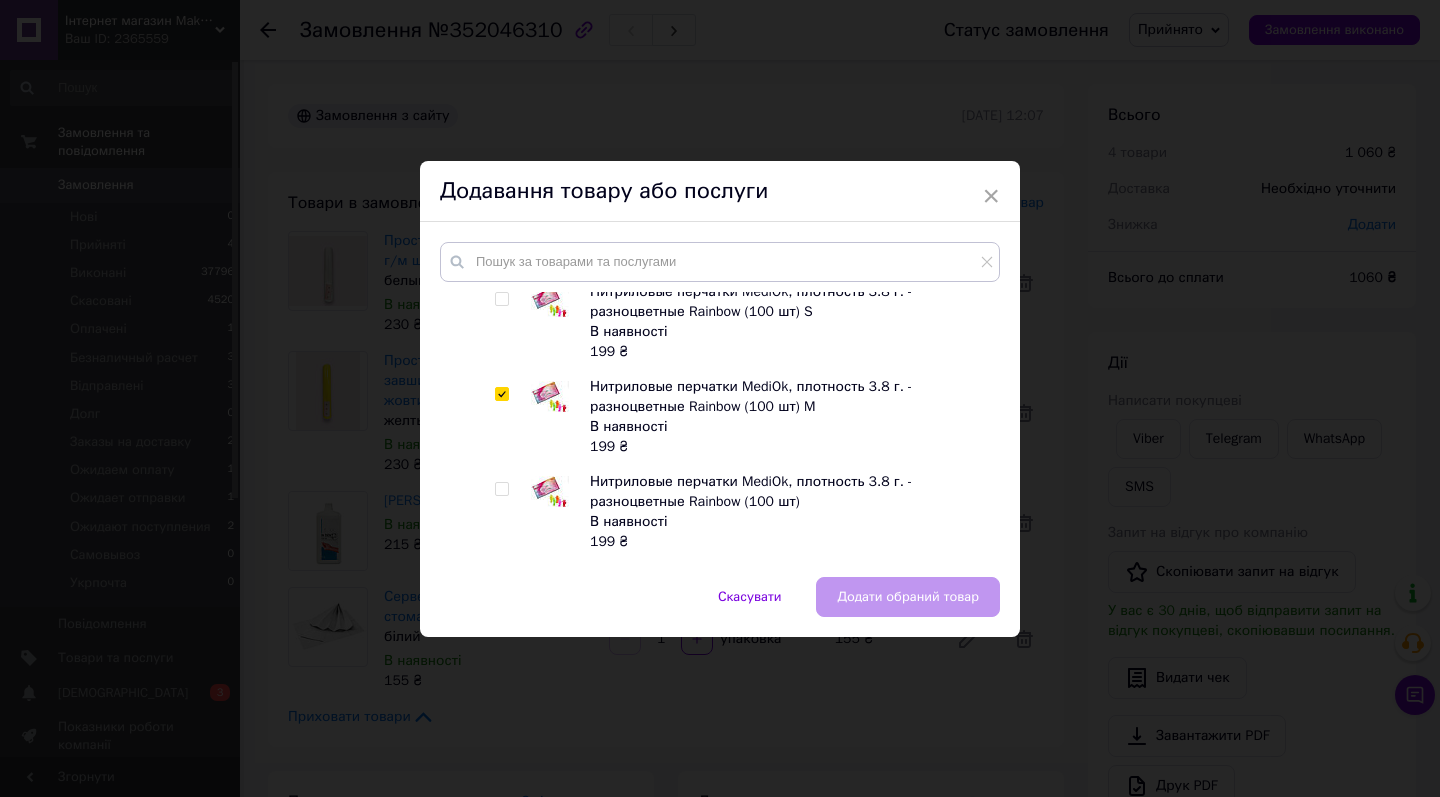 checkbox on "true" 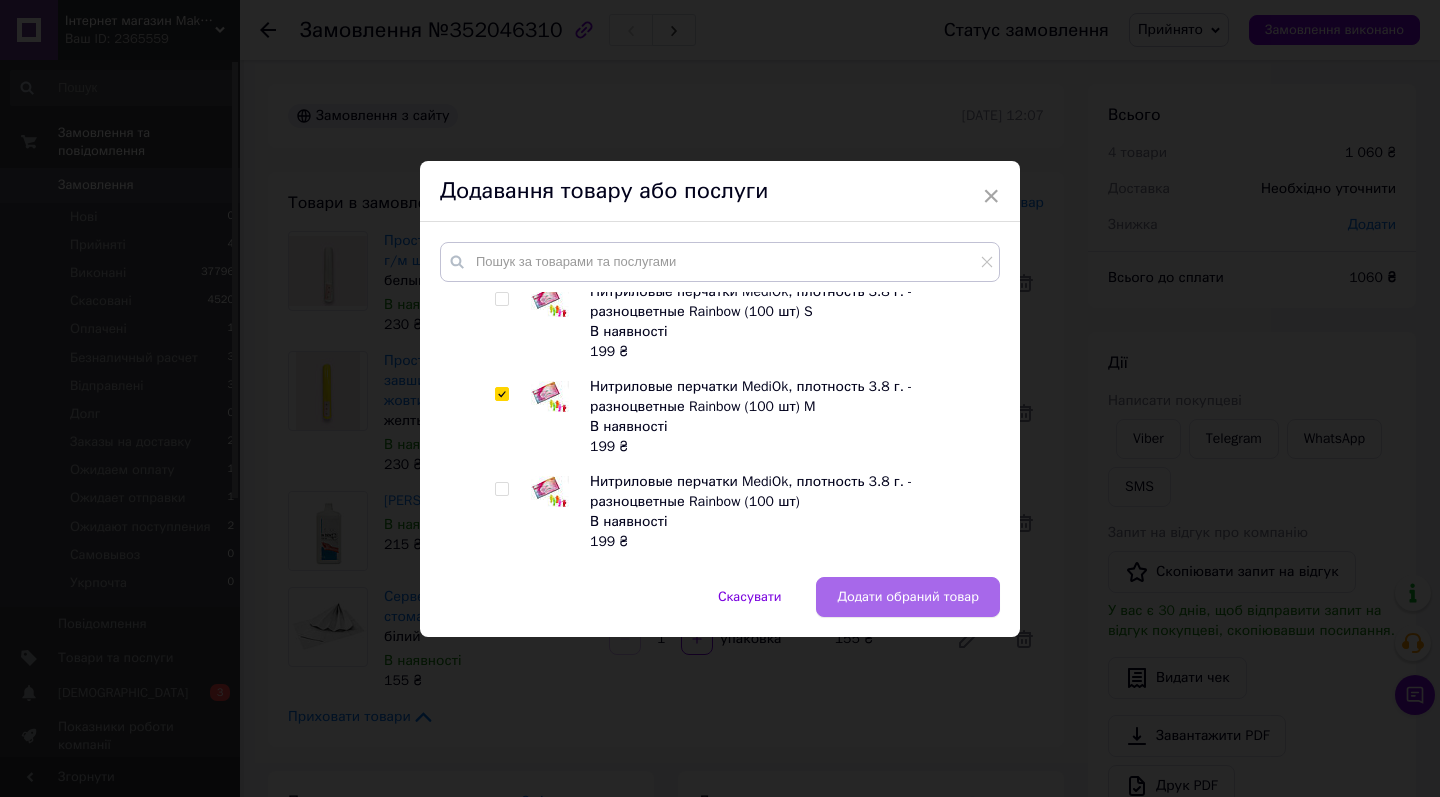 click on "Додати обраний товар" at bounding box center (908, 597) 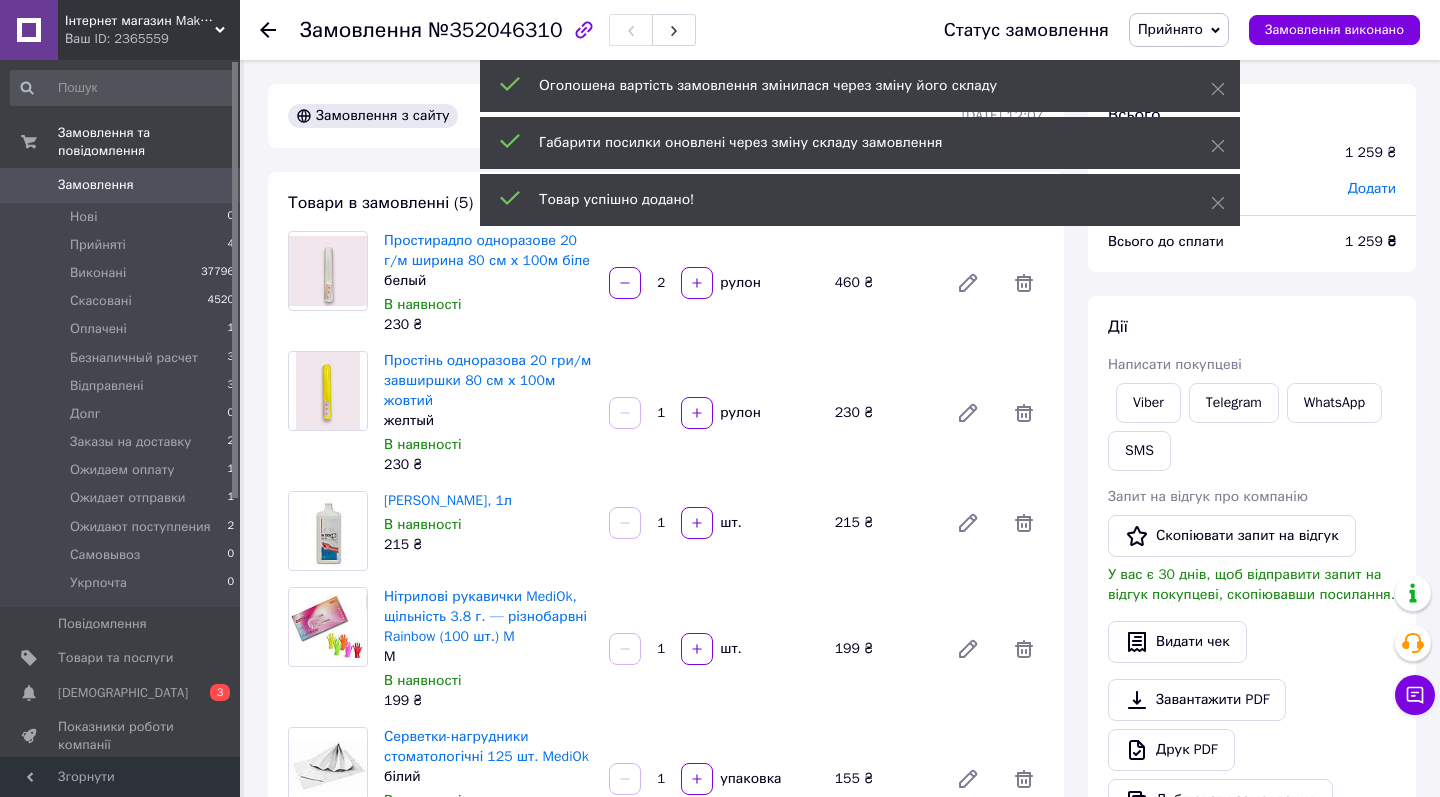 click 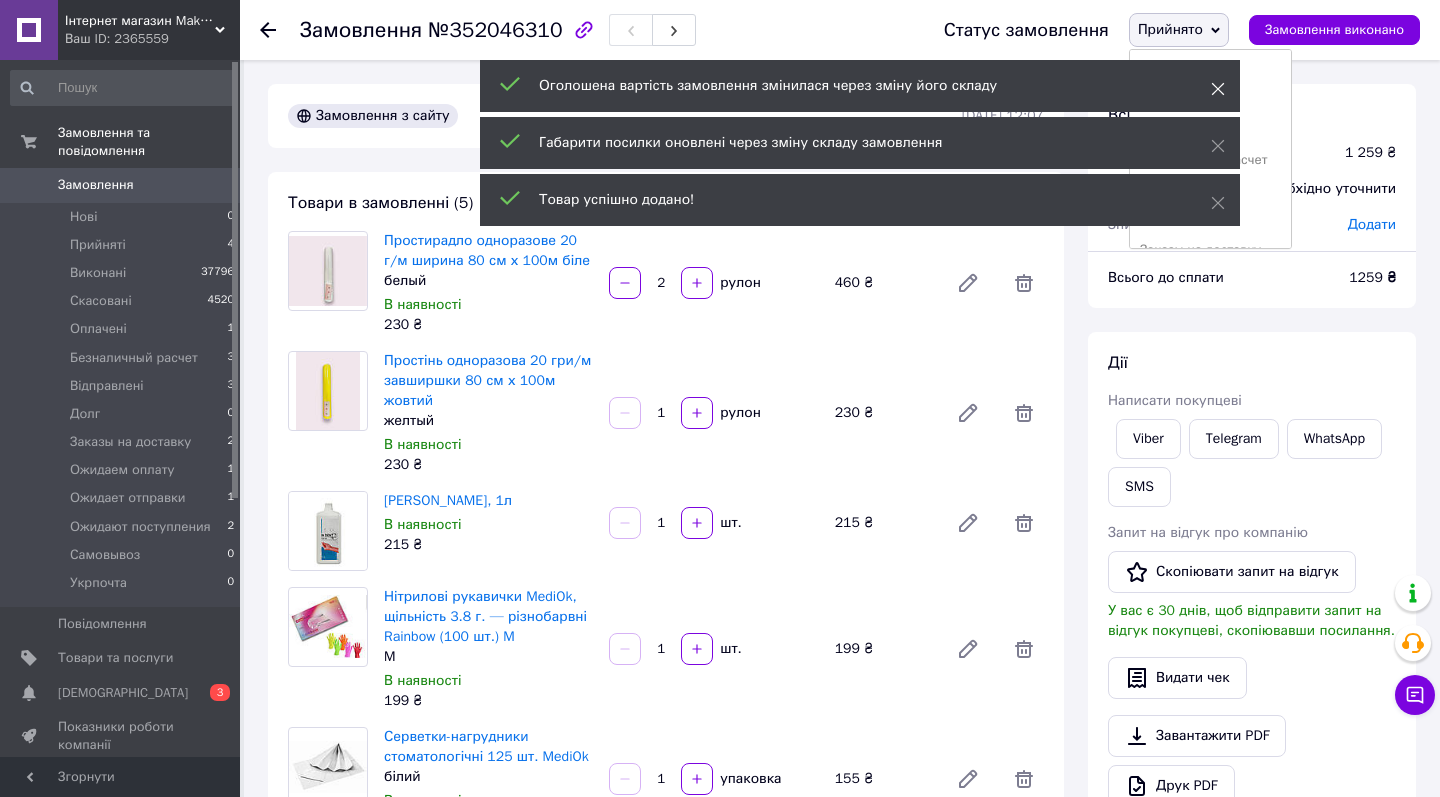 click 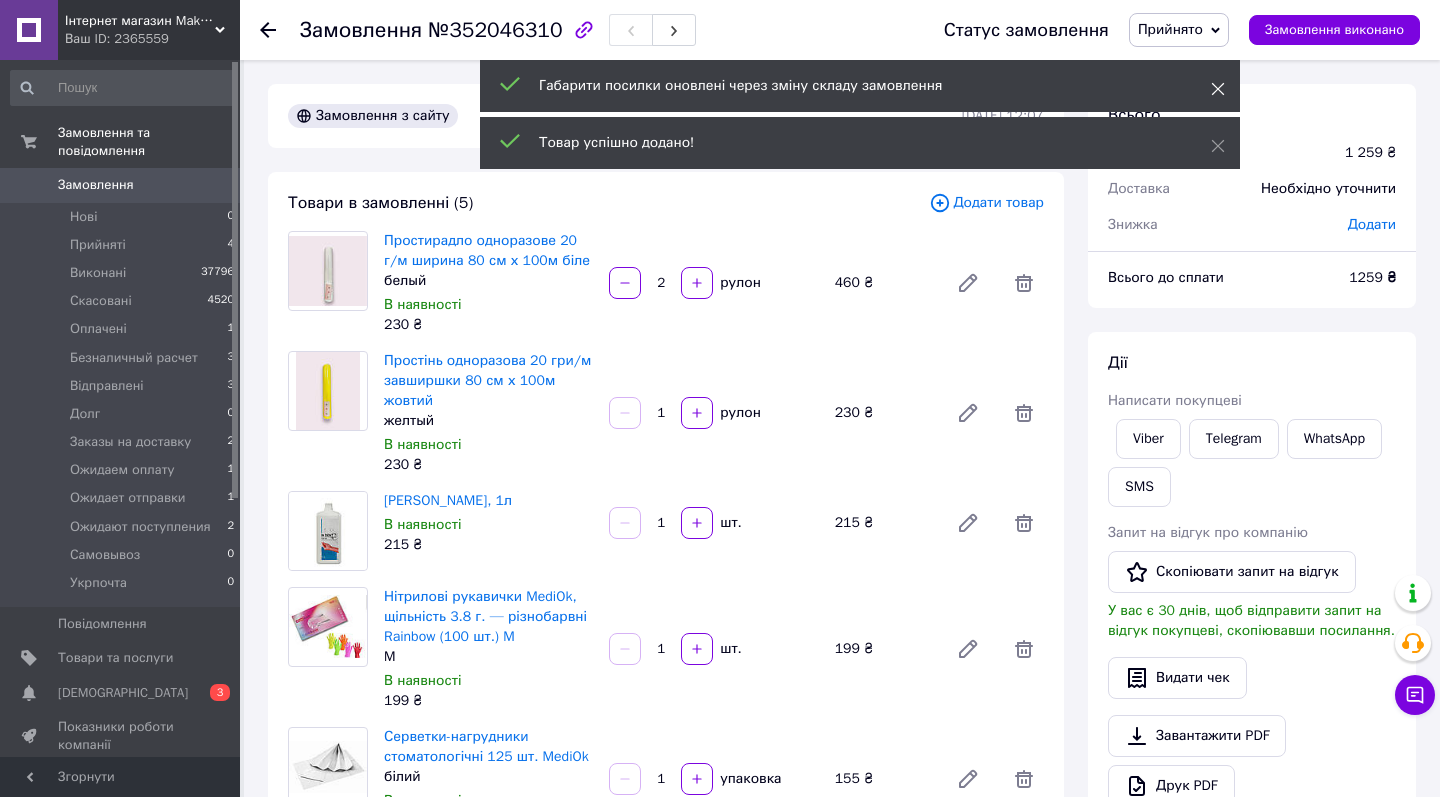 click 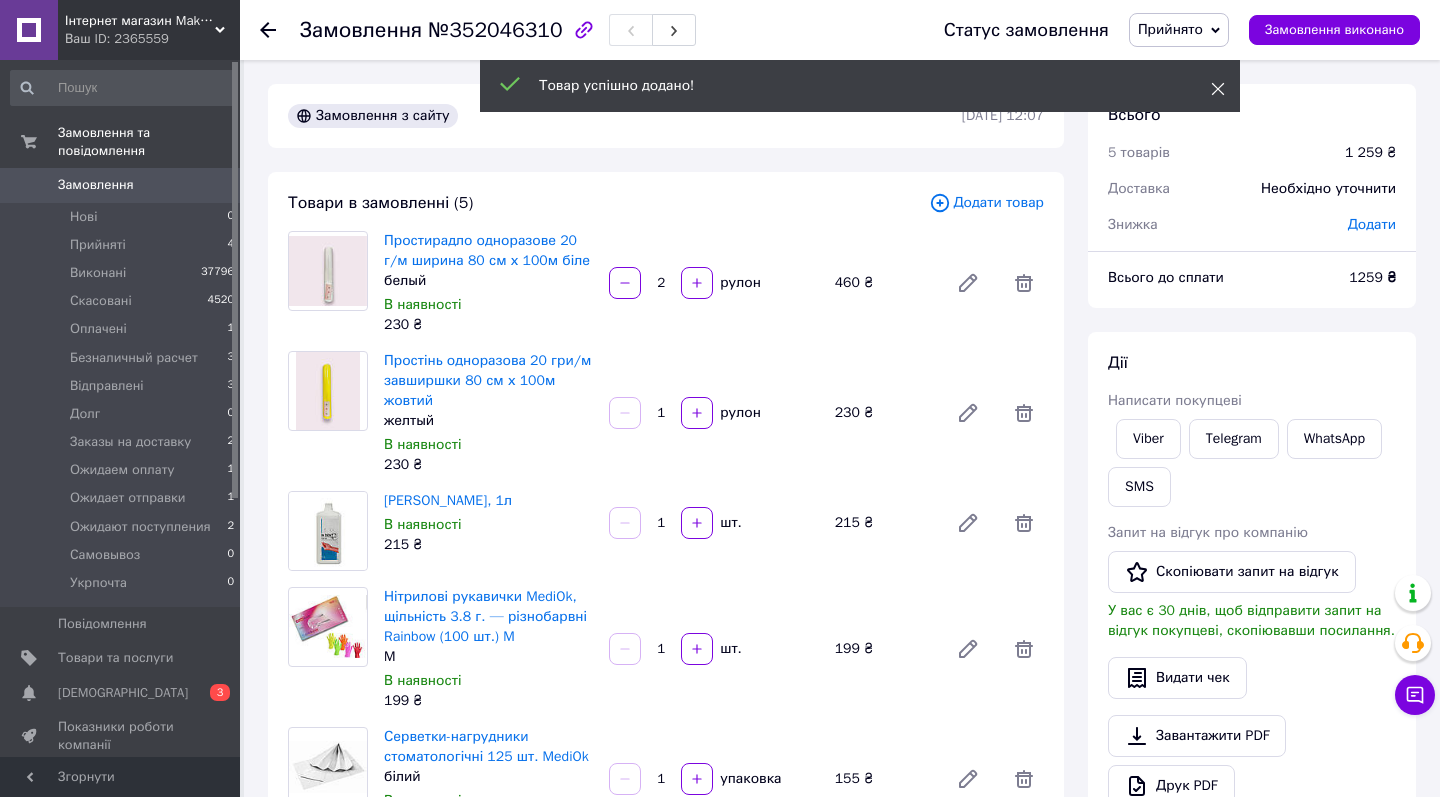 click 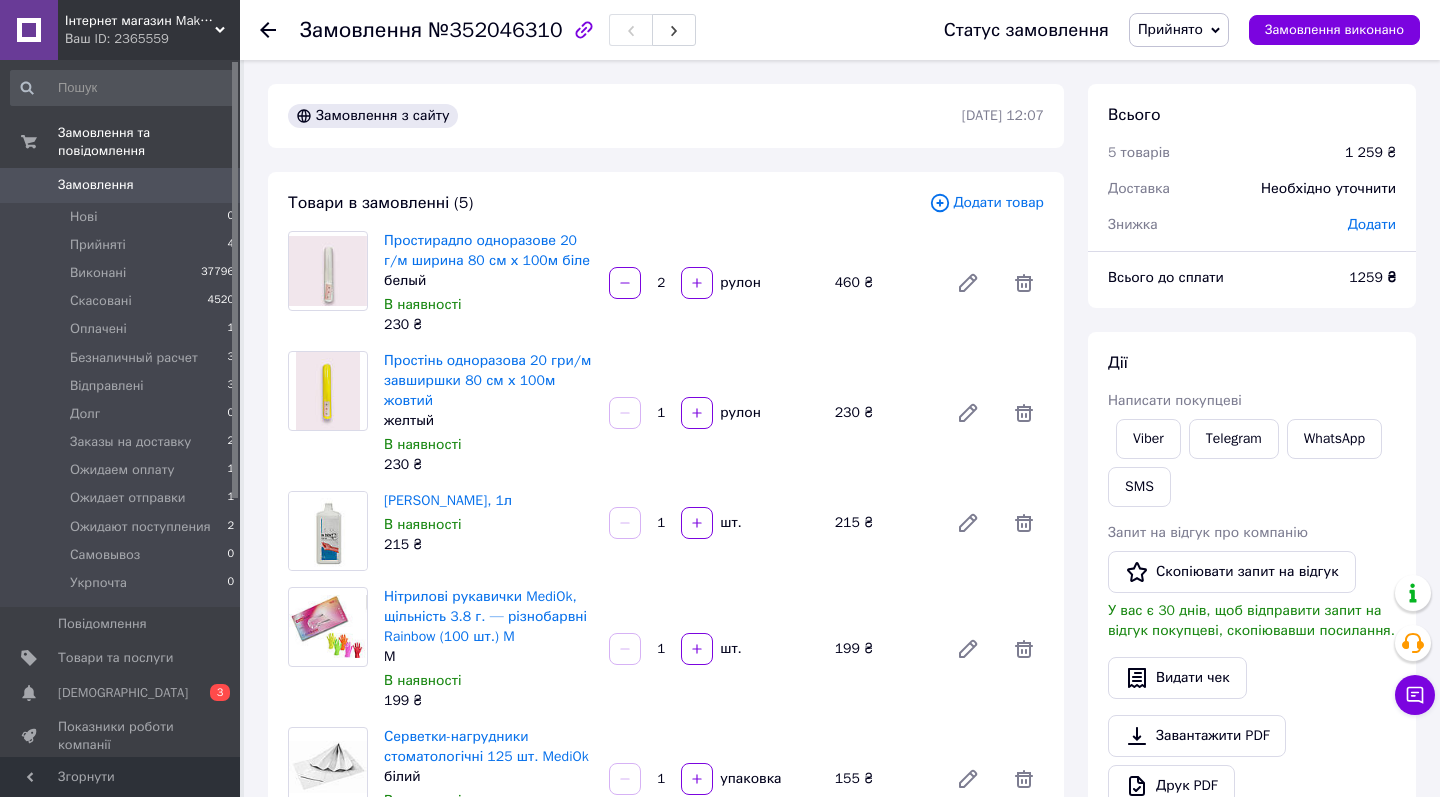 click 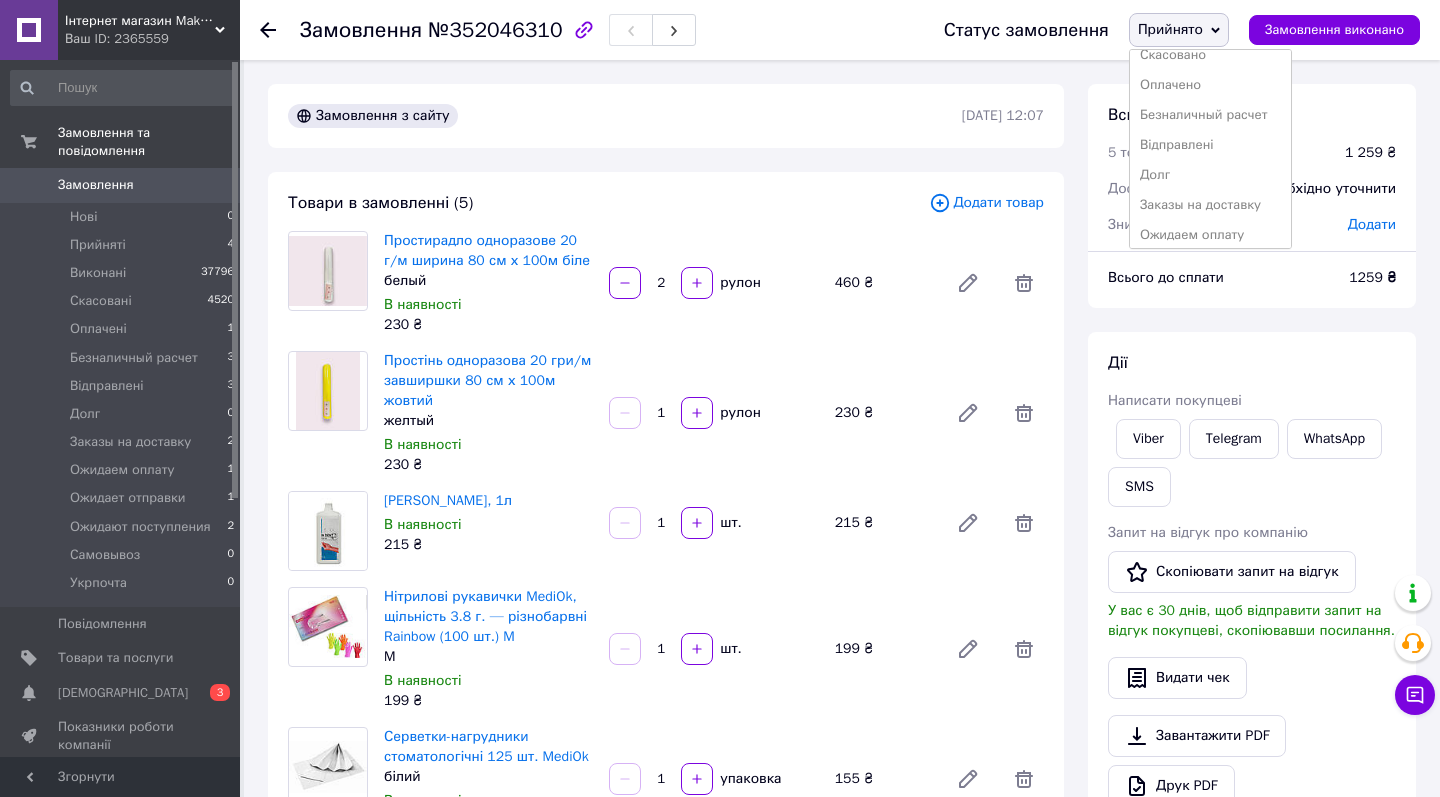 scroll, scrollTop: 56, scrollLeft: 0, axis: vertical 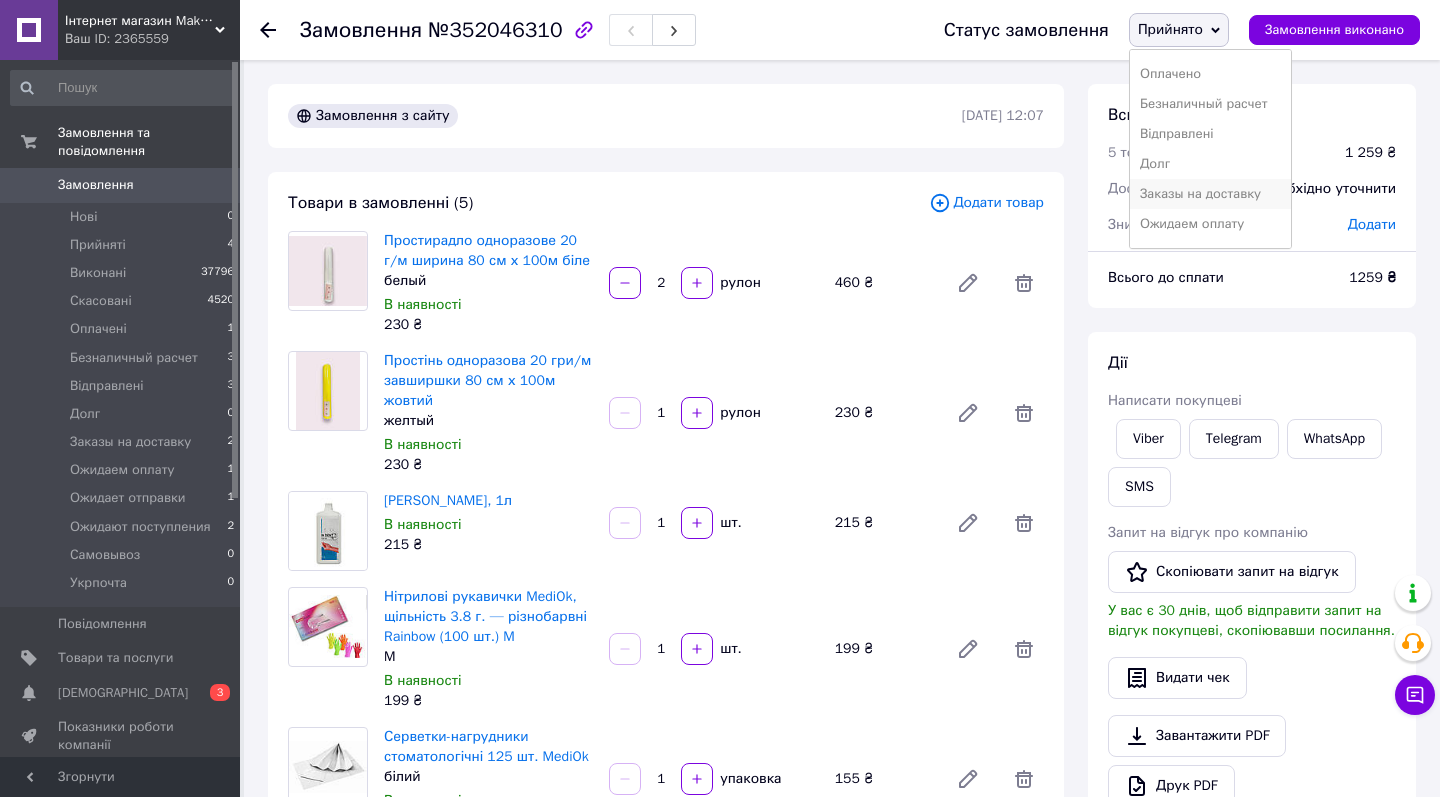click on "Заказы на доставку" at bounding box center (1210, 194) 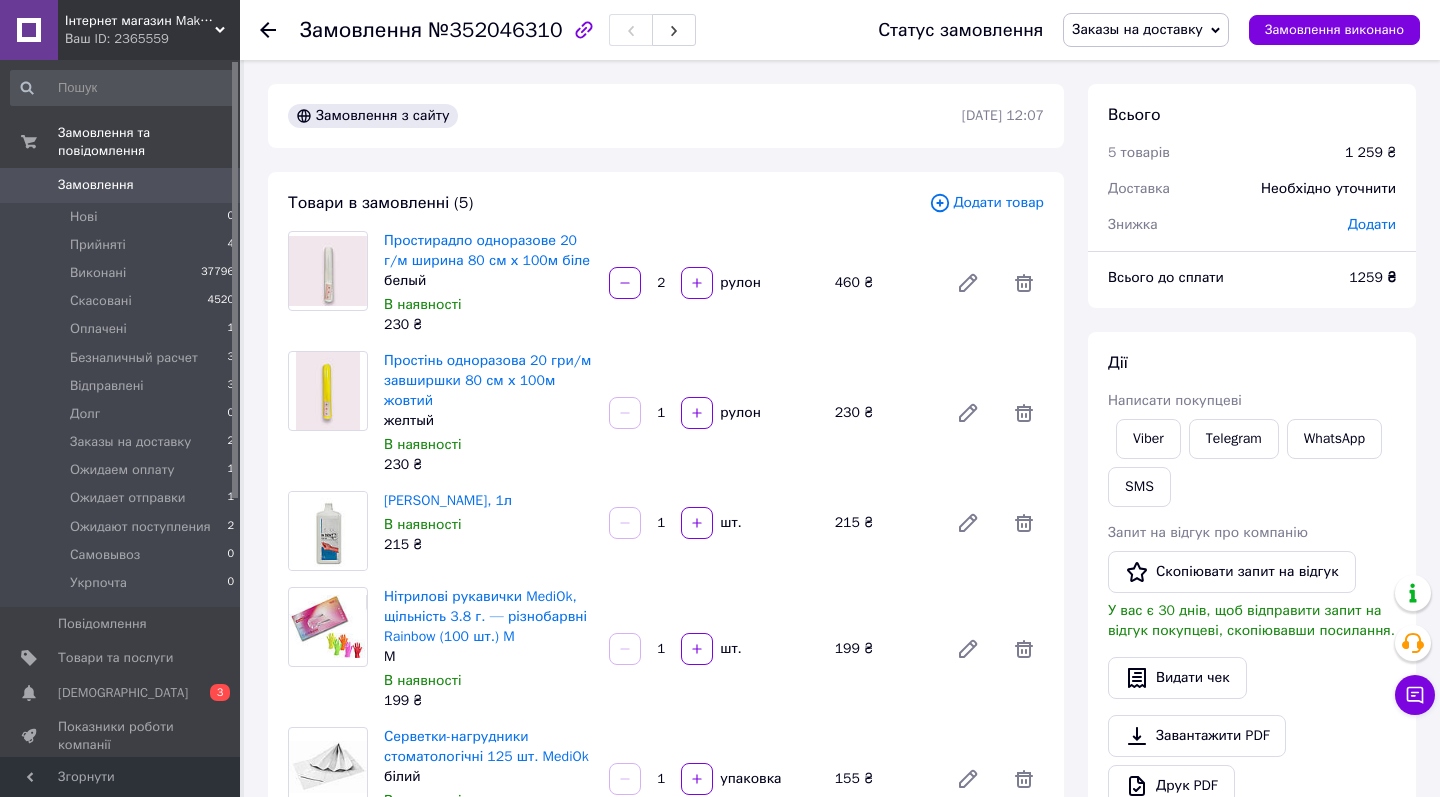 click on "Замовлення з сайту [DATE] 12:07 Товари в замовленні (5) Додати товар Простирадло одноразове 20 г/м ширина 80 см х 100м біле белый В наявності 230 ₴ 2   рулон 460 ₴ Простінь одноразова 20 гри/м завширшки 80 см х 100м жовтий желтый В наявності 230 ₴ 1   рулон 230 ₴ Ін Дент хендс, 1л В наявності 215 ₴ 1   шт. 215 ₴ Нітрилові рукавички MediOk, щільність 3.8 г. — різнобарвні Rainbow (100 шт.) M M В наявності 199 ₴ 1   шт. 199 ₴ Серветки-нагрудники стоматологічні 125 шт. MediOk білий В наявності 155 ₴ 1   упаковка 155 ₴ Приховати товари Покупець Змінити покупця [PERSON_NAME] 52 замовлення у вас на 53 852,57 ₴   2   <" at bounding box center (666, 1079) 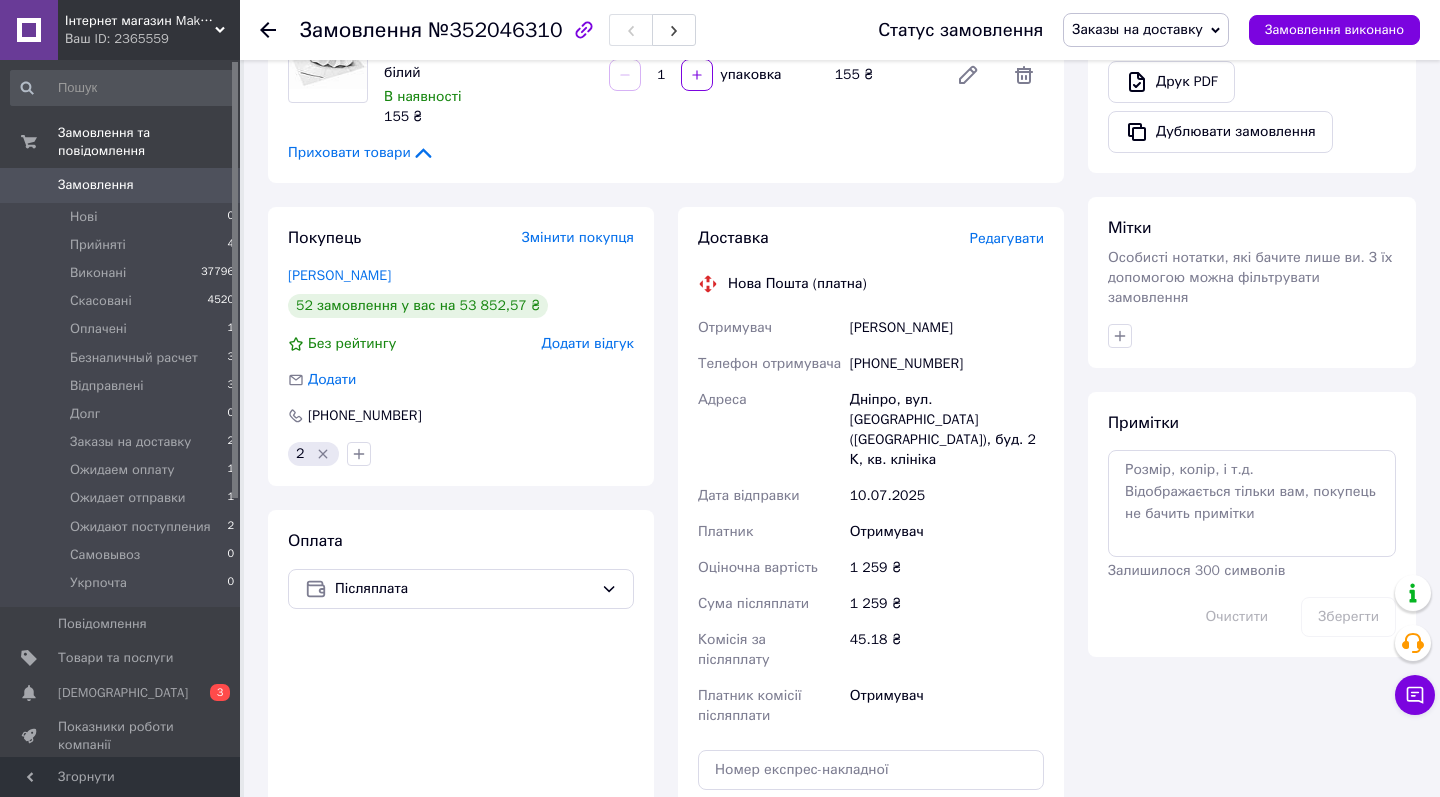 scroll, scrollTop: 670, scrollLeft: 0, axis: vertical 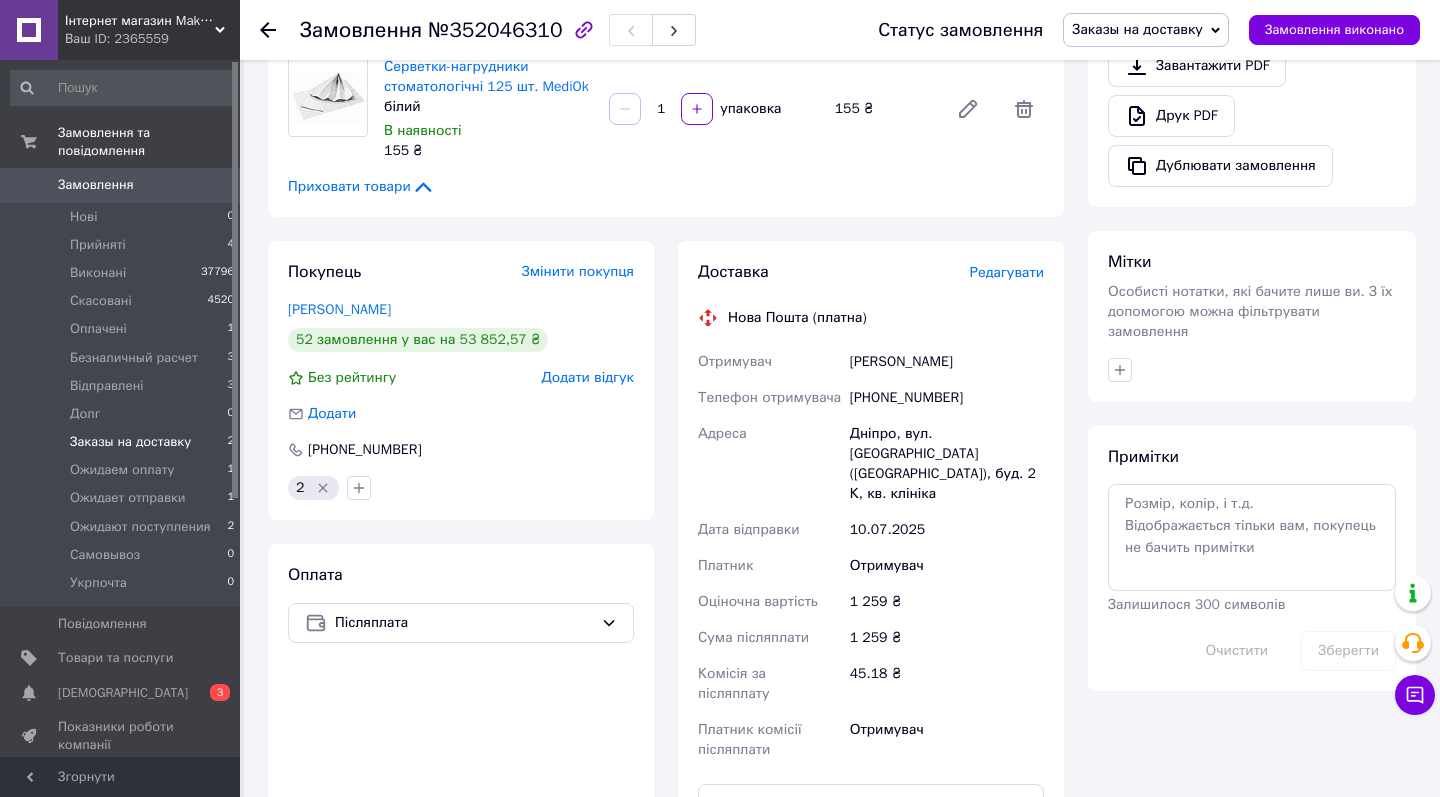 click on "Заказы на доставку" at bounding box center (130, 442) 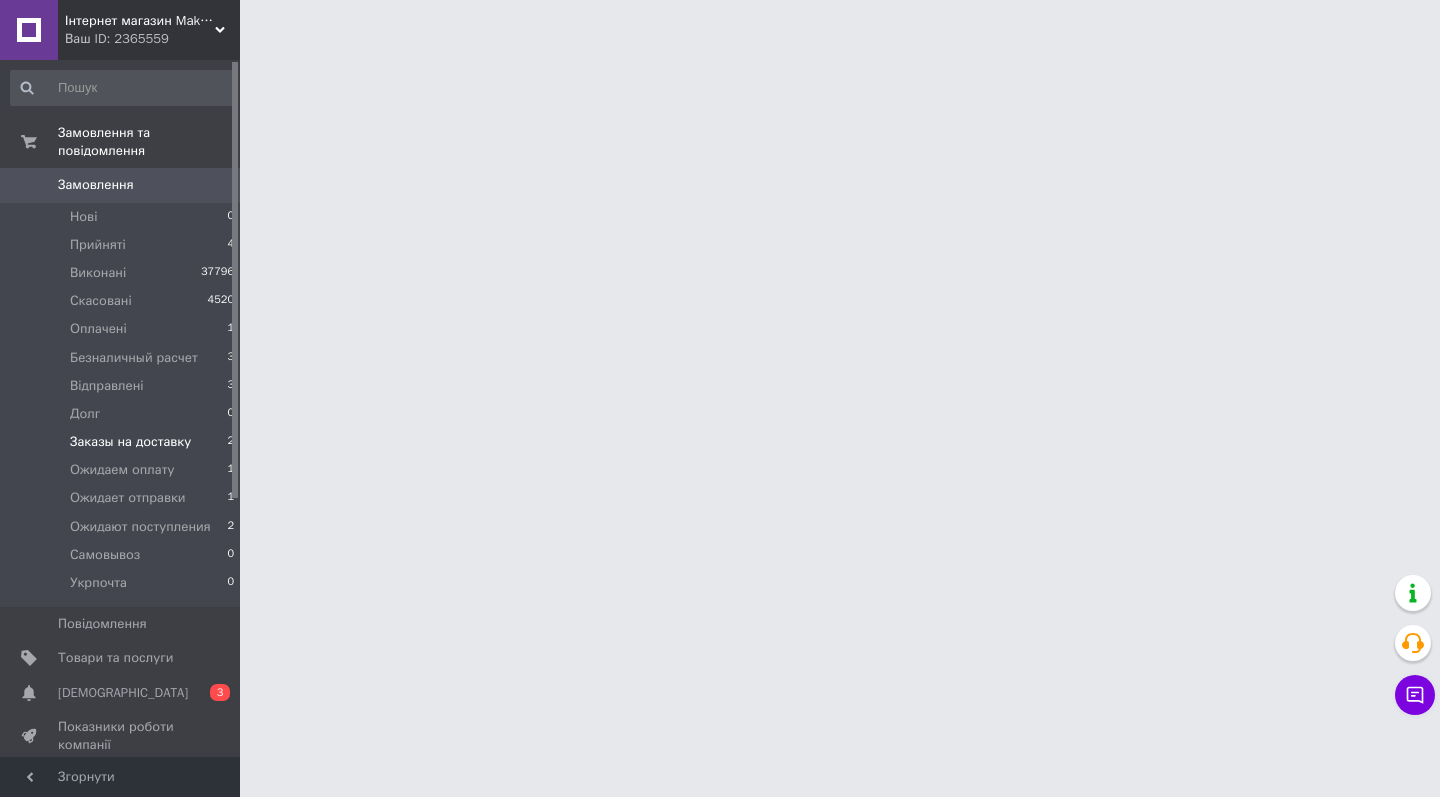 scroll, scrollTop: 0, scrollLeft: 0, axis: both 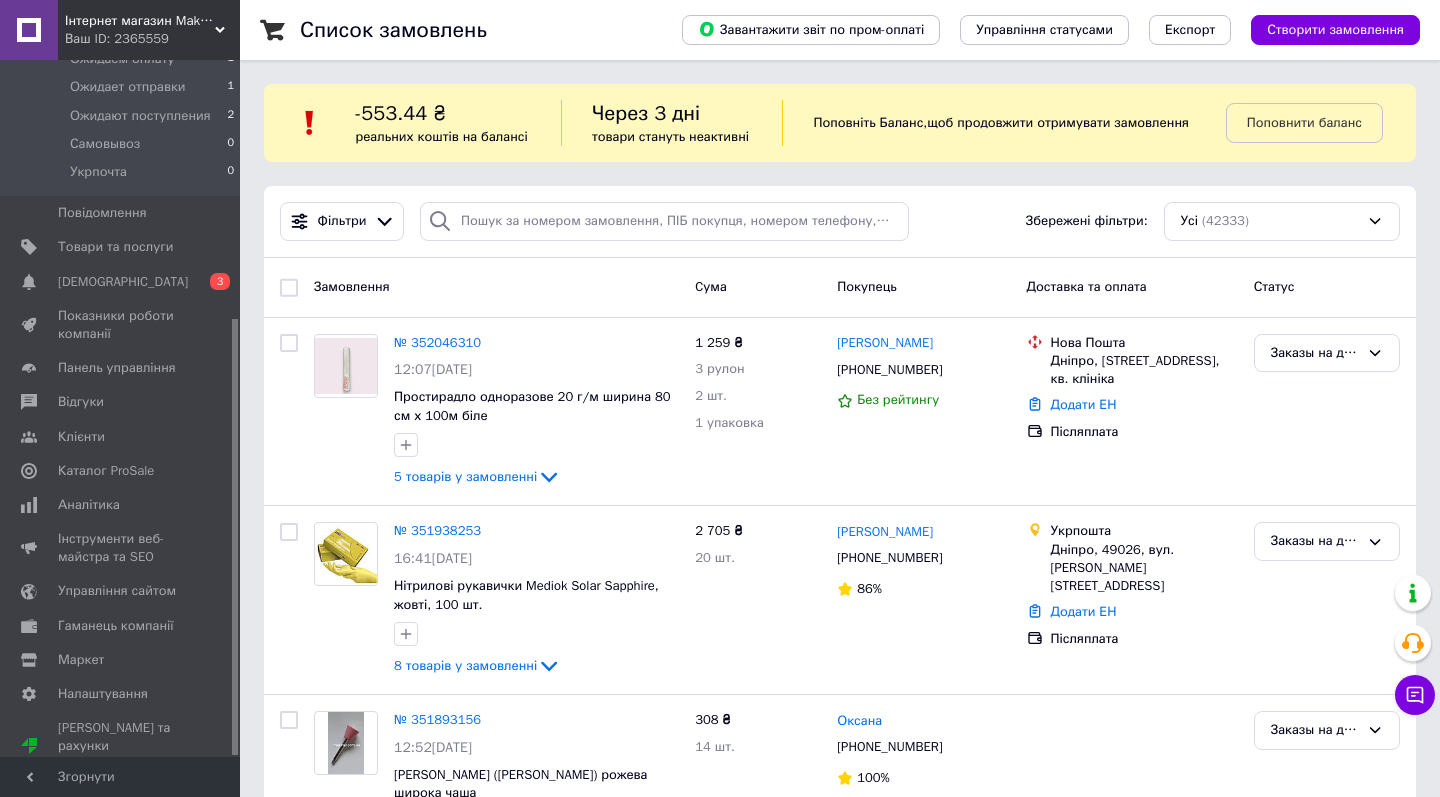 click on "Список замовлень   Завантажити звіт по пром-оплаті Управління статусами Експорт Створити замовлення -553.44 ₴ реальних коштів на балансі Через 3 дні товари стануть неактивні Поповніть Баланс ,  щоб продовжити отримувати замовлення Поповнити баланс Фільтри Збережені фільтри: Усі (42333) Замовлення Cума Покупець Доставка та оплата Статус № 352046310 12:07[DATE] Простирадло одноразове 20 г/м ширина 80 см х 100м біле 5 товарів у замовленні 1 259 ₴ 3 рулон 2 шт. 1 упаковка [PERSON_NAME] [PHONE_NUMBER] Без рейтингу Нова Пошта Дніпро, [GEOGRAPHIC_DATA] (Жовтнева), будинок 2 К, кв. клініка  86% 96%" at bounding box center (840, 2028) 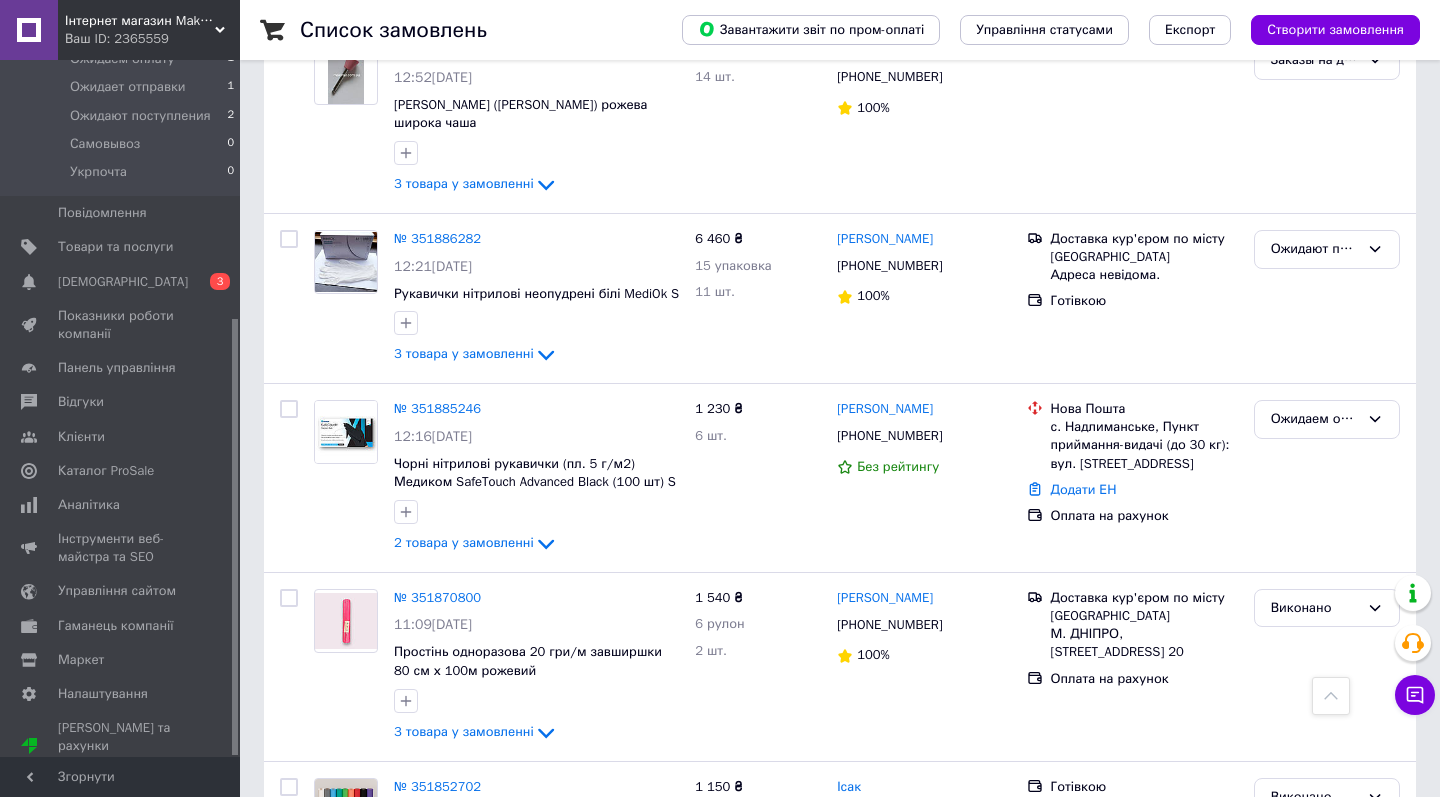 scroll, scrollTop: 671, scrollLeft: 0, axis: vertical 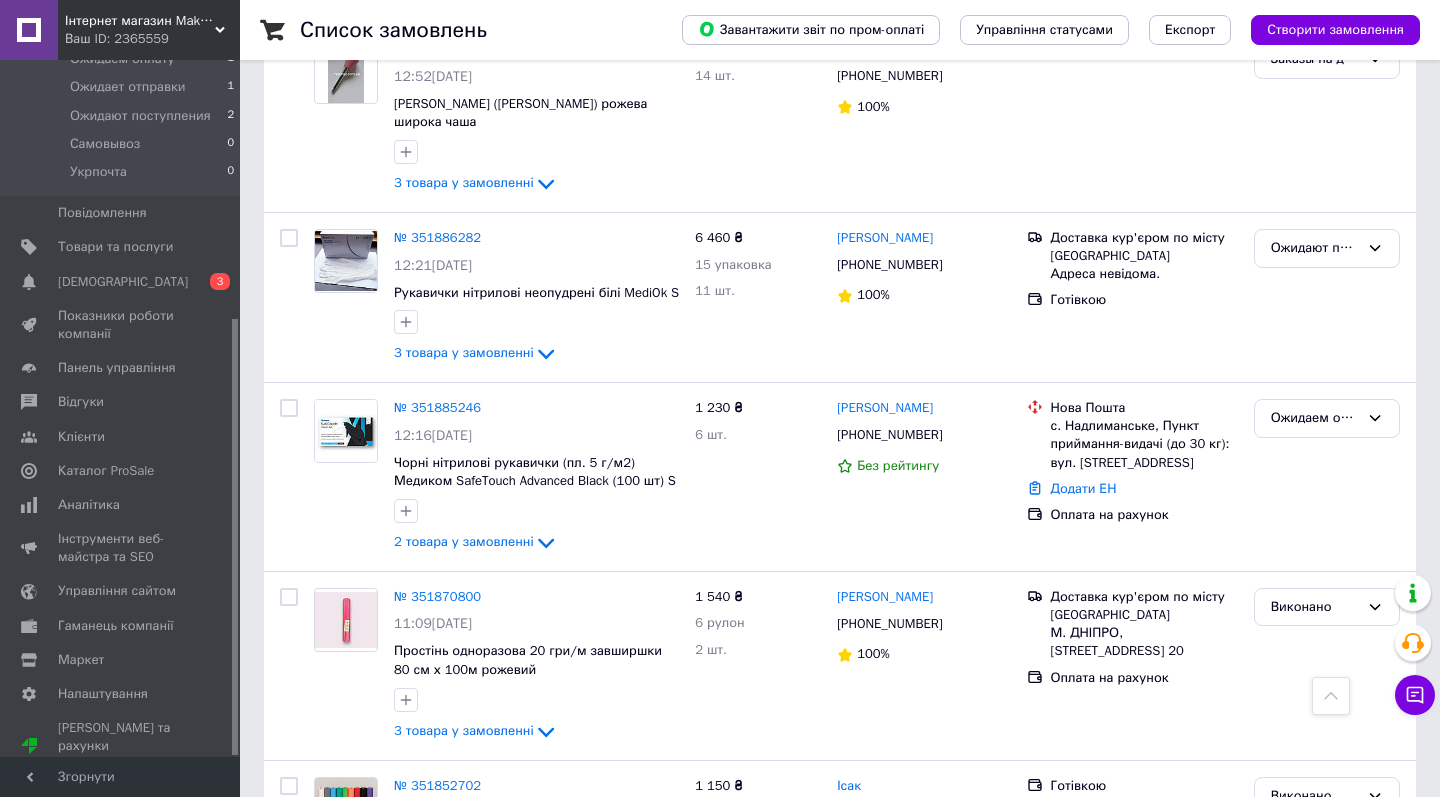 click at bounding box center (235, 537) 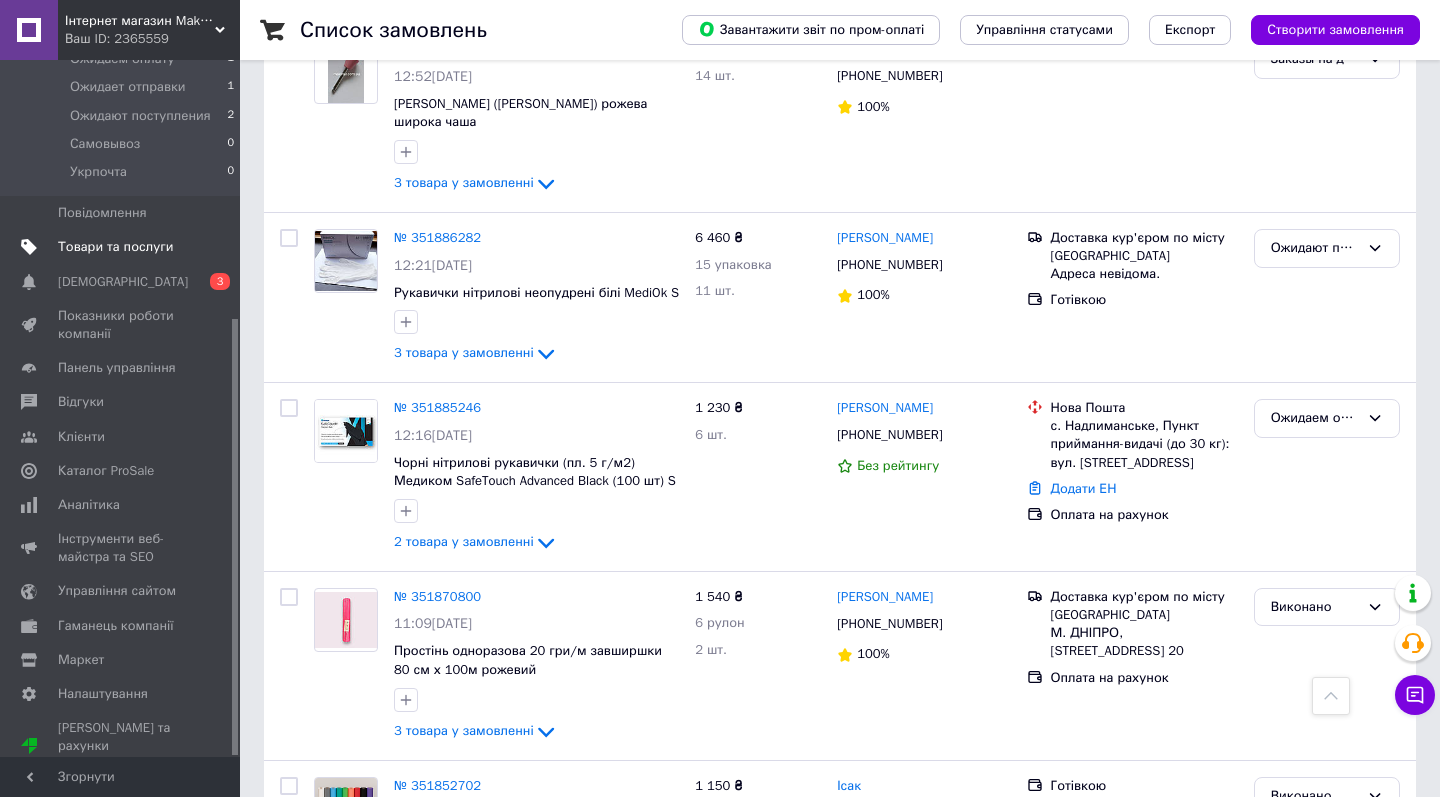 click on "Товари та послуги" at bounding box center [115, 247] 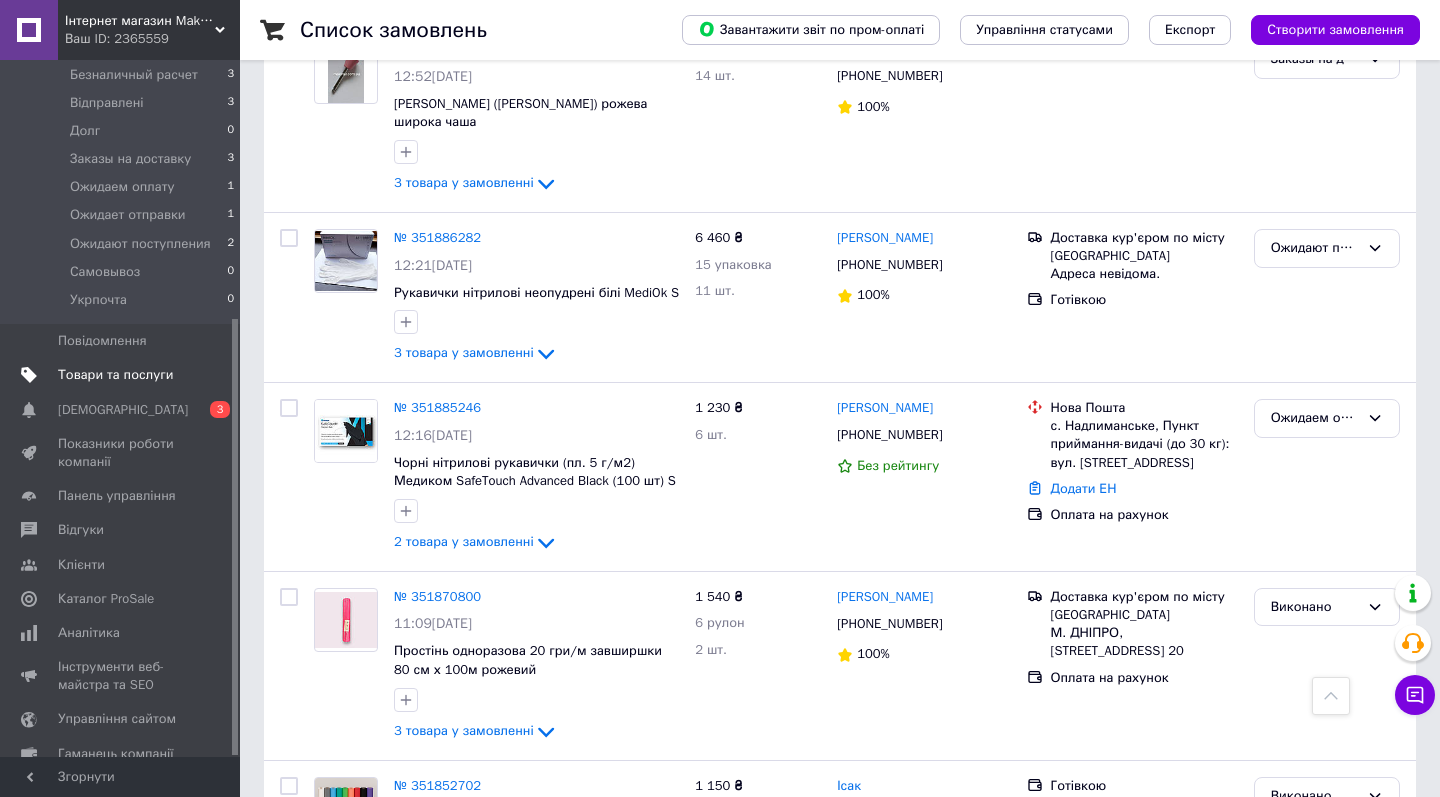 scroll, scrollTop: 0, scrollLeft: 0, axis: both 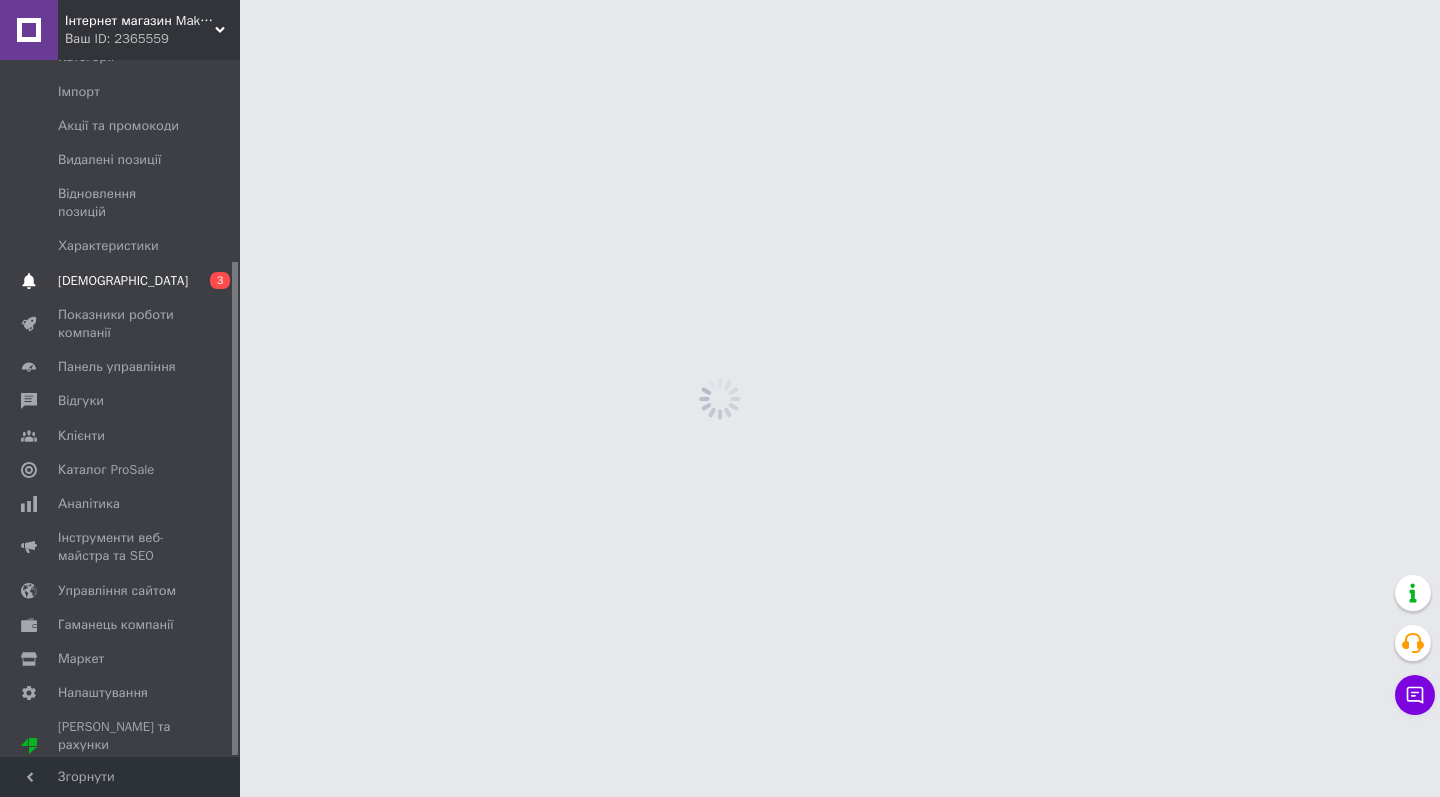 click on "[DEMOGRAPHIC_DATA]" at bounding box center [123, 281] 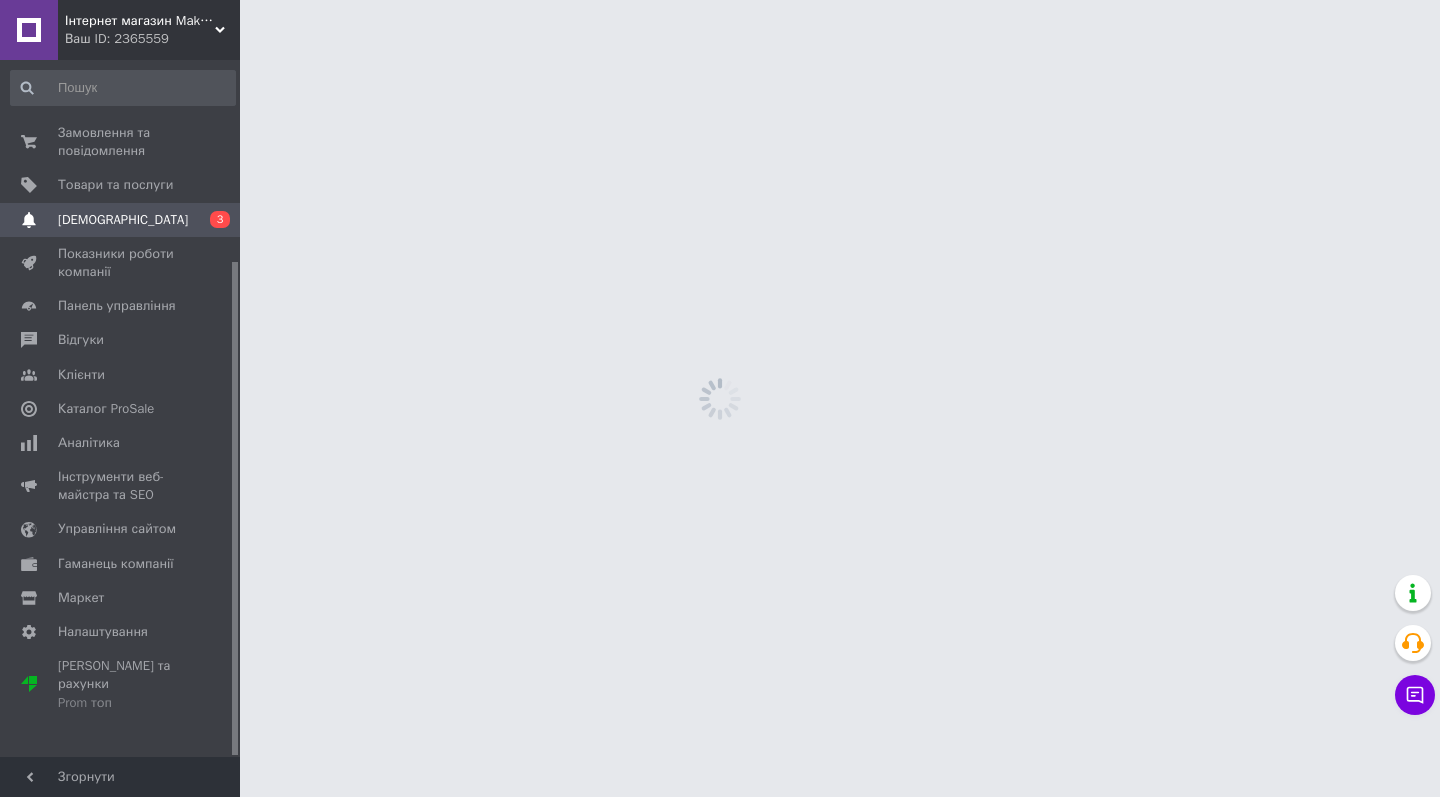 scroll, scrollTop: 0, scrollLeft: 0, axis: both 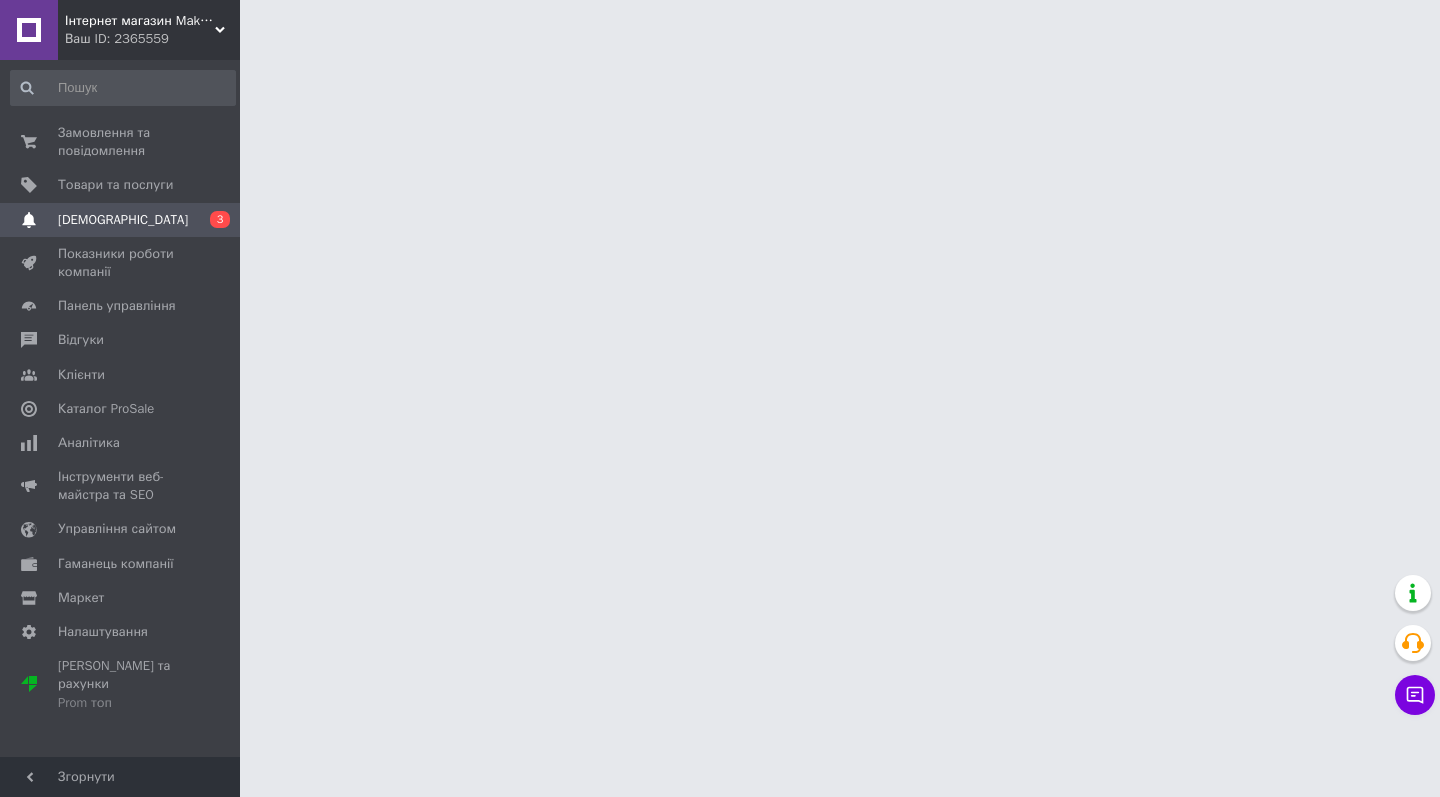 click on "3" at bounding box center [220, 219] 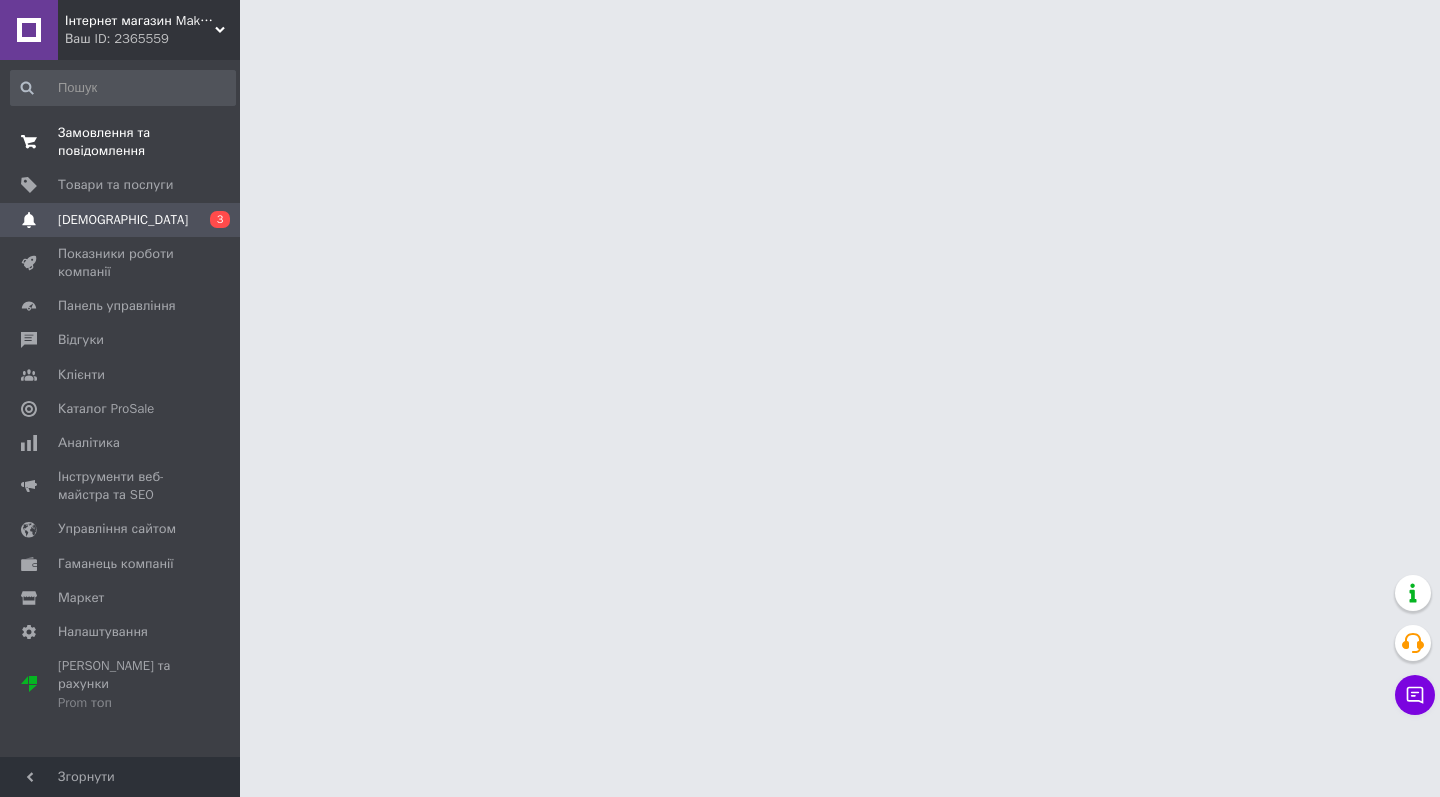 click on "Замовлення та повідомлення" at bounding box center (121, 142) 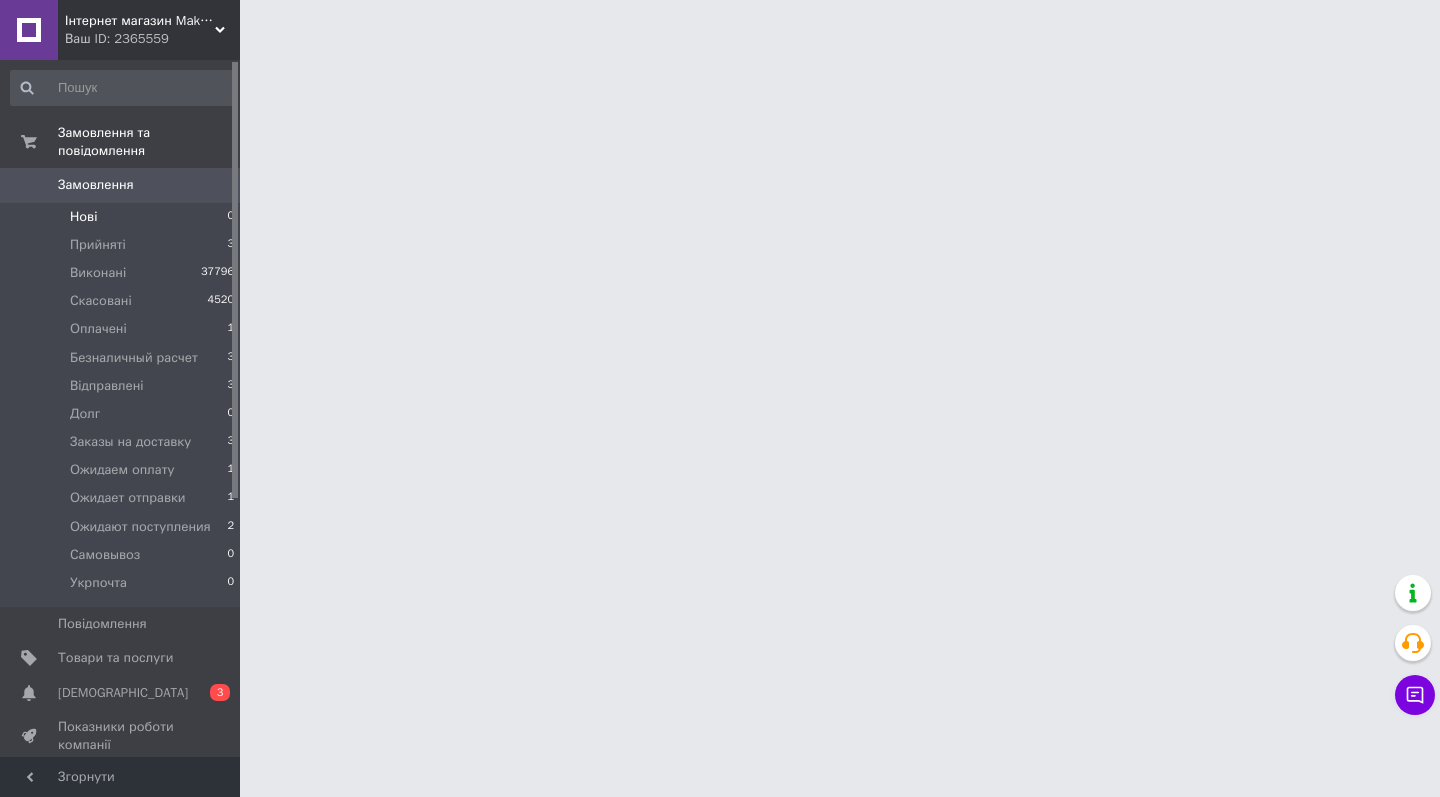 click on "Нові 0" at bounding box center (123, 217) 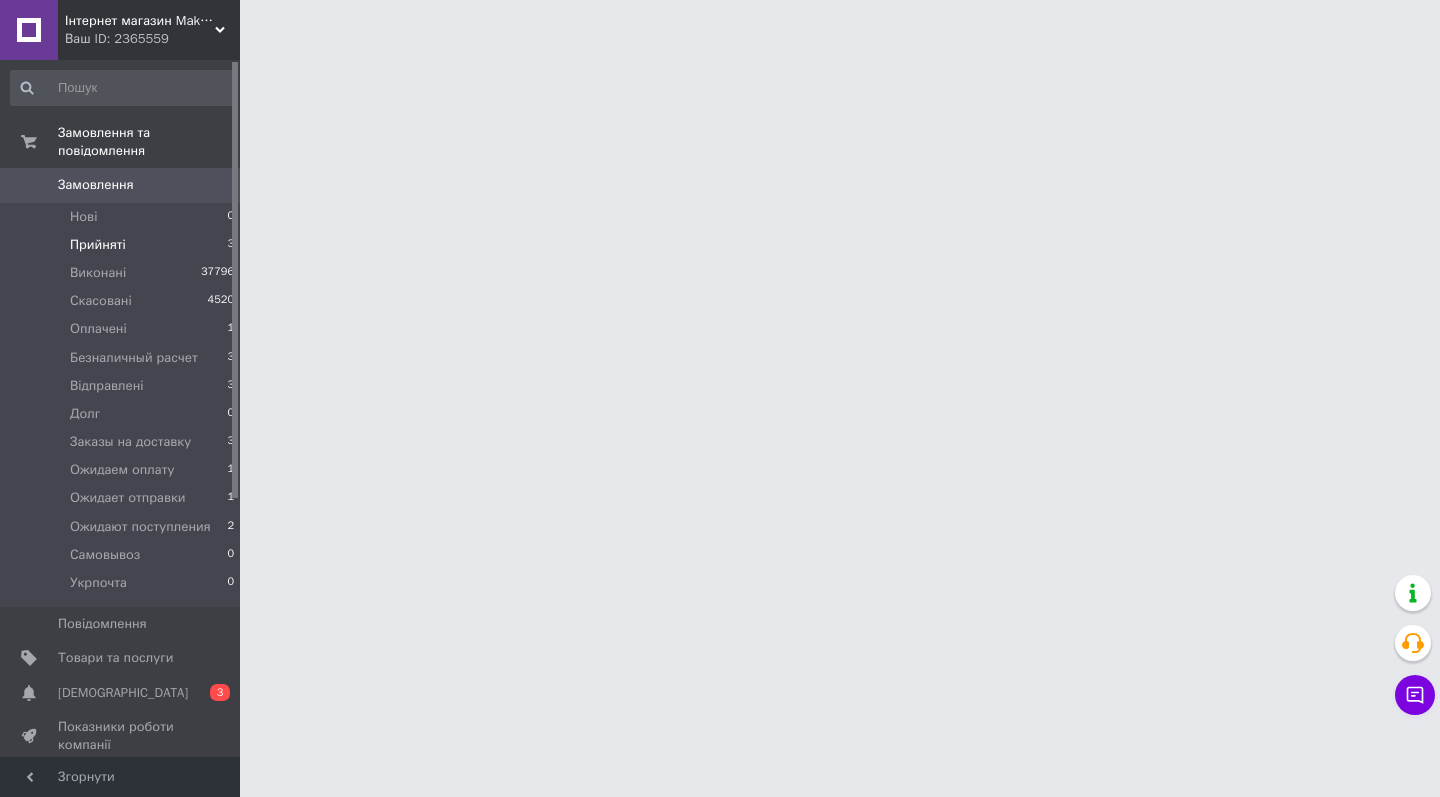 click on "Прийняті 3" at bounding box center [123, 245] 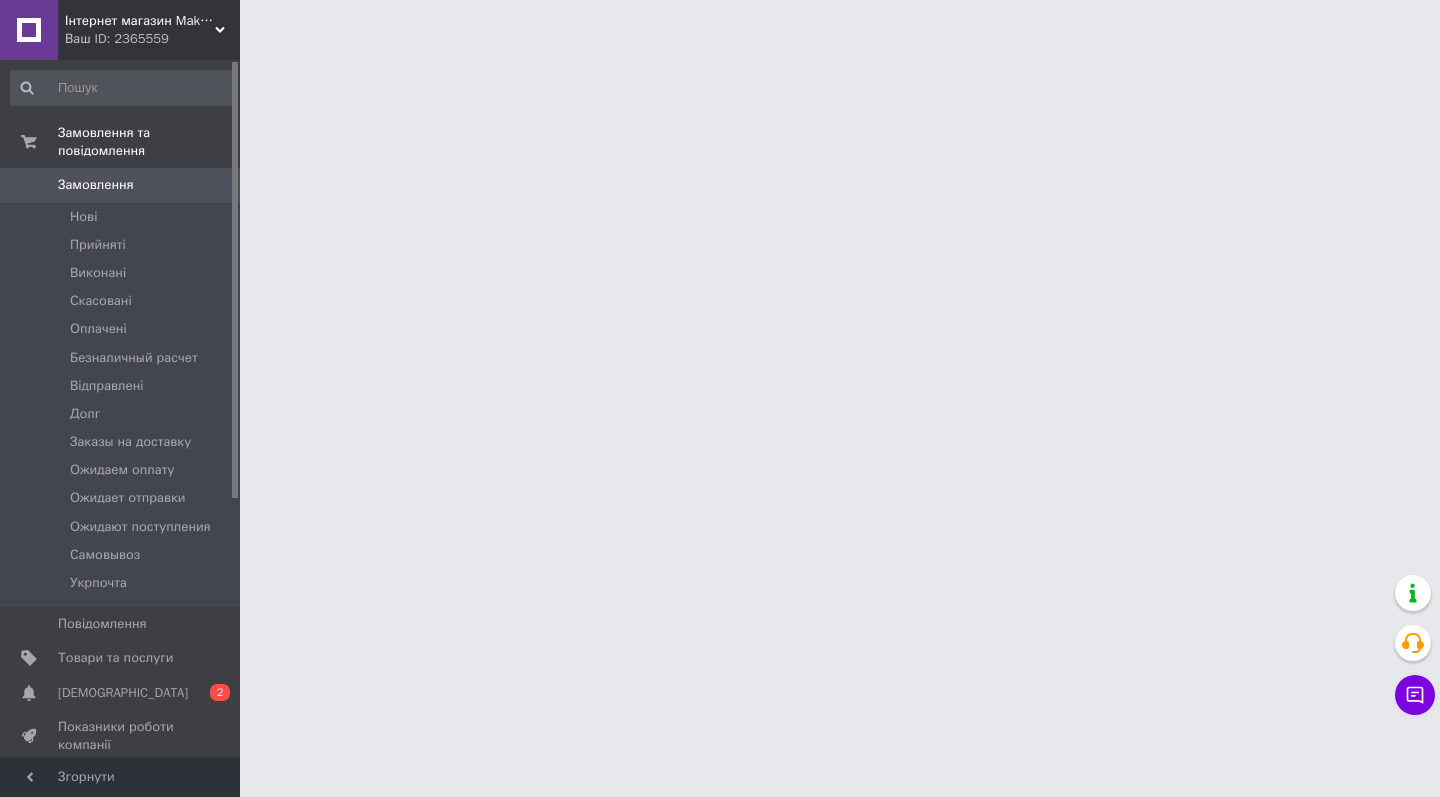 scroll, scrollTop: 0, scrollLeft: 0, axis: both 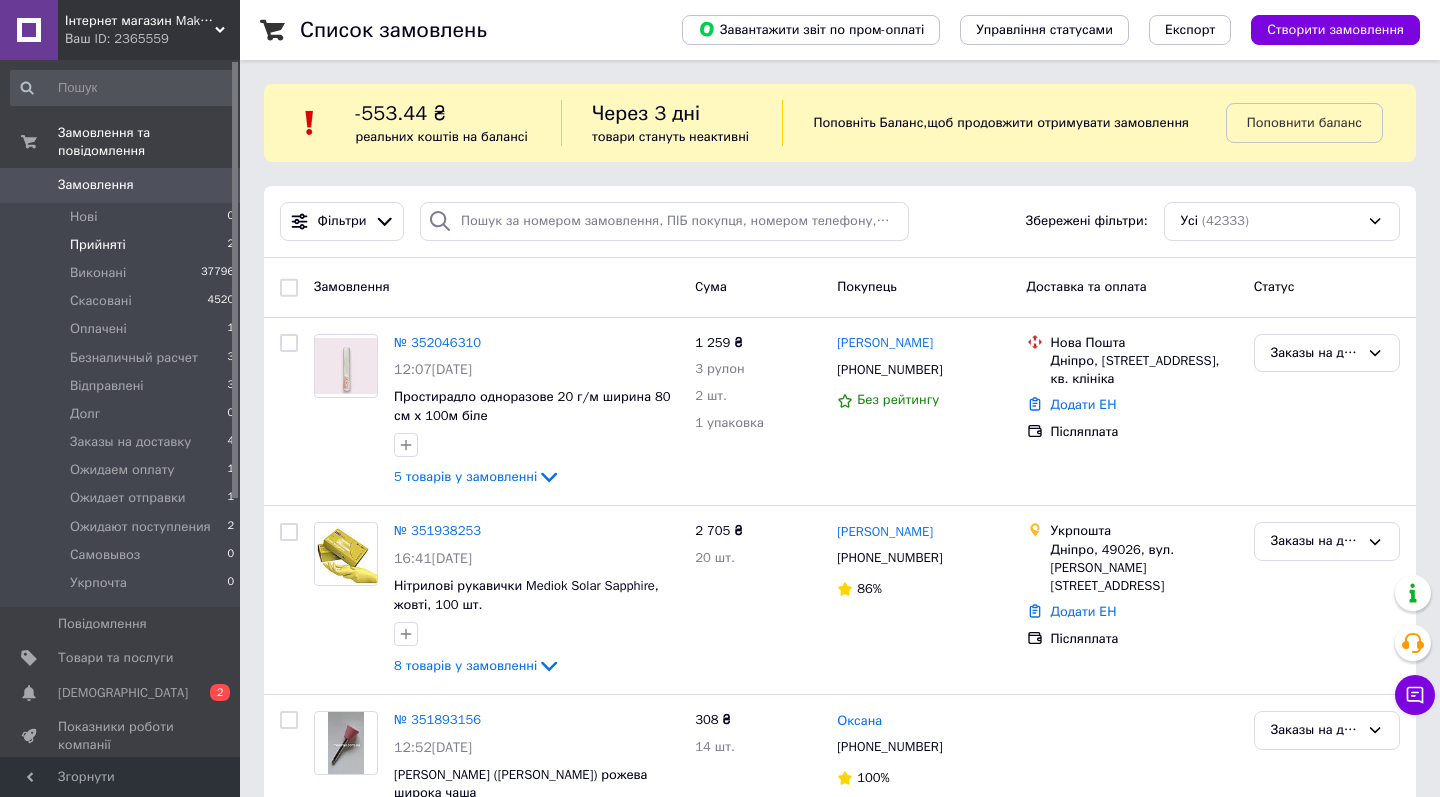 click on "Прийняті 2" at bounding box center (123, 245) 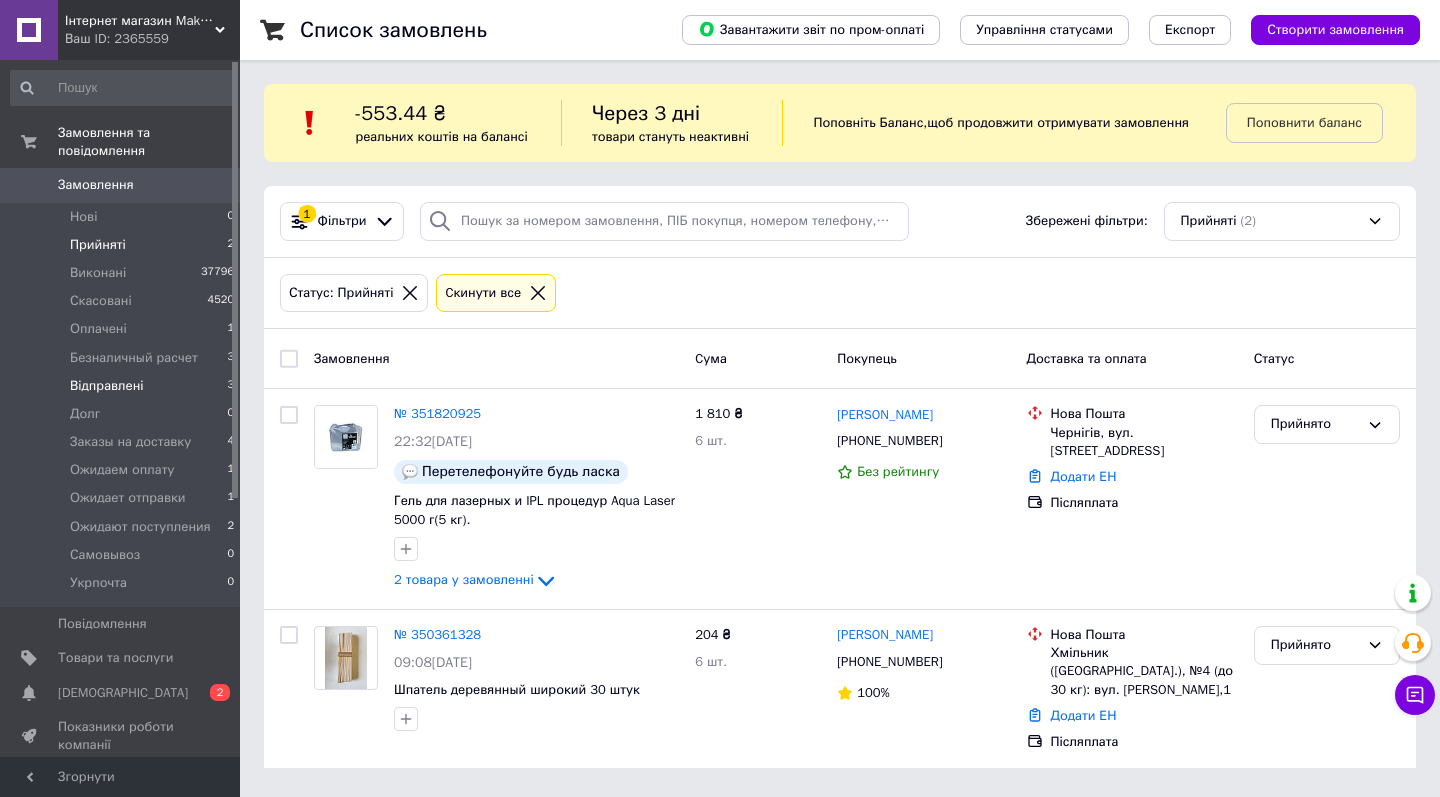click on "Відправлені 3" at bounding box center [123, 386] 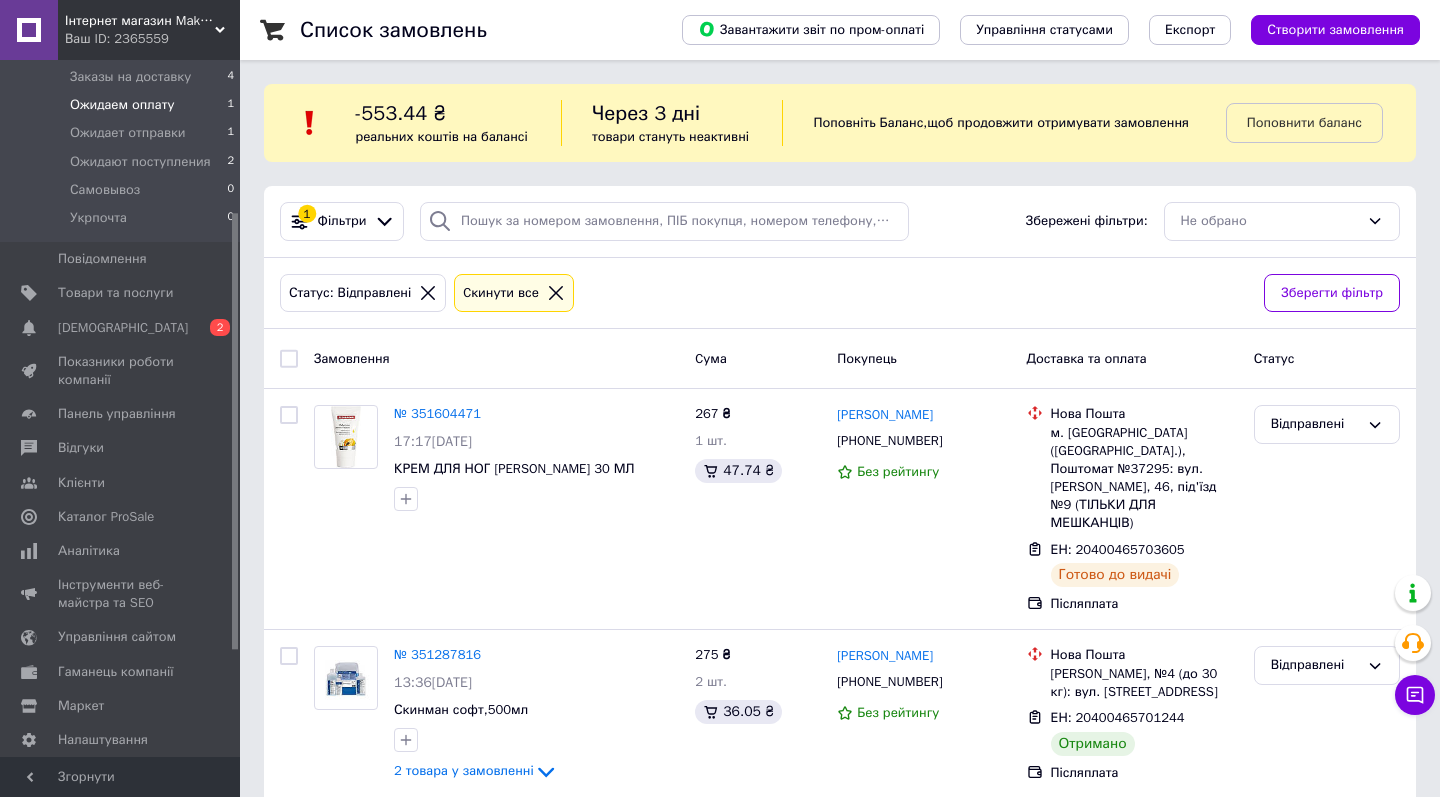 scroll, scrollTop: 412, scrollLeft: 0, axis: vertical 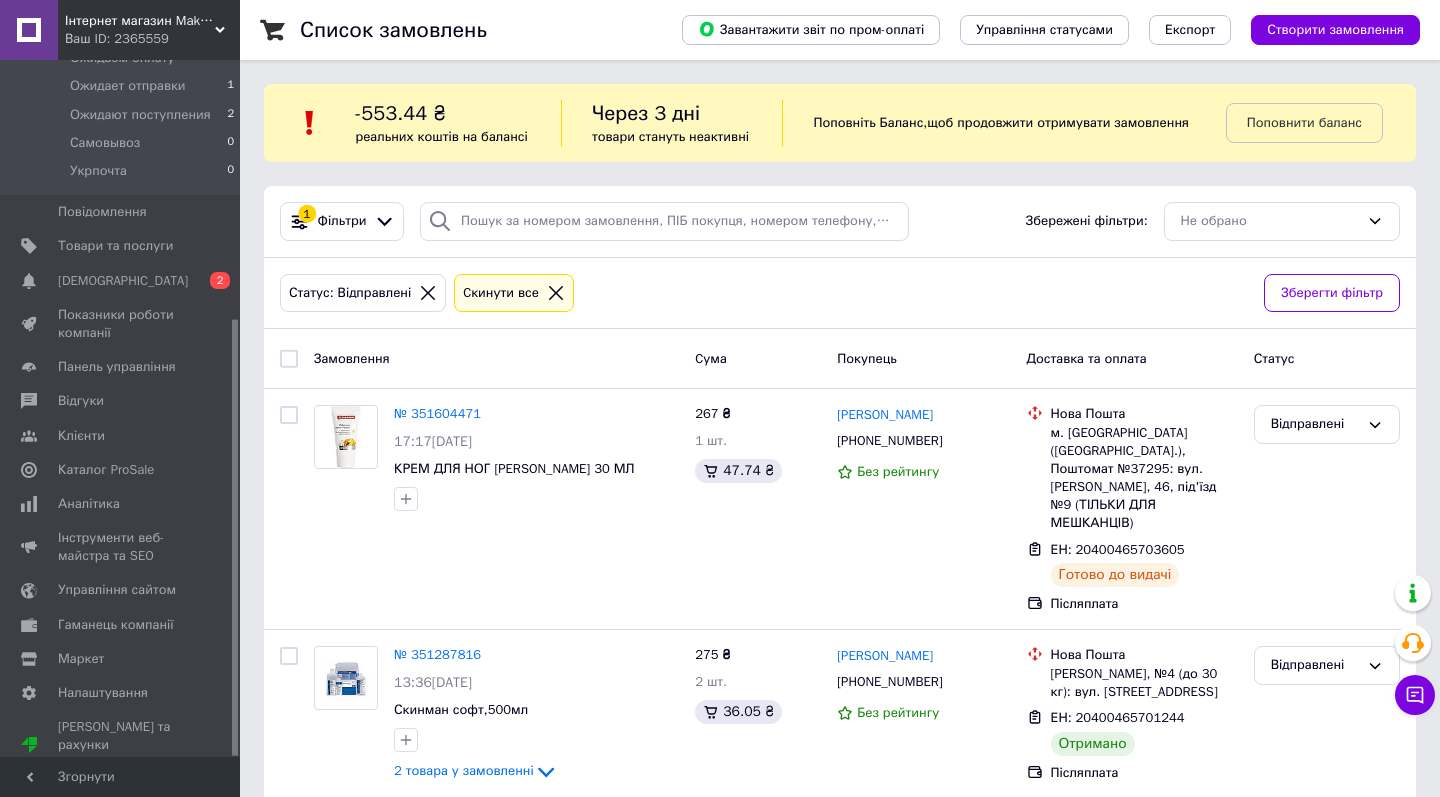 click on "Список замовлень   Завантажити звіт по пром-оплаті Управління статусами Експорт Створити замовлення -553.44 ₴ реальних коштів на балансі Через 3 дні товари стануть неактивні Поповніть Баланс ,  щоб продовжити отримувати замовлення Поповнити баланс 1 Фільтри Збережені фільтри: Не обрано Статус: Відправлені Cкинути все Зберегти фільтр Замовлення Cума Покупець Доставка та оплата Статус № 351604471 17:17, 07.07.2025 КРЕМ ДЛЯ НОГ ЖАСМИН-ПАПАЯ 30 МЛ 267 ₴ 1 шт. 47.74 ₴ Олена Валігура +380679696557 Без рейтингу Нова Пошта ЕН: 20400465703605 Готово до видачі Післяплата Відправлені № 351287816 275 ₴" at bounding box center (840, 506) 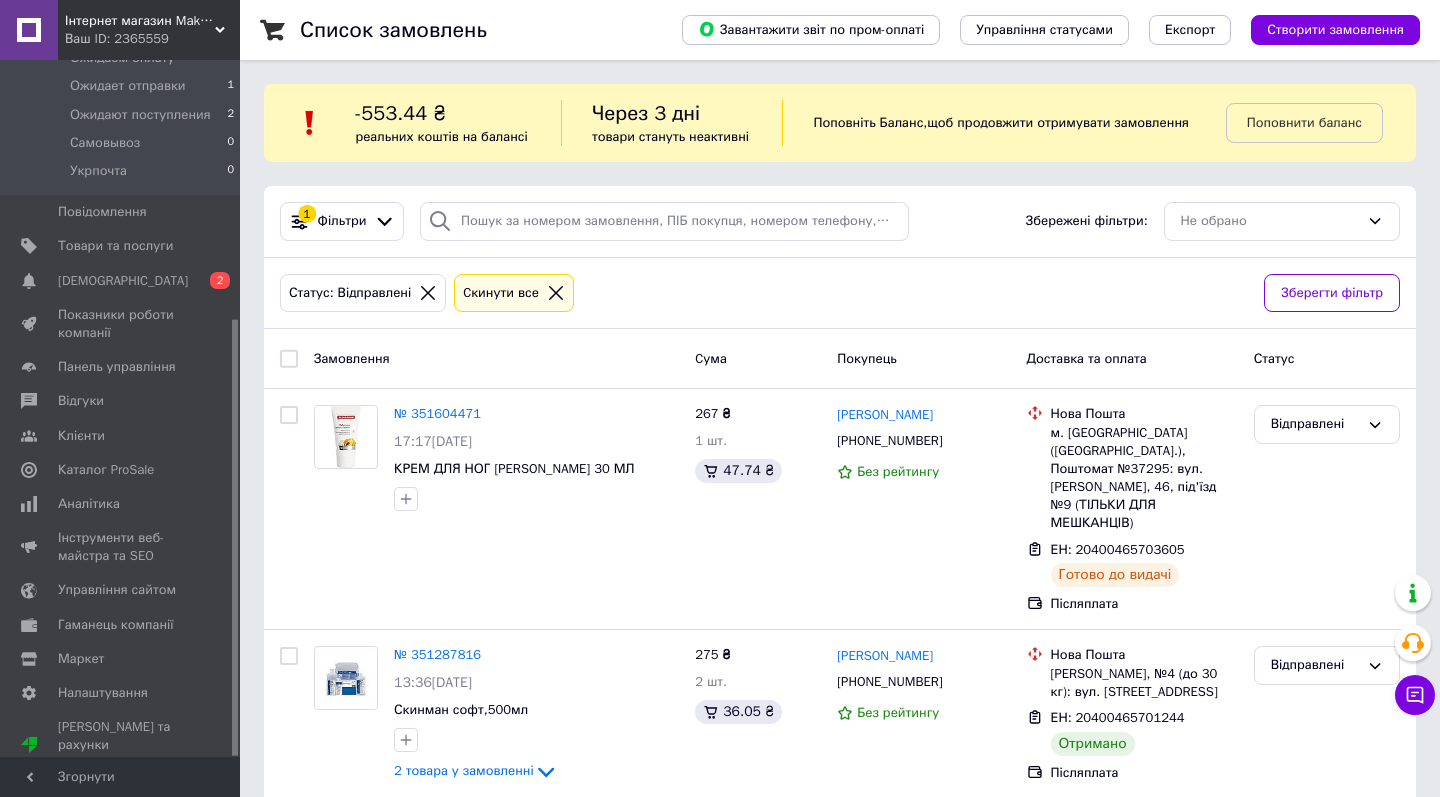 scroll, scrollTop: 0, scrollLeft: 0, axis: both 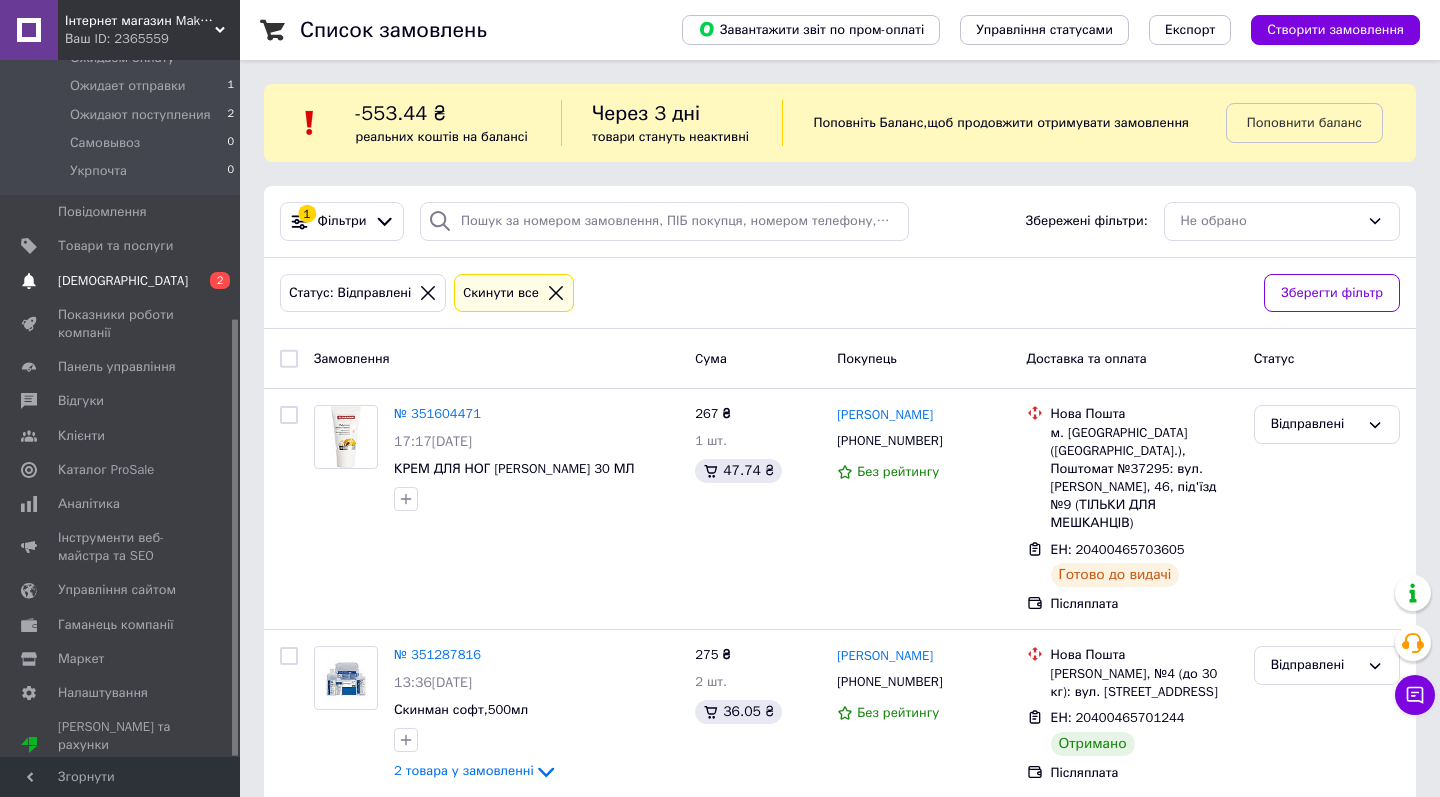 click on "[DEMOGRAPHIC_DATA]" at bounding box center (121, 281) 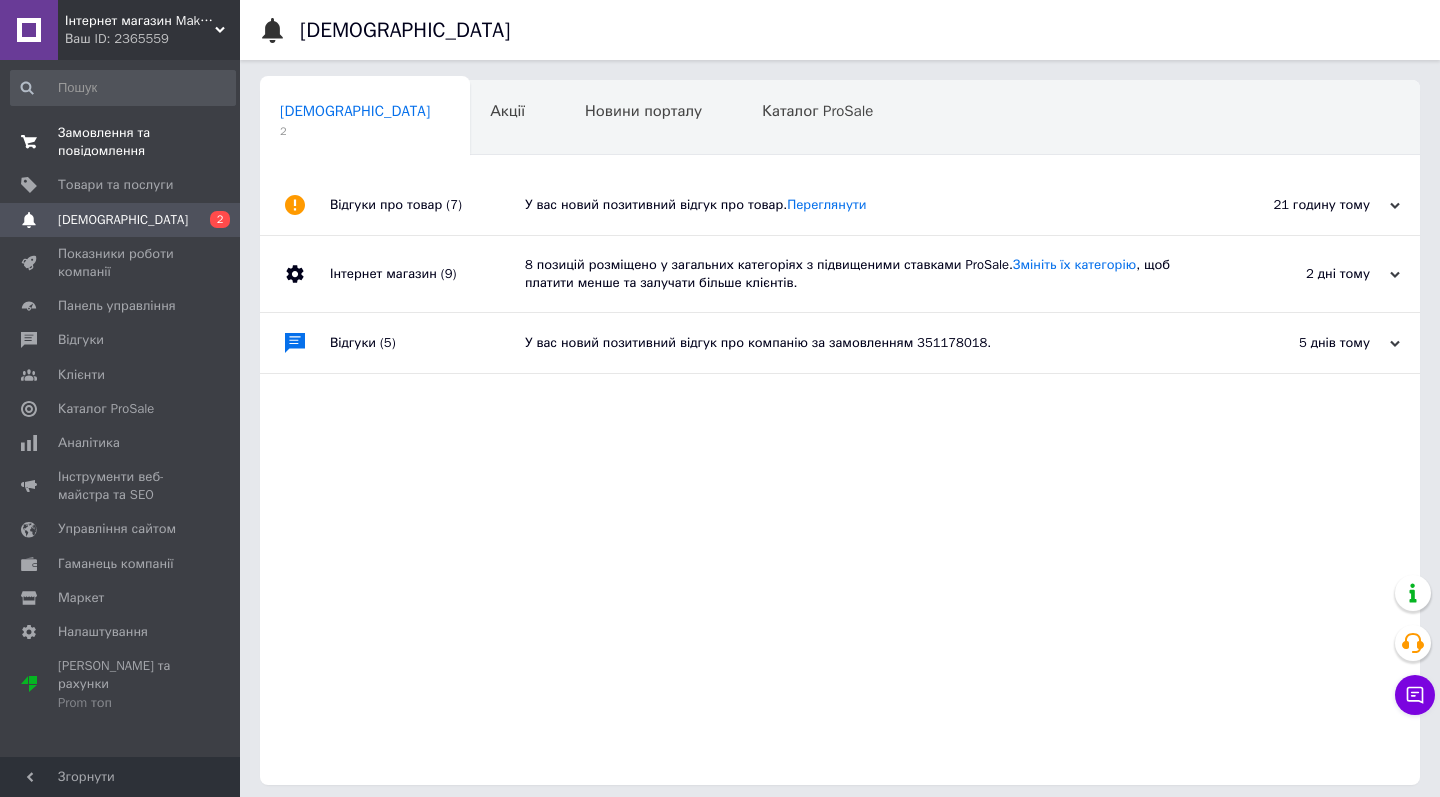 click on "0 0" at bounding box center (212, 142) 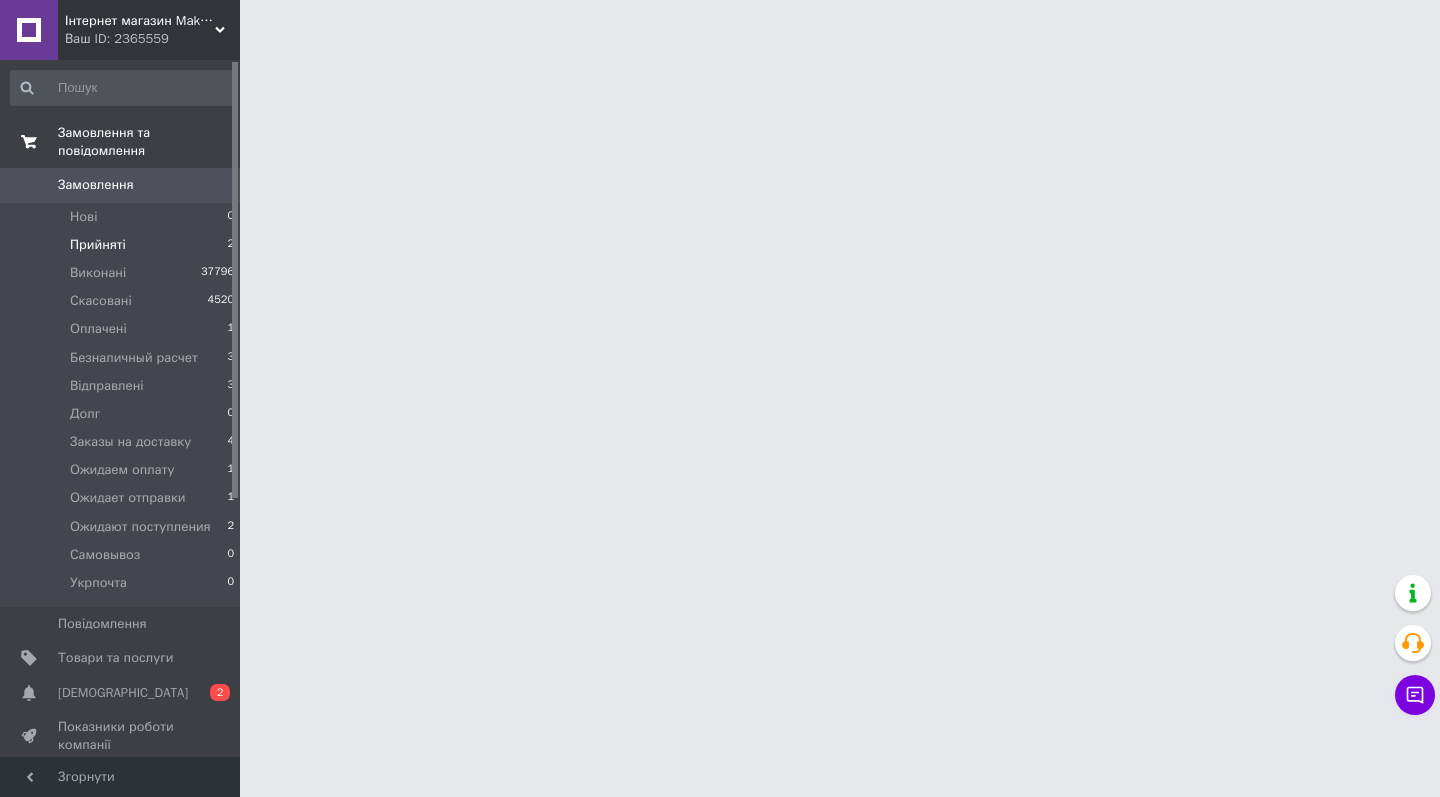click on "Прийняті 2" at bounding box center [123, 245] 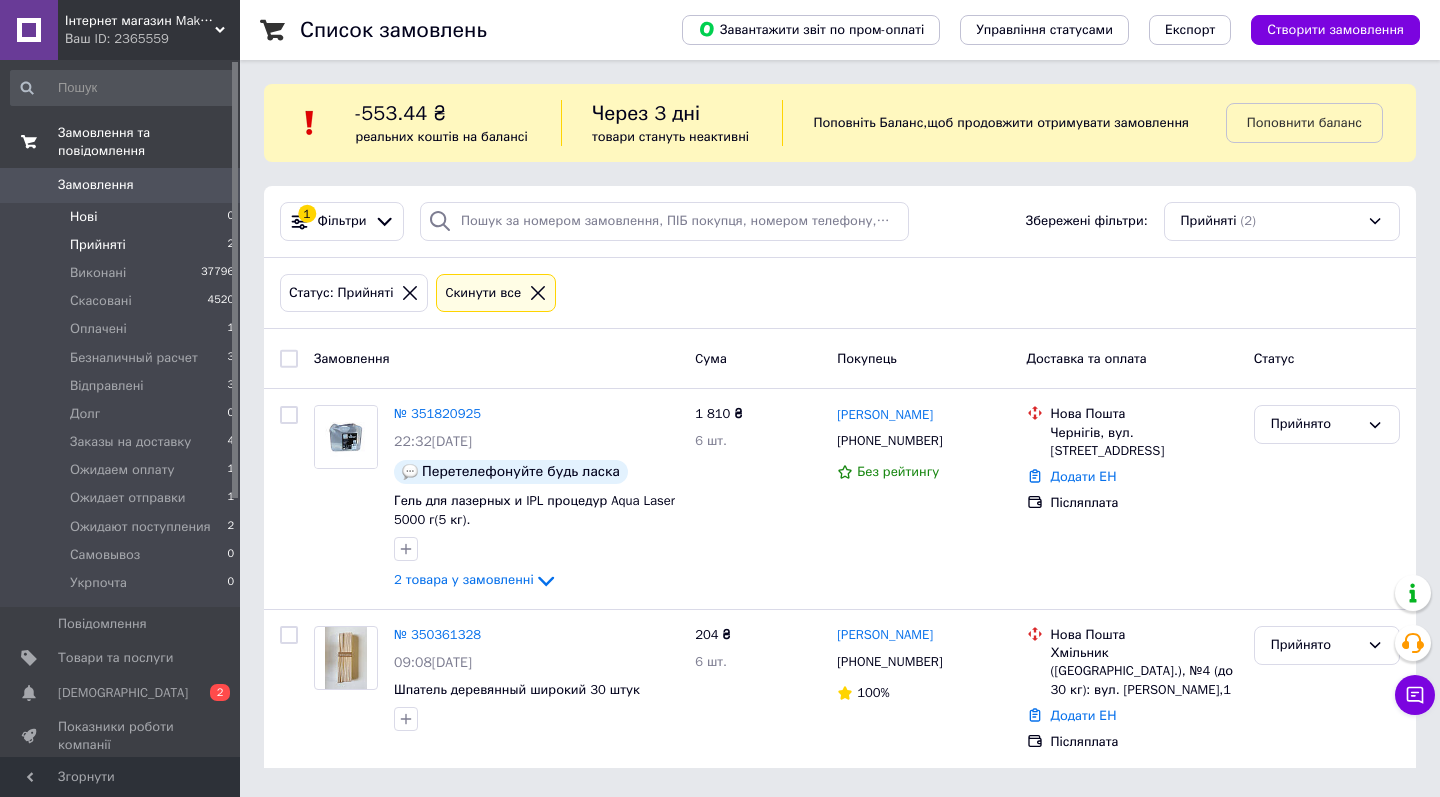 click on "Нові 0" at bounding box center [123, 217] 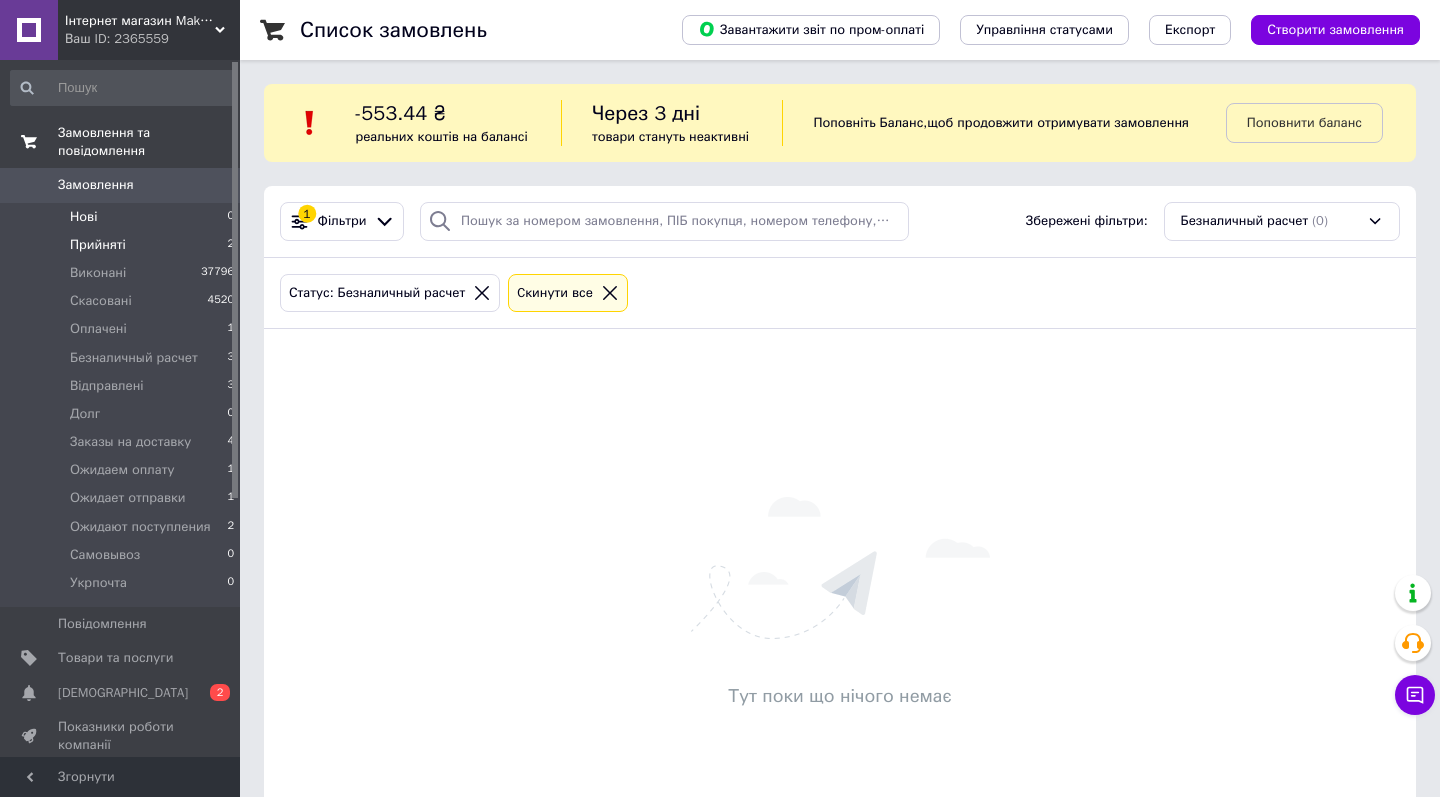 click on "Прийняті 2" at bounding box center [123, 245] 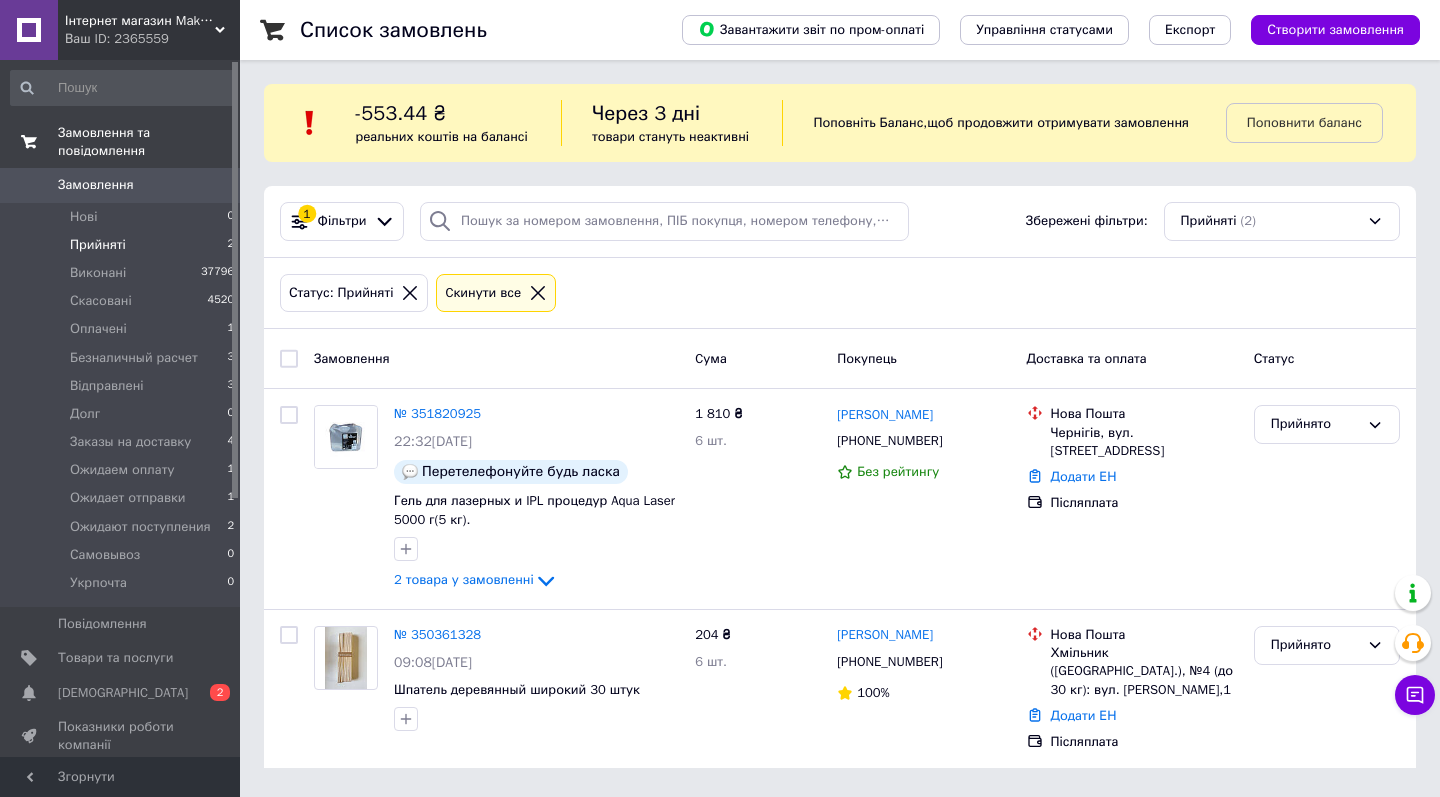 click on "Прийняті 2" at bounding box center (123, 245) 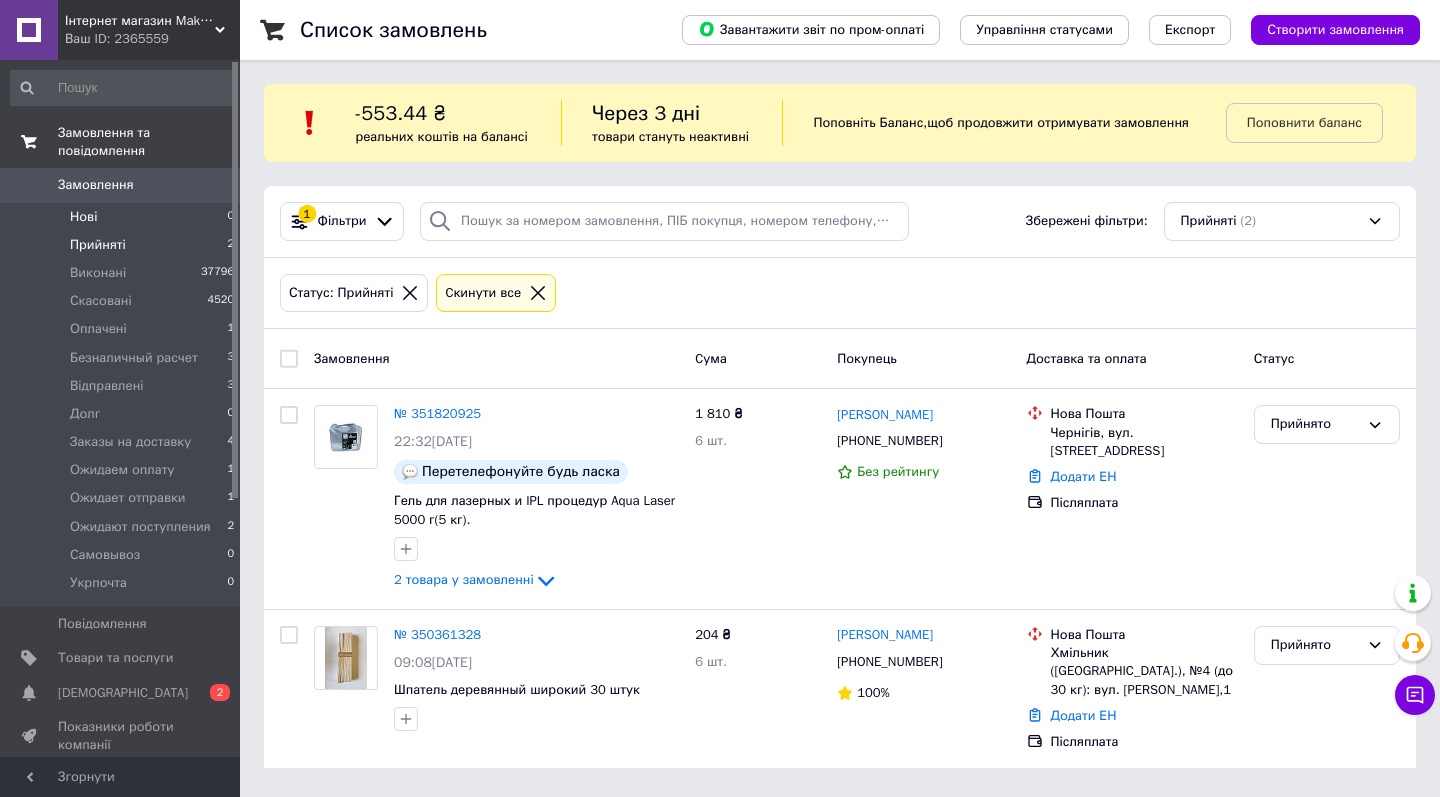 click on "Нові 0" at bounding box center (123, 217) 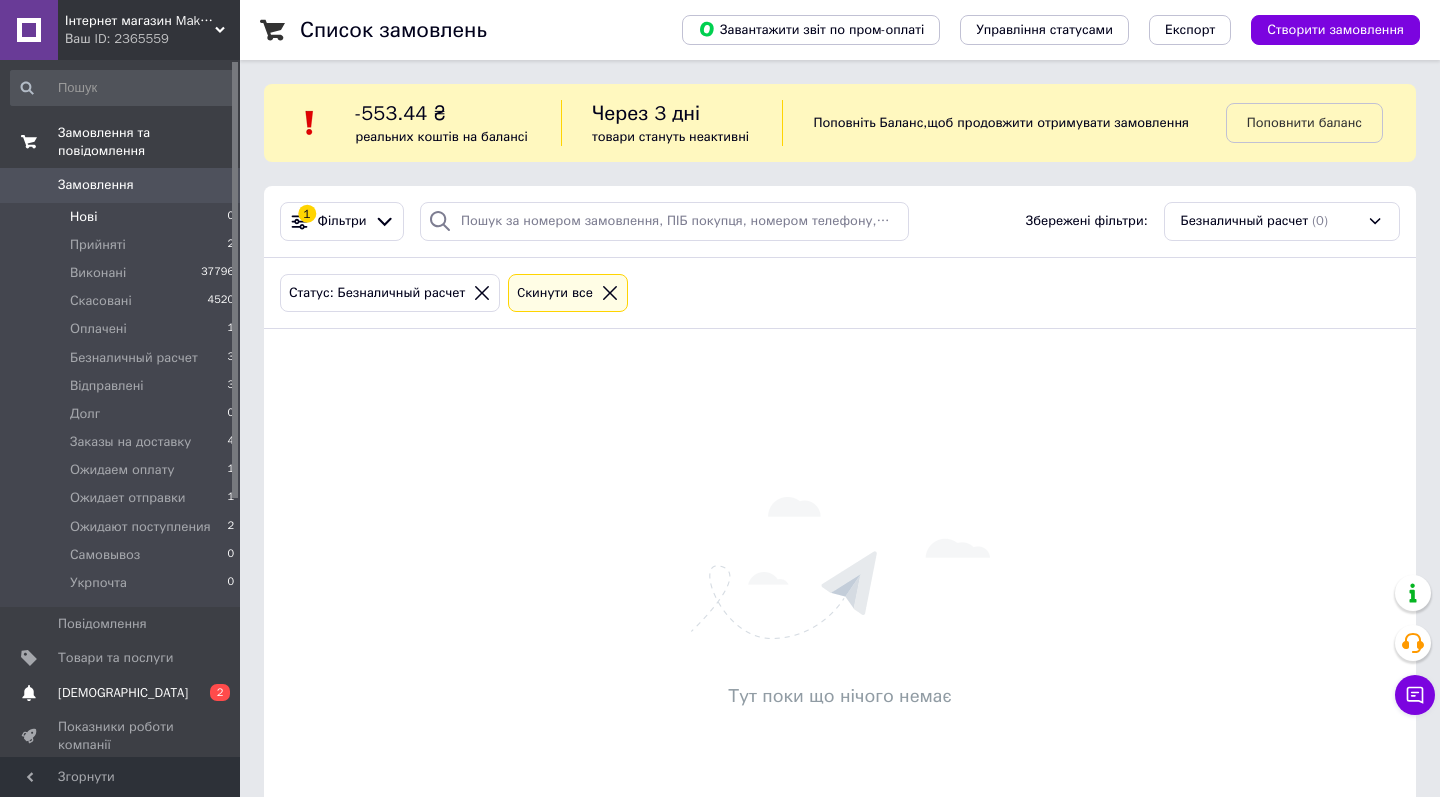 click on "[DEMOGRAPHIC_DATA]" at bounding box center [121, 693] 